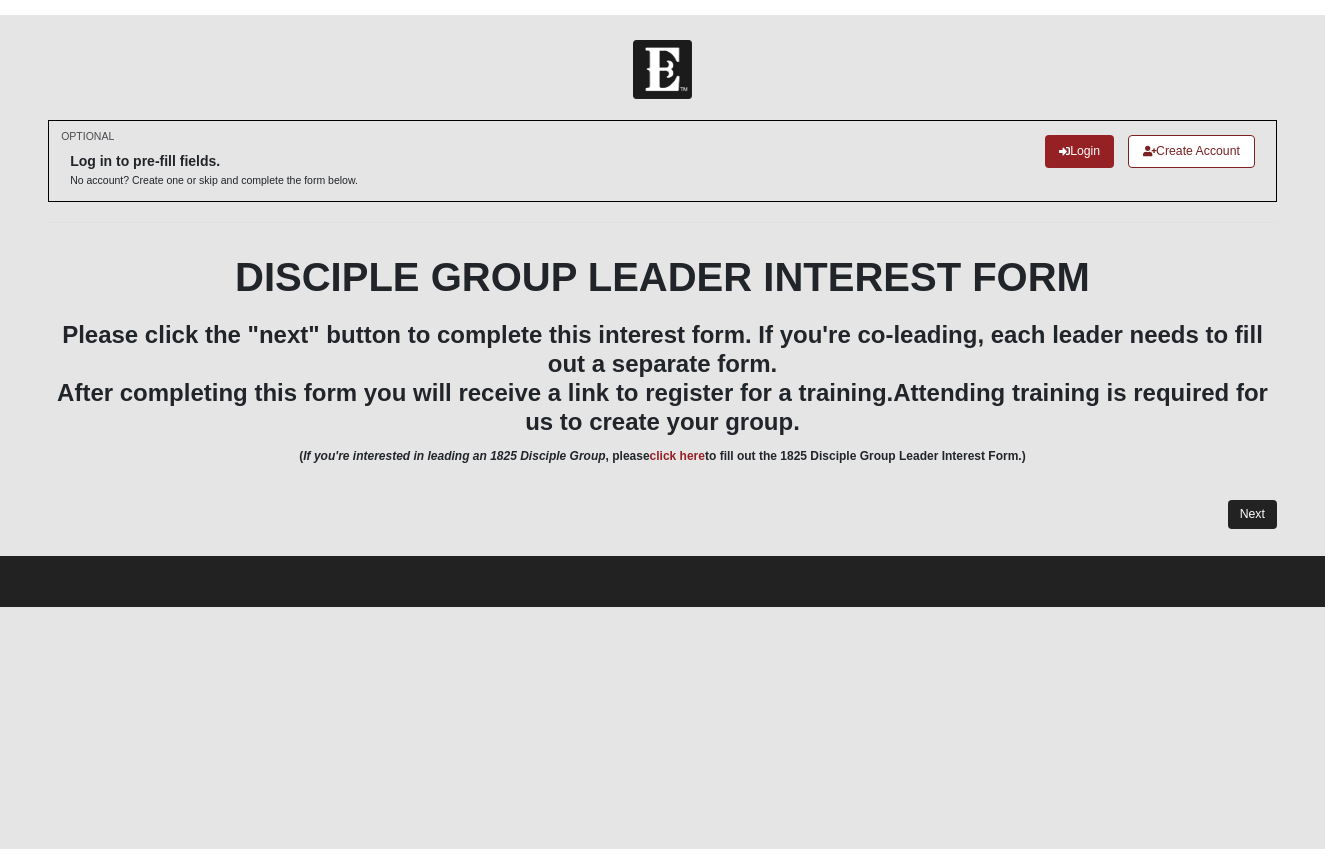 scroll, scrollTop: 0, scrollLeft: 0, axis: both 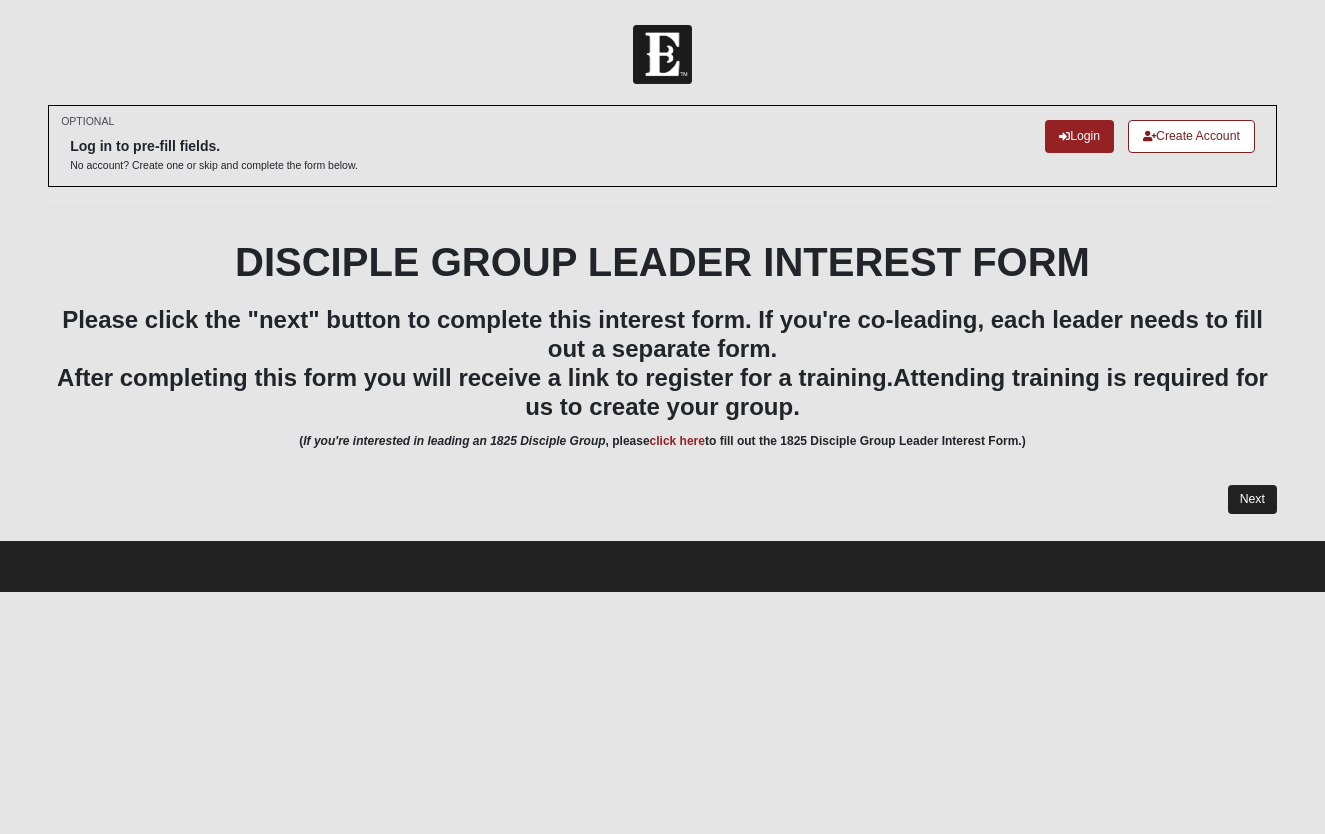 click on "Next" at bounding box center (1252, 499) 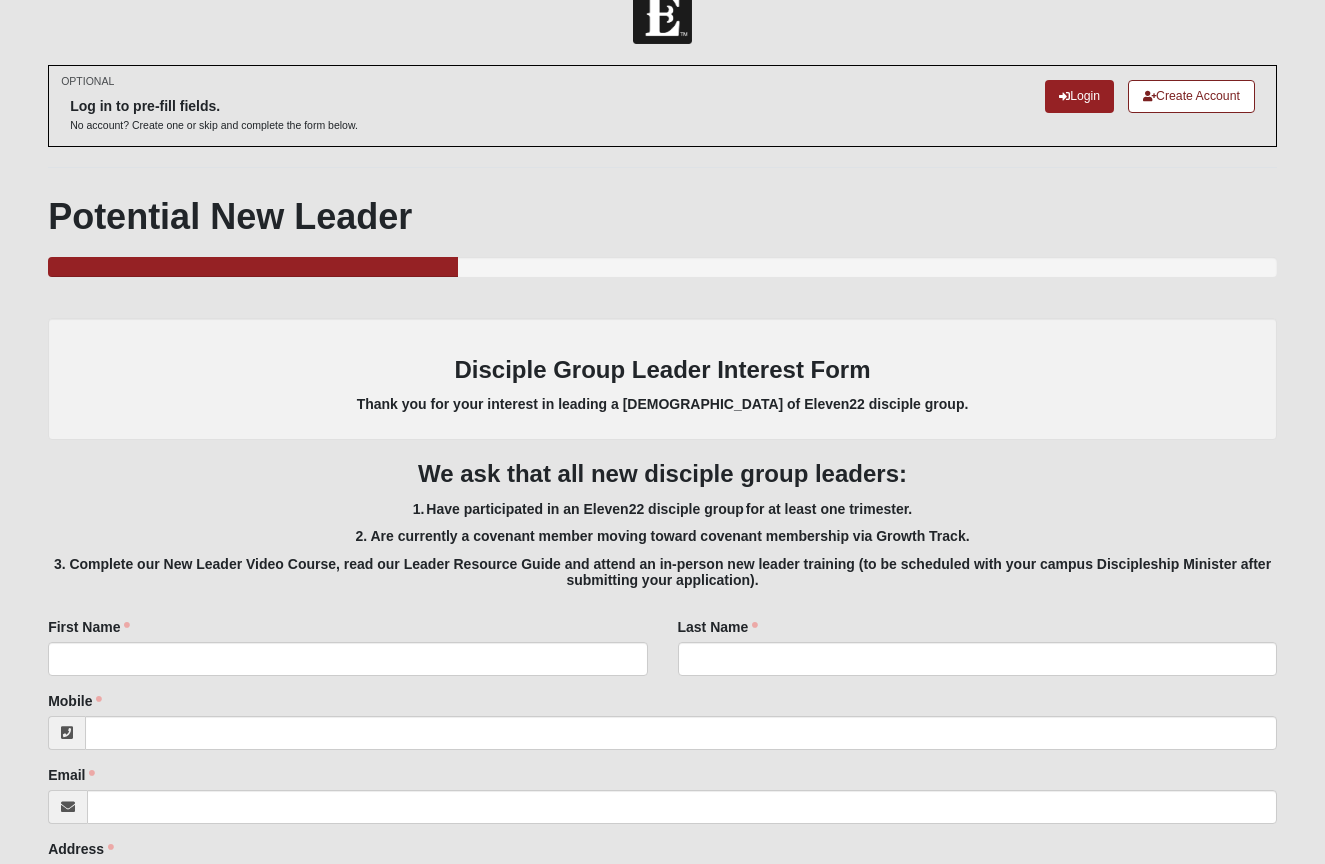 scroll, scrollTop: 38, scrollLeft: 0, axis: vertical 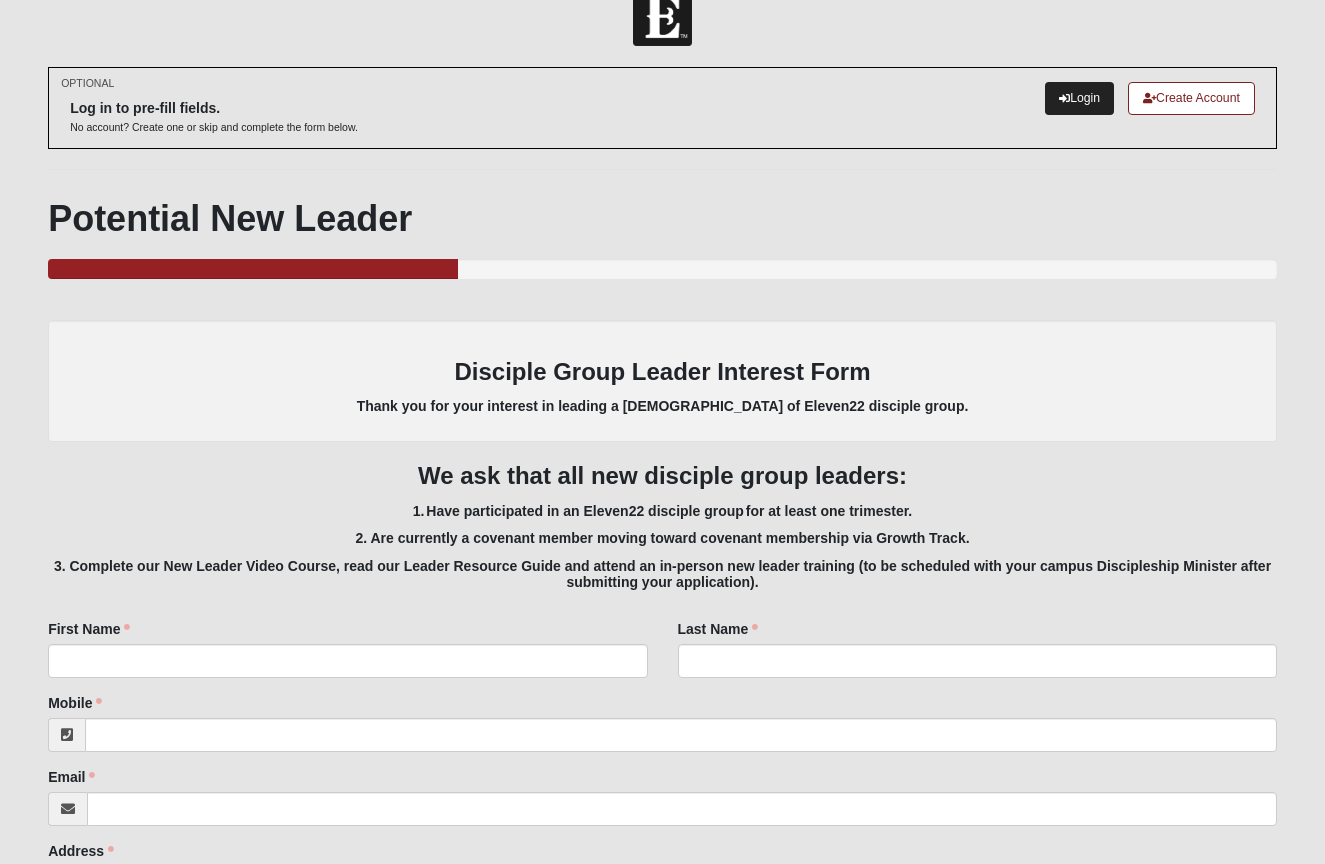 click on "Login" at bounding box center (1079, 98) 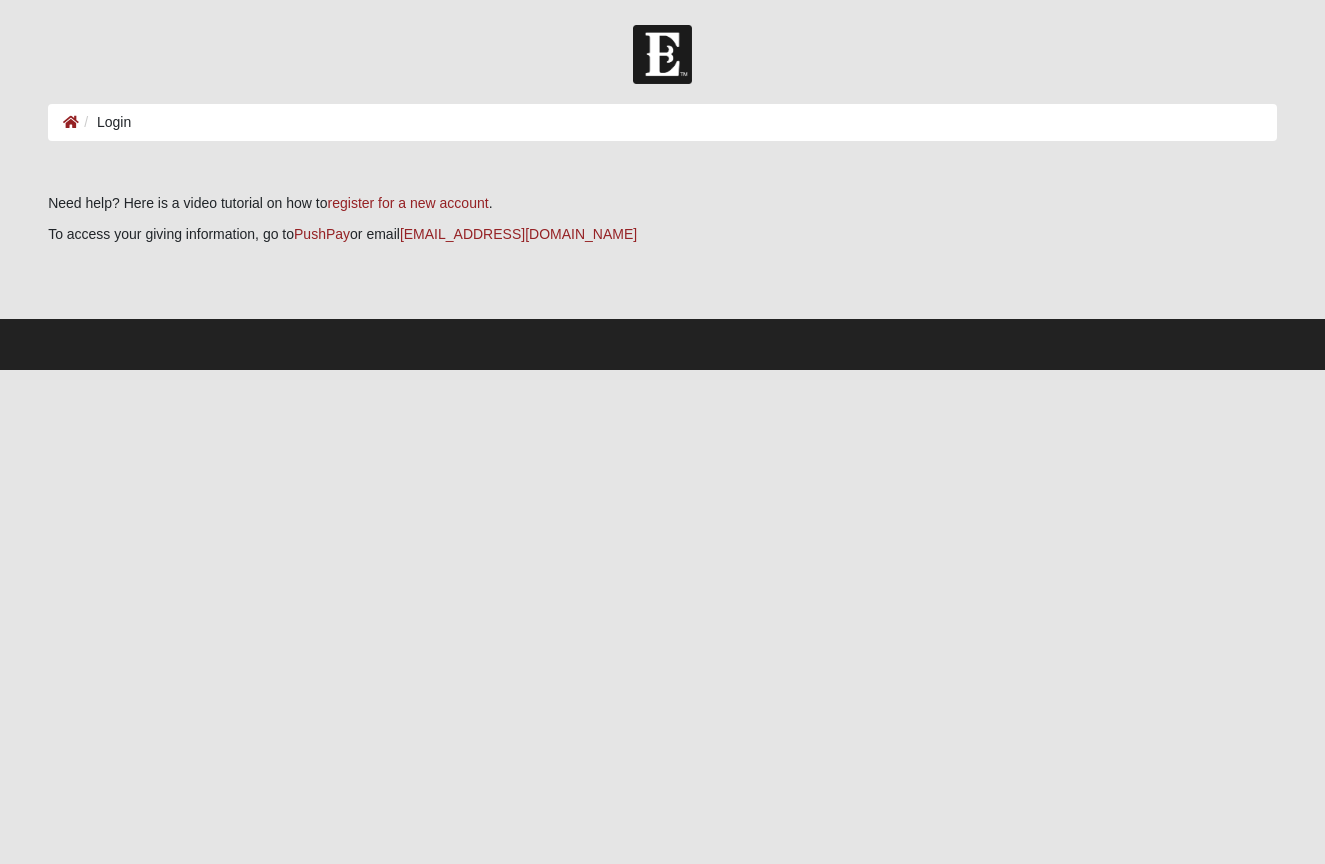 scroll, scrollTop: 0, scrollLeft: 0, axis: both 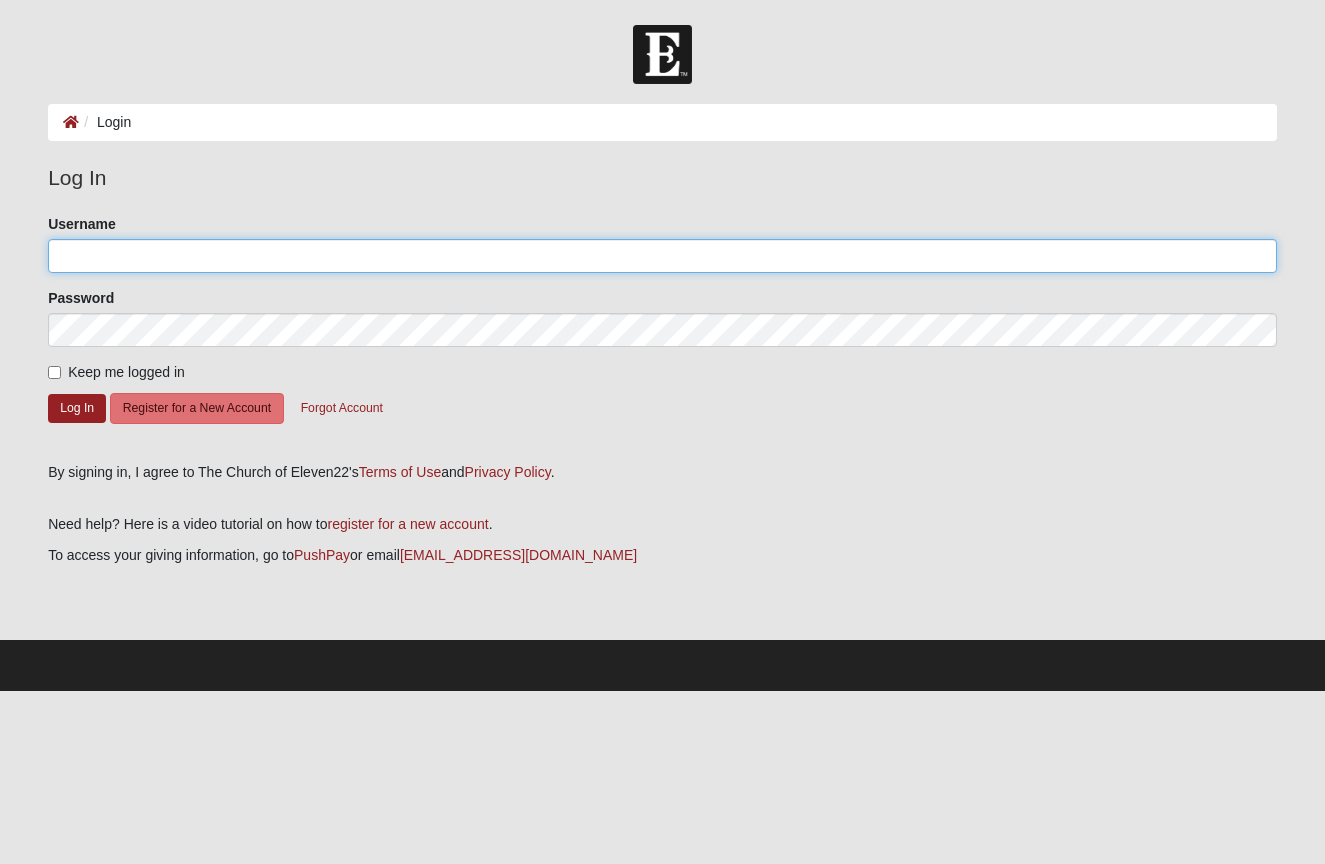 type on "[PERSON_NAME][EMAIL_ADDRESS][PERSON_NAME][DOMAIN_NAME]" 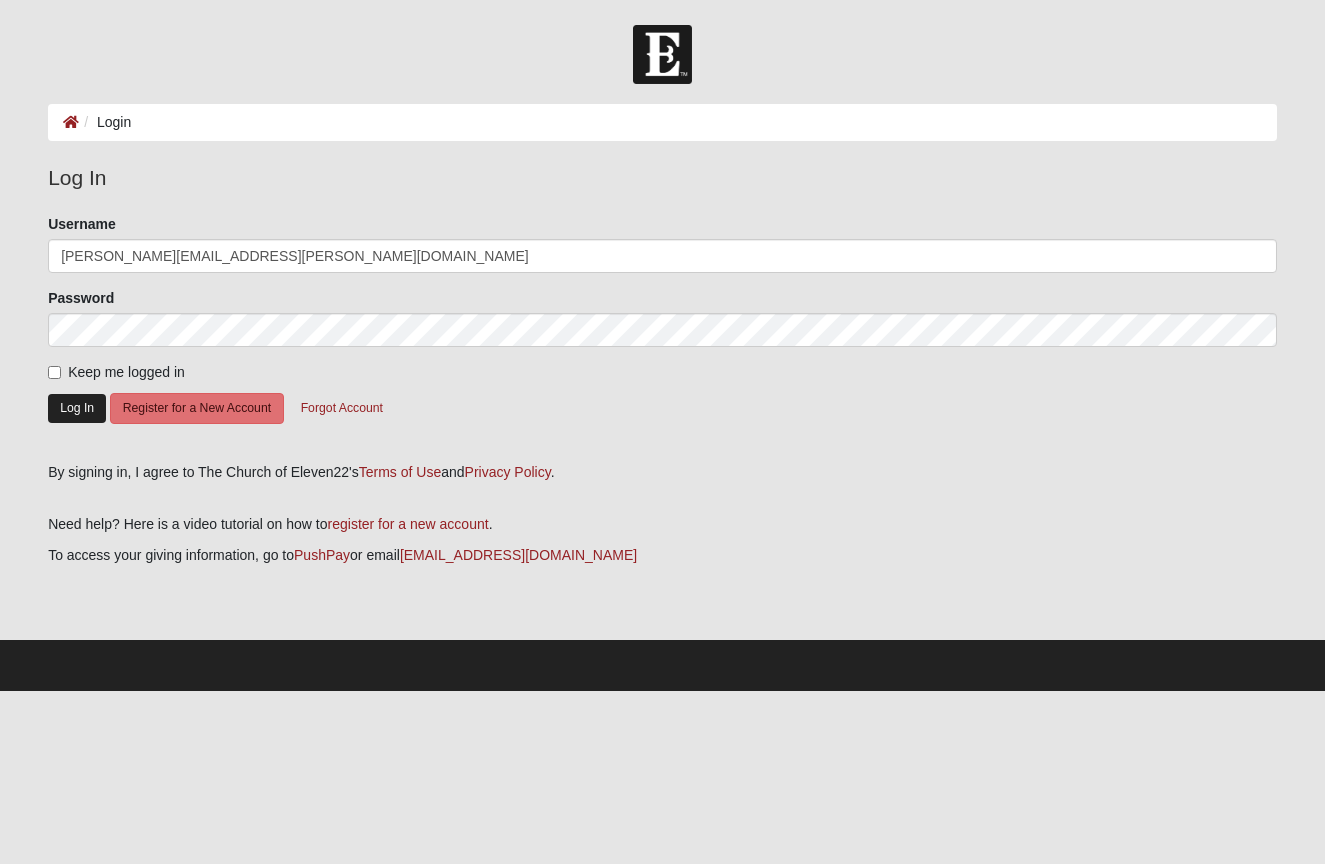 click on "Log In" 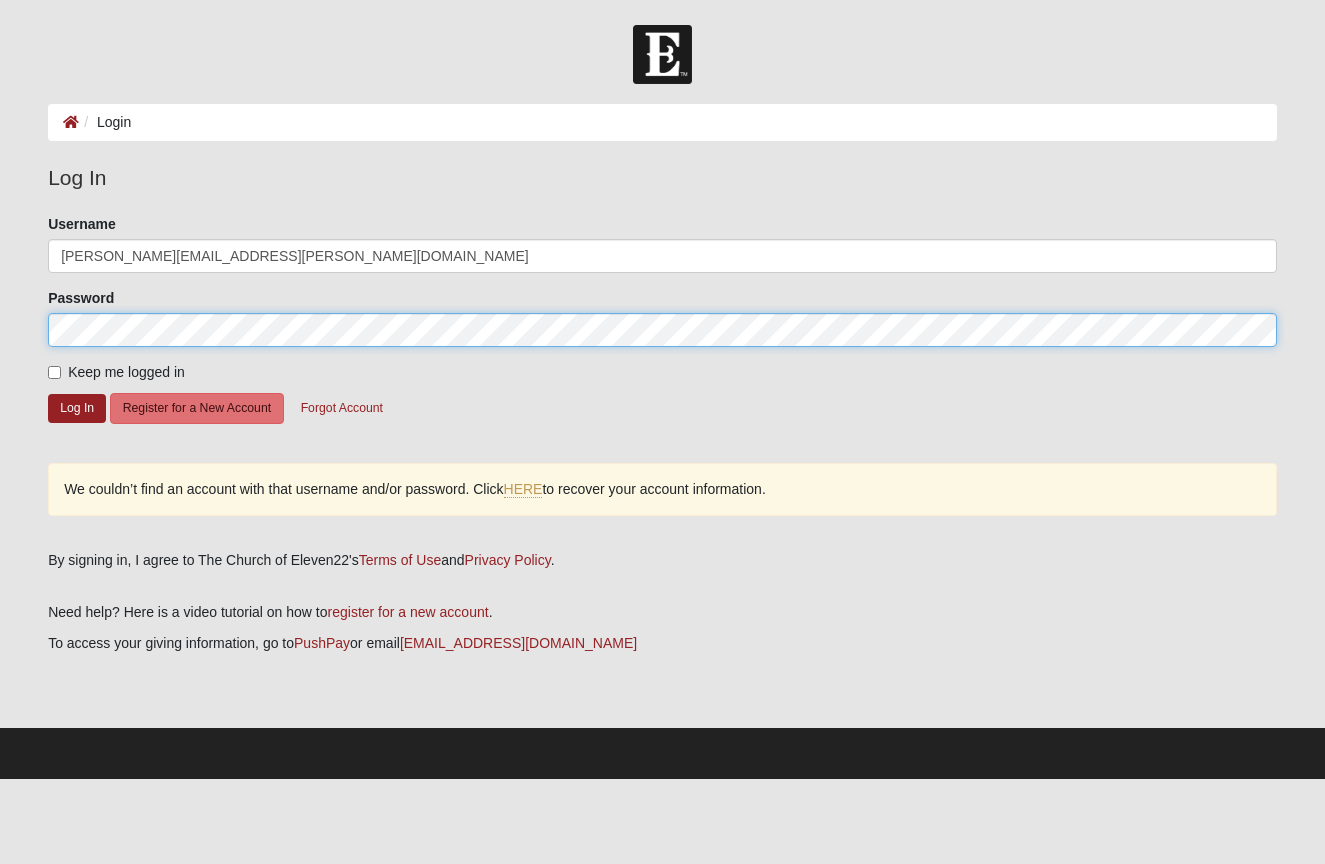 click on "Log In
Login
Login
Error
Log In  Please correct the following:    Username    kendall.russ@coe22.com     Password      Keep me logged in Log In Register for a New Account Forgot Account We couldn’t find an account with that username and/or password. Click  ." at bounding box center (662, 402) 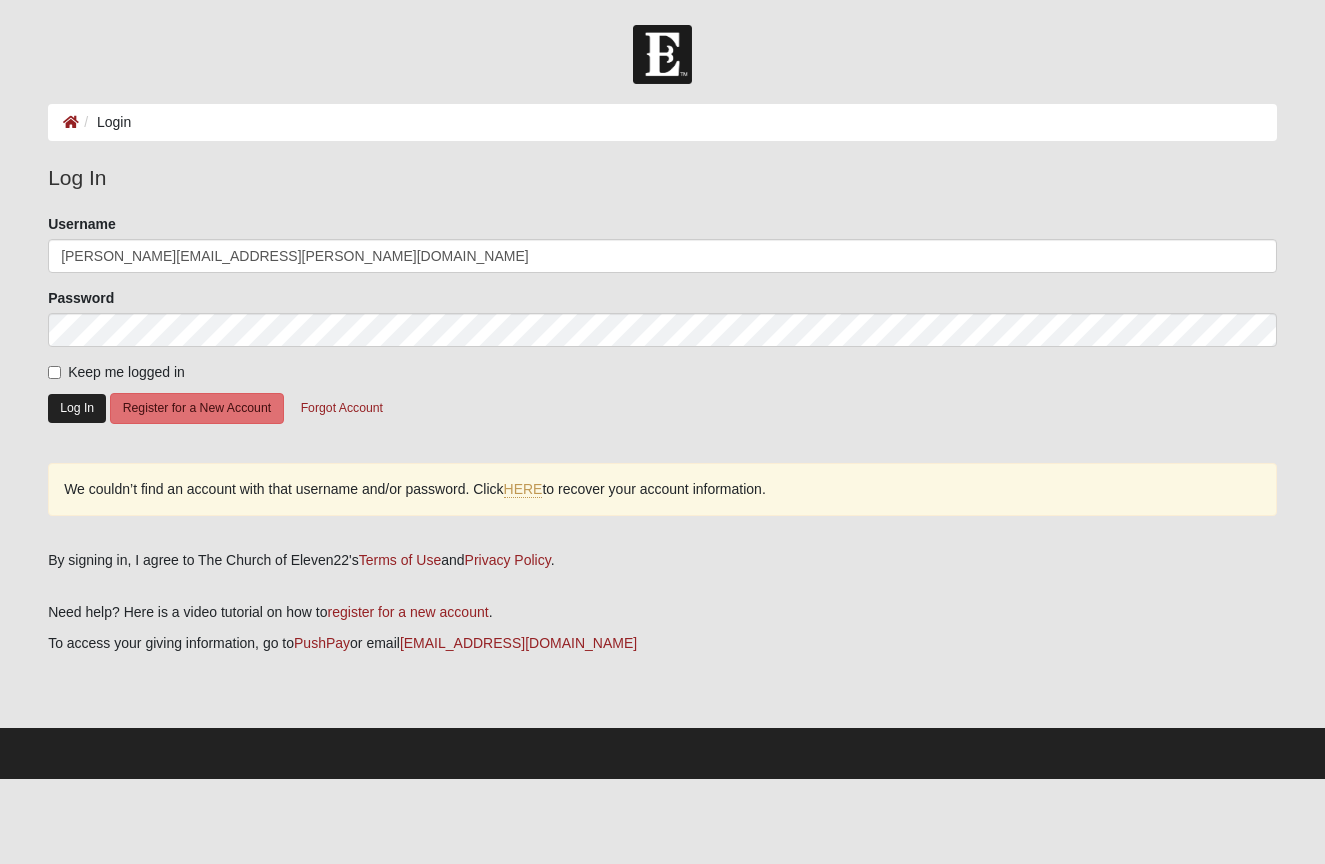 click on "Log In" 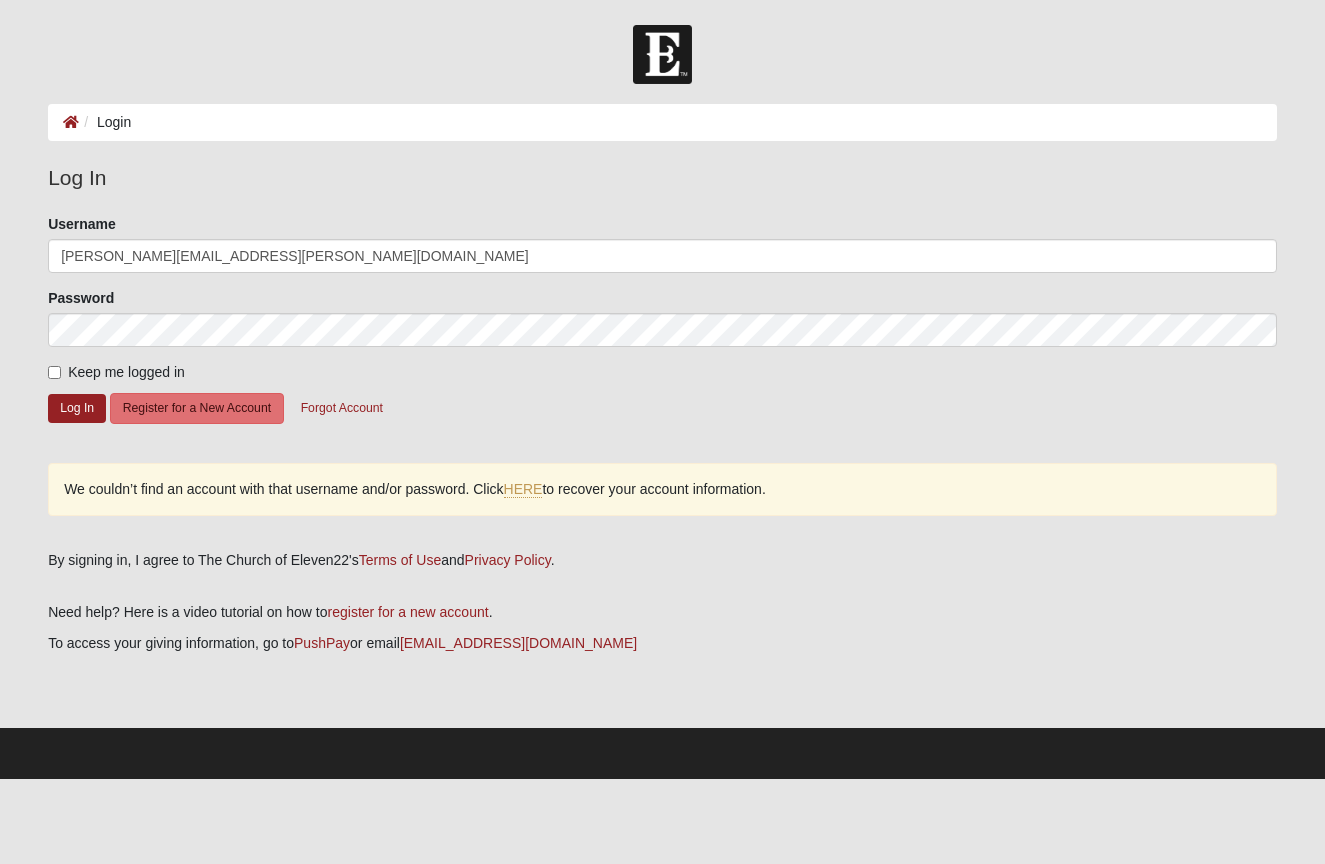 click on "Keep me logged in" at bounding box center [126, 372] 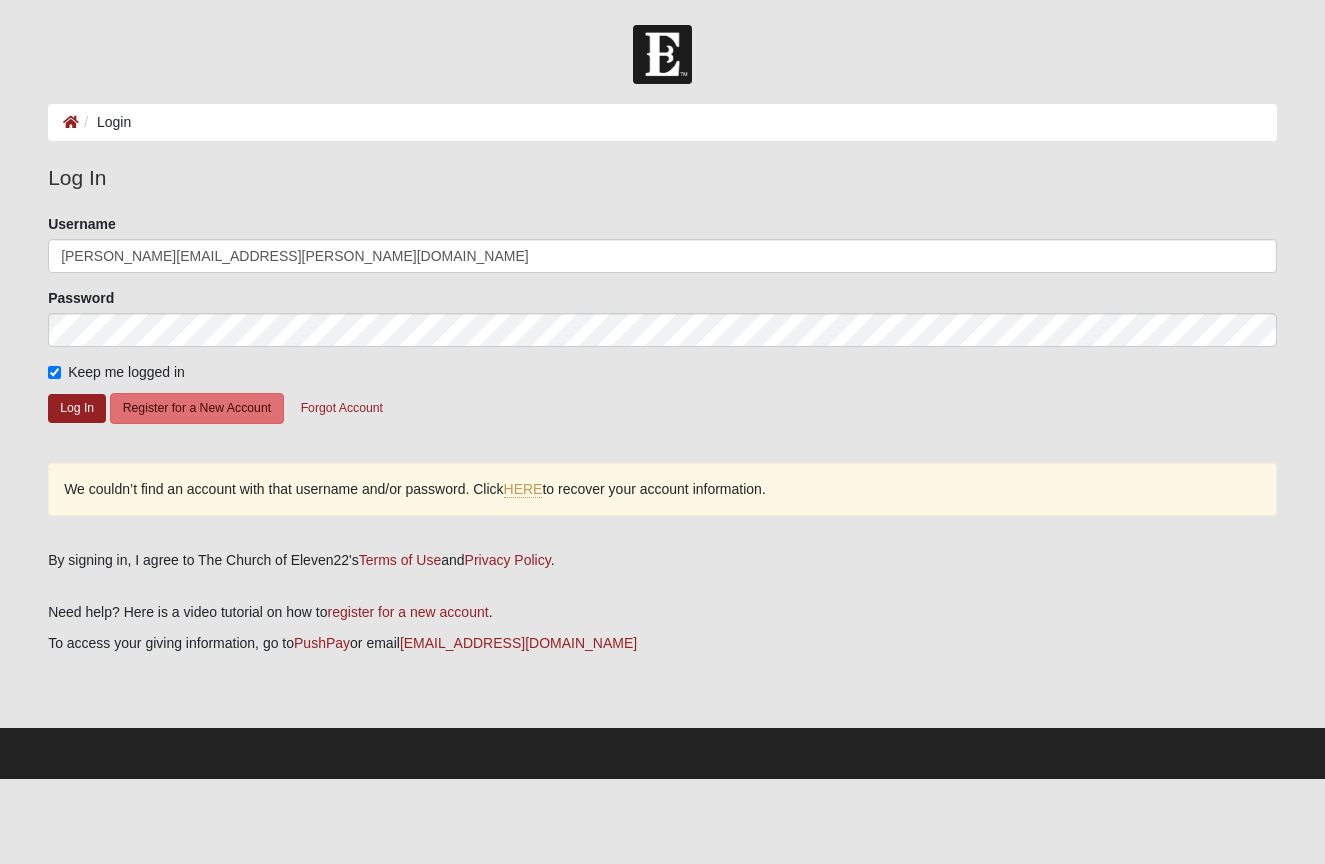 click on "Keep me logged in" at bounding box center [126, 372] 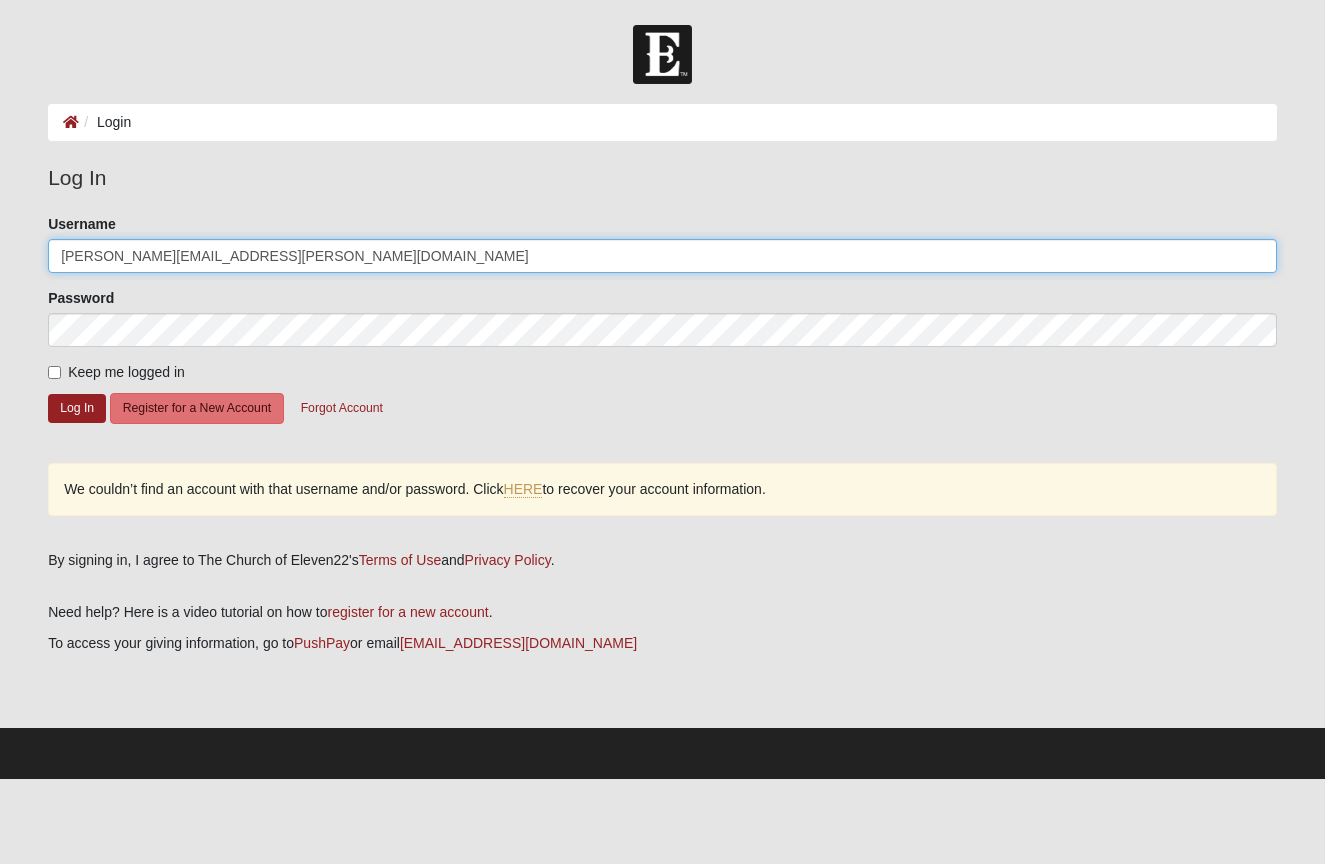 drag, startPoint x: 234, startPoint y: 251, endPoint x: 10, endPoint y: 251, distance: 224 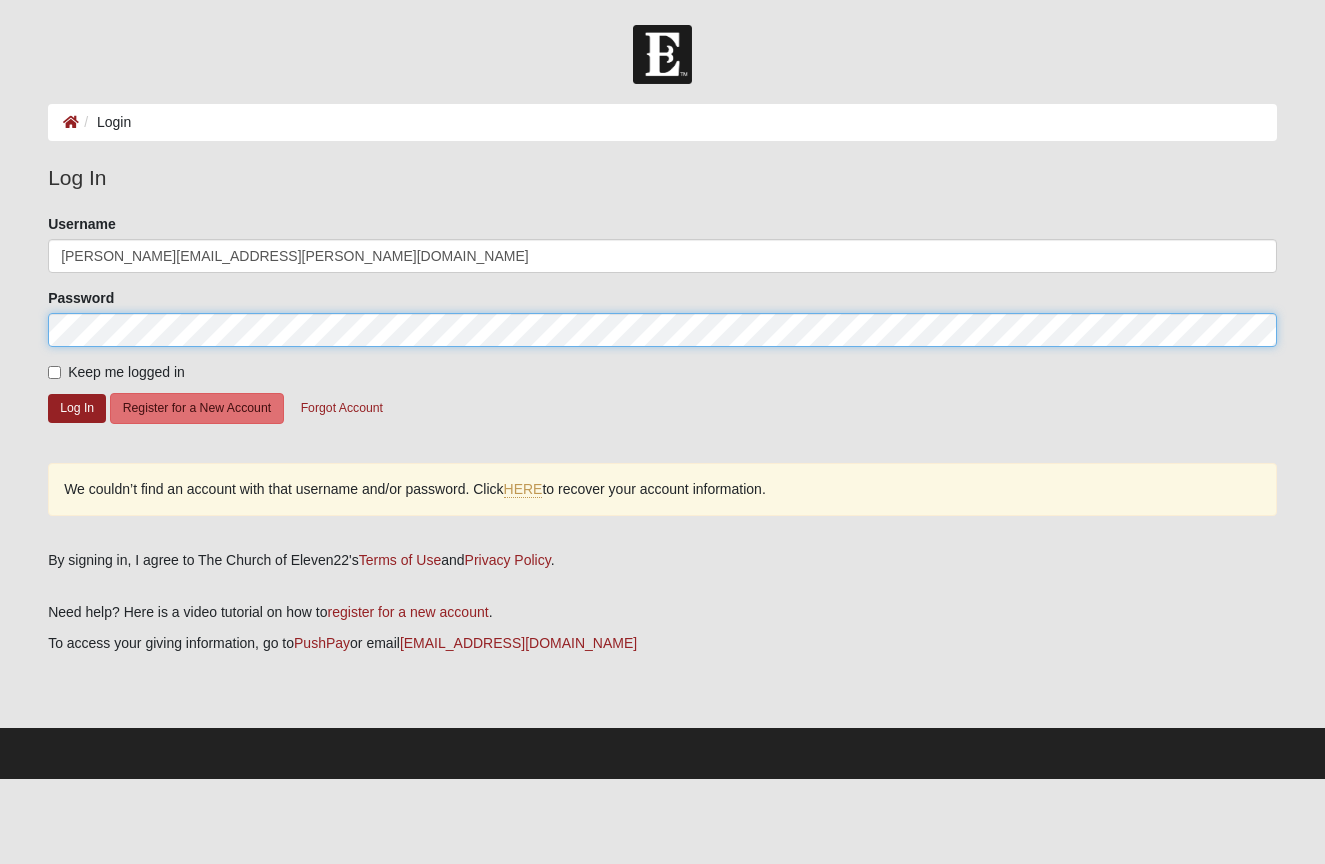 click on "Log In
Login
Login
Error
Log In  Please correct the following:    Username    kendall.russ@coe22.com     Password      Keep me logged in Log In Register for a New Account Forgot Account HERE  to recover your account information. Terms of Use  and  ." at bounding box center [662, 389] 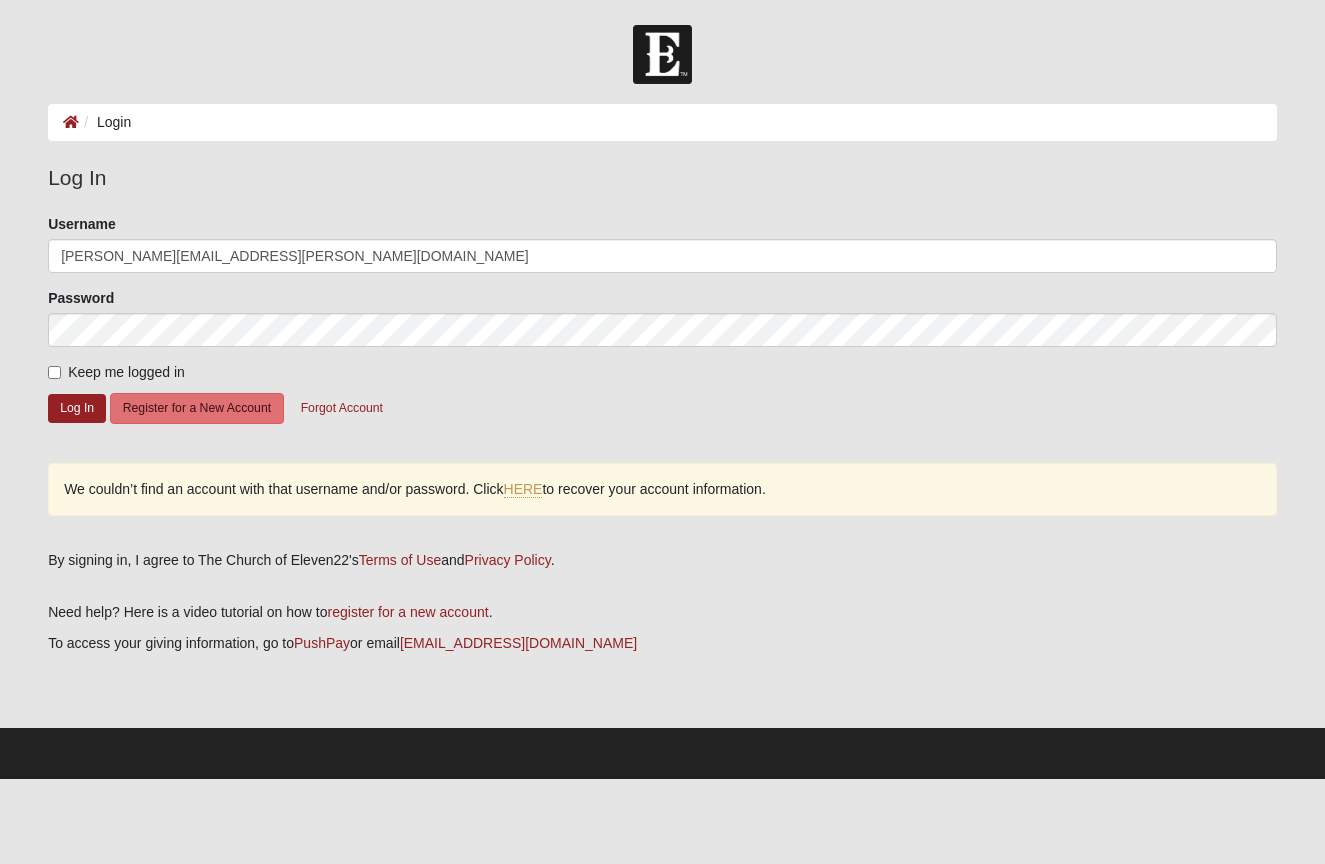 click on "Please correct the following:    Username    kendall.russ@coe22.com     Password      Keep me logged in Log In Register for a New Account Forgot Account" at bounding box center (662, 331) 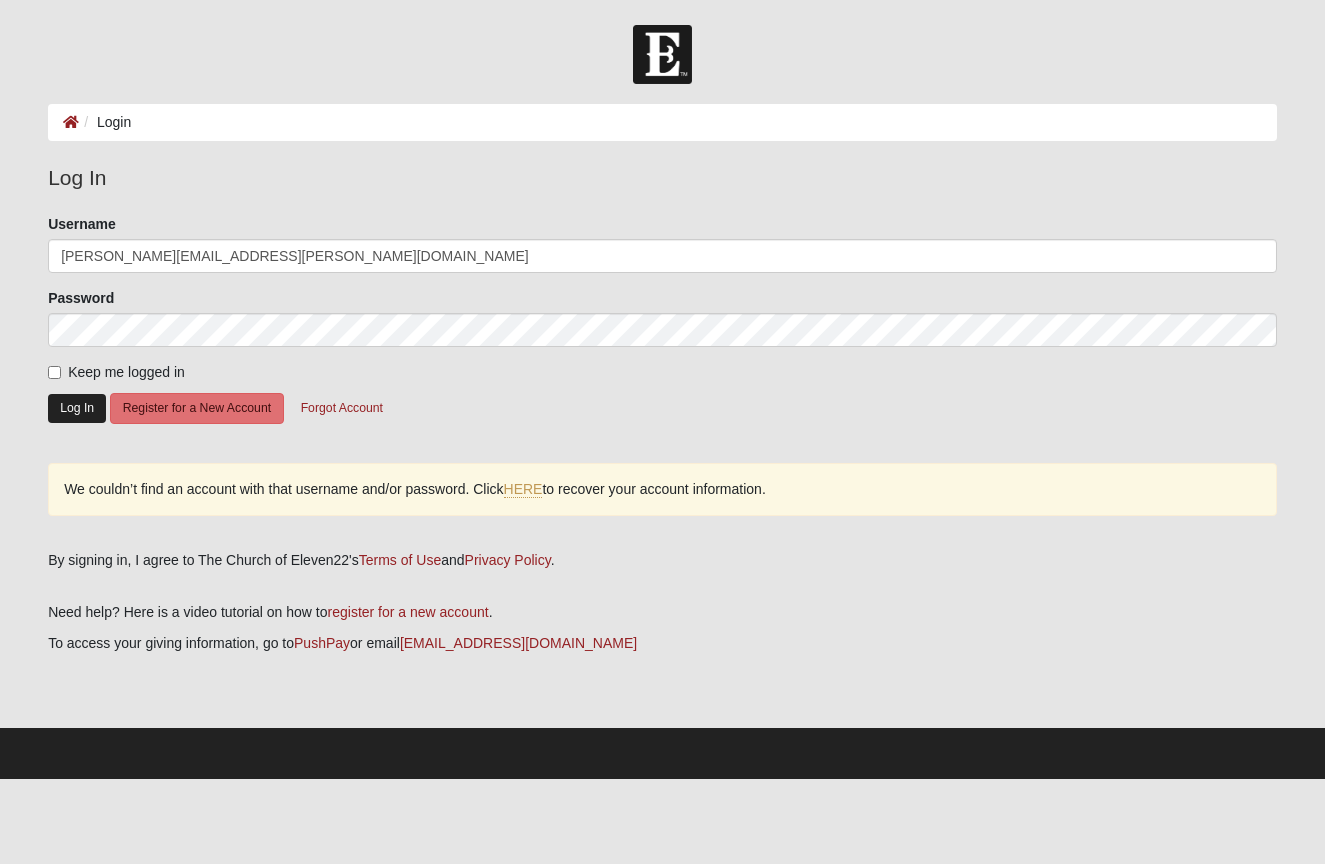 click on "Log In" 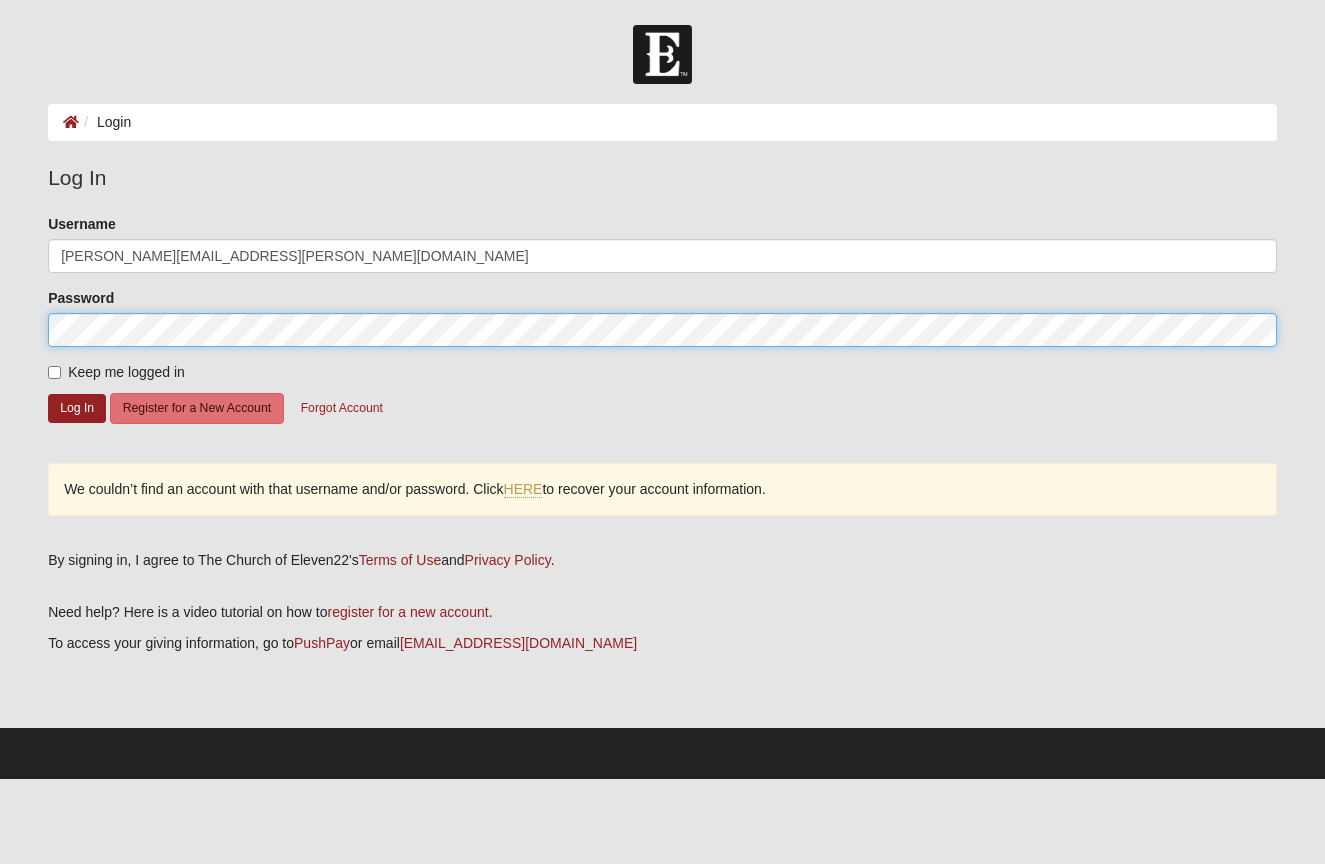 click on "Log In
Login
Login
Error
Log In  Please correct the following:    Username    kendall.russ@coe22.com     Password      Keep me logged in Log In Register for a New Account Forgot Account HERE  to recover your account information. Terms of Use  and  ." at bounding box center [662, 389] 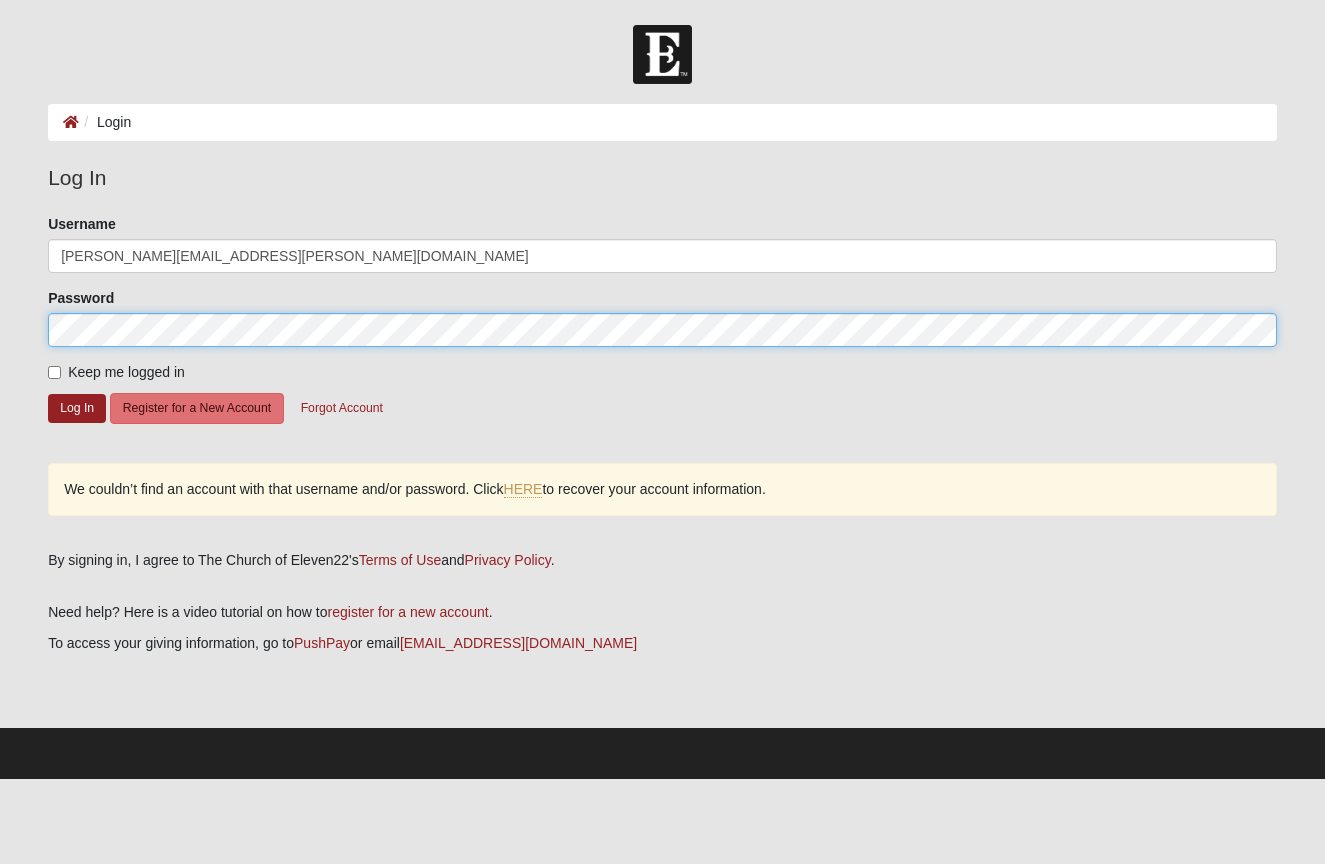click on "Log In" 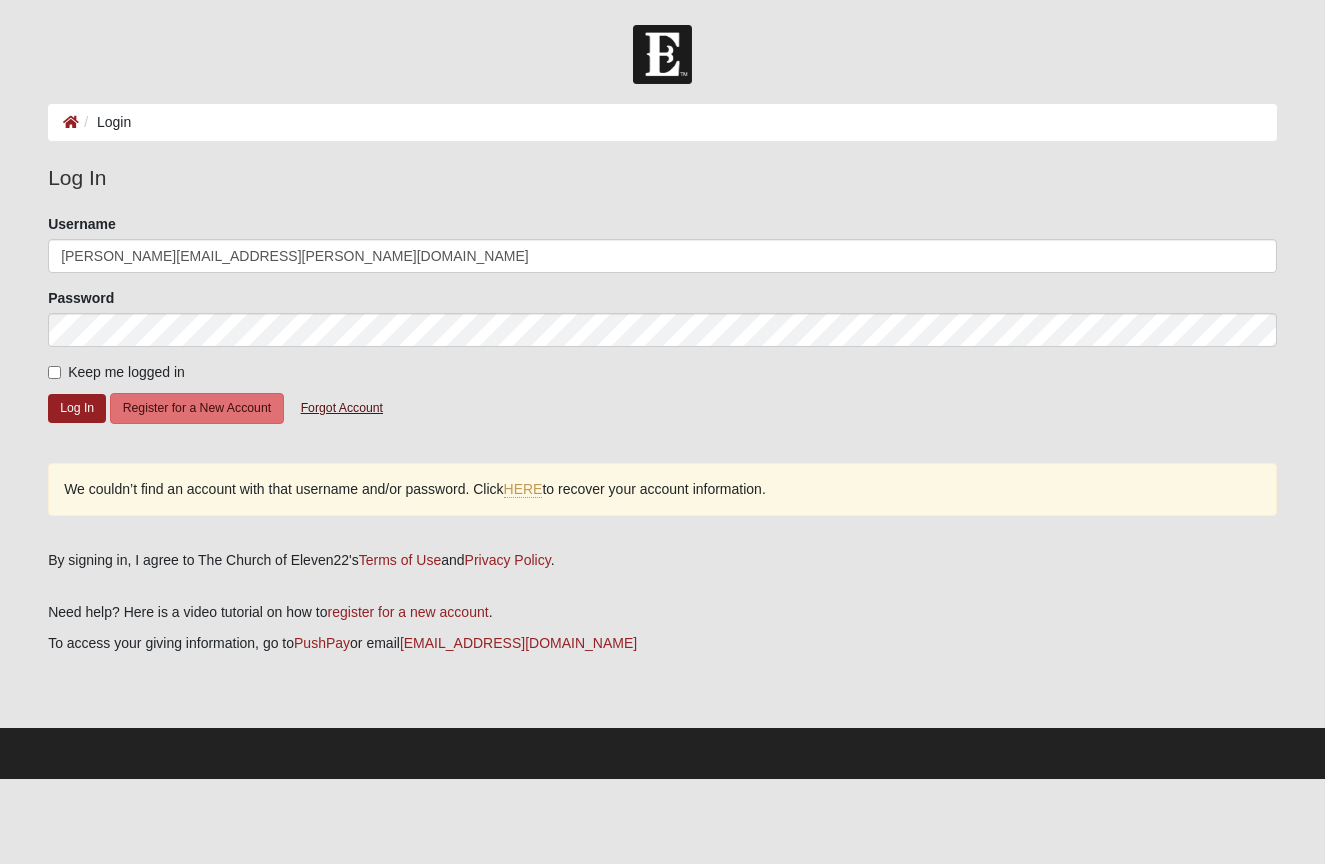 click on "Forgot Account" 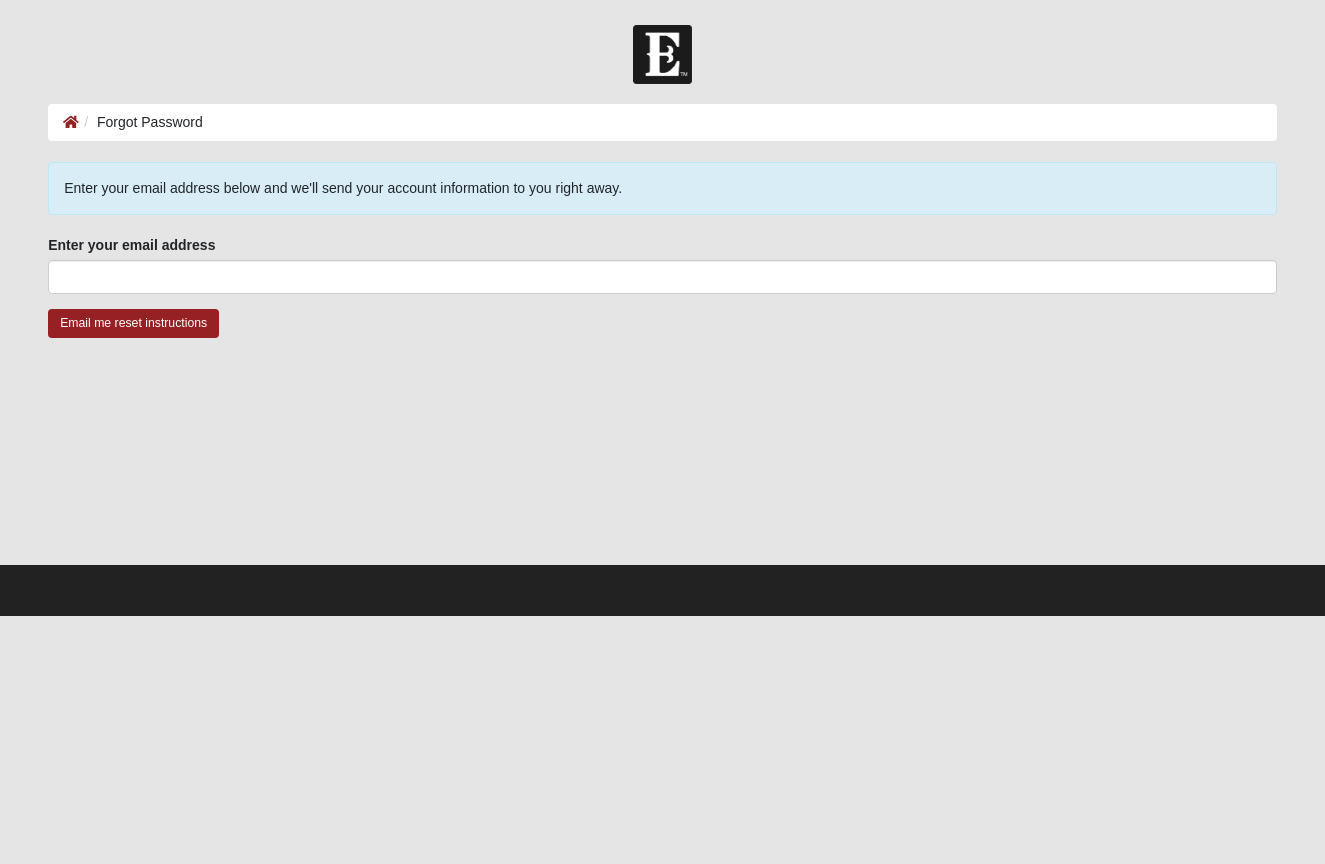 scroll, scrollTop: 0, scrollLeft: 0, axis: both 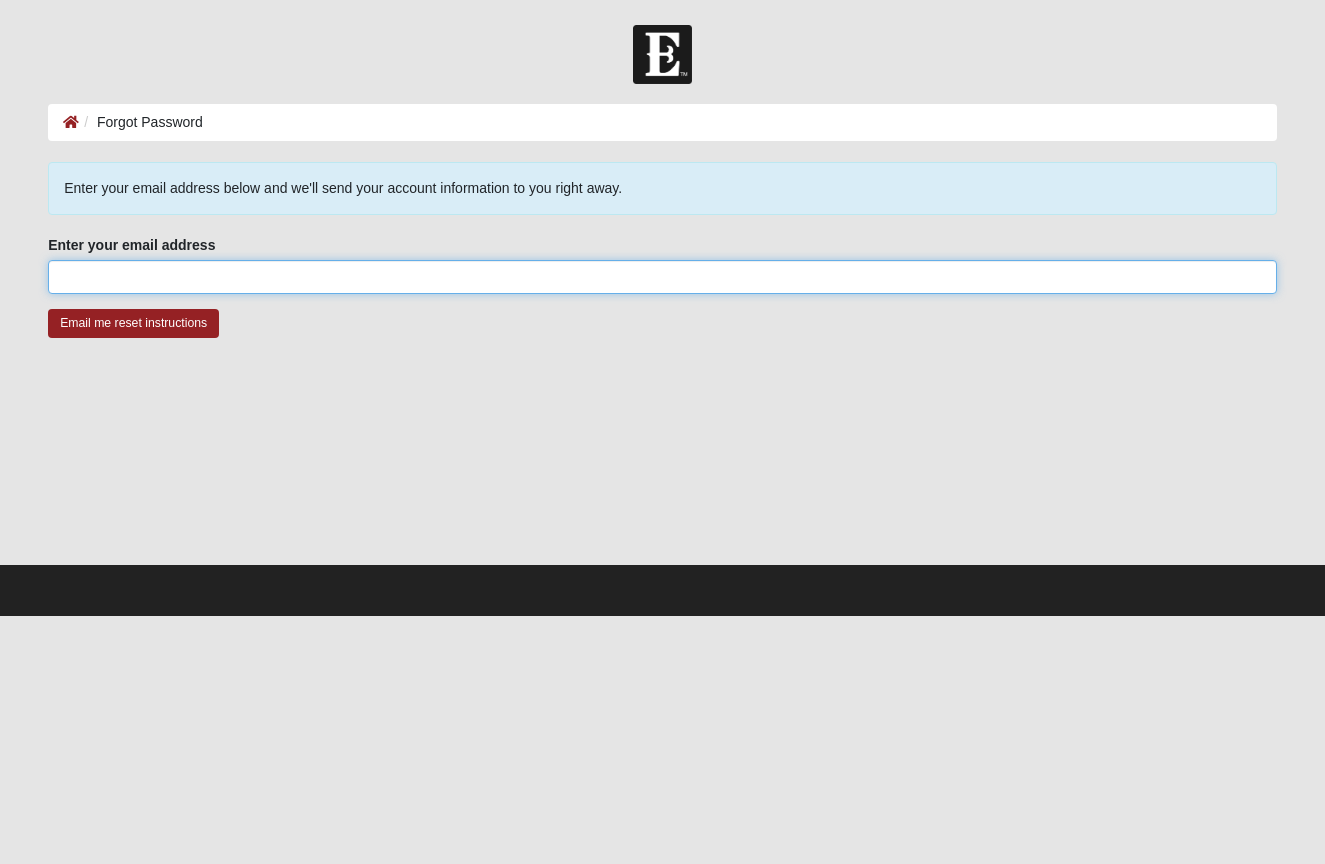 click on "Enter your email address" at bounding box center [662, 277] 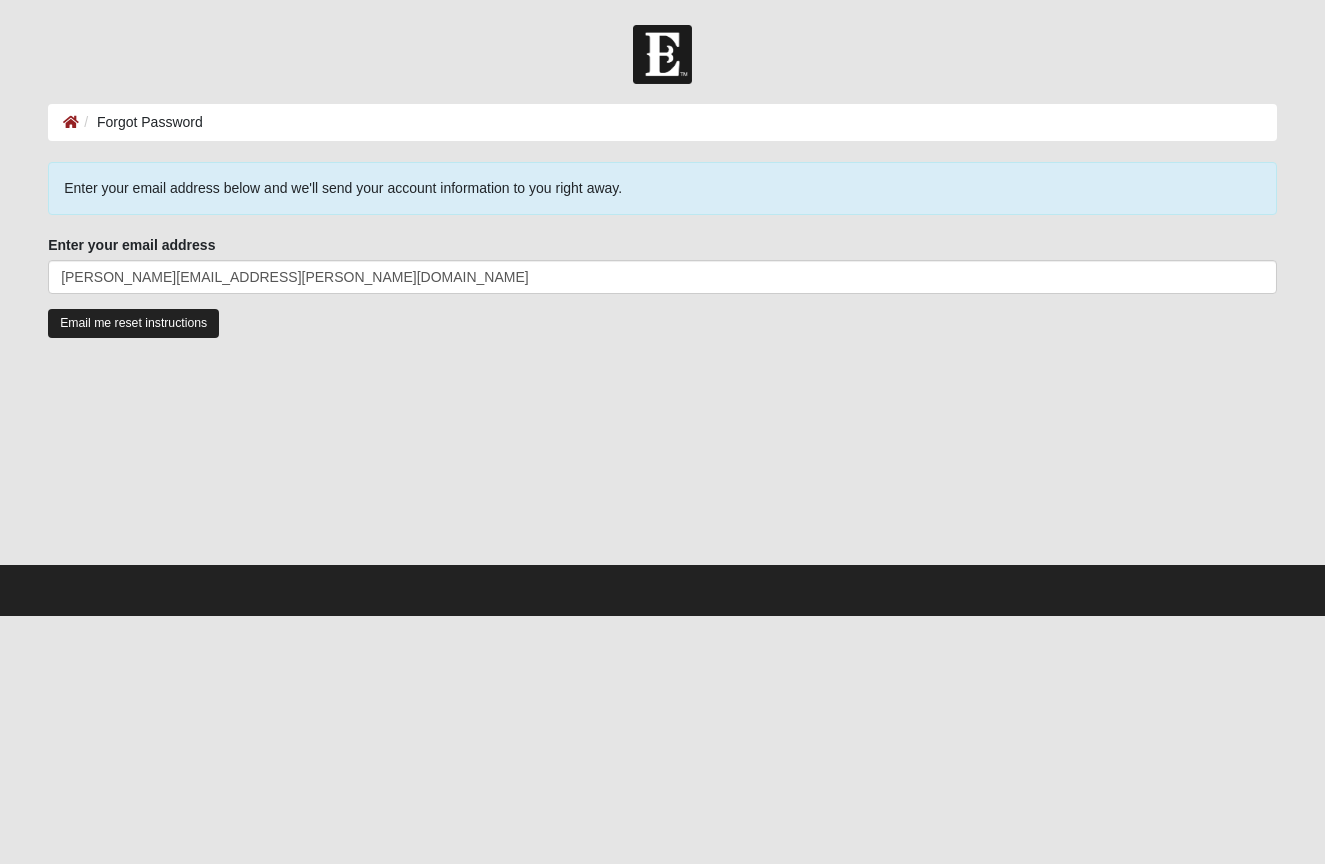 click on "Email me reset instructions" at bounding box center [133, 323] 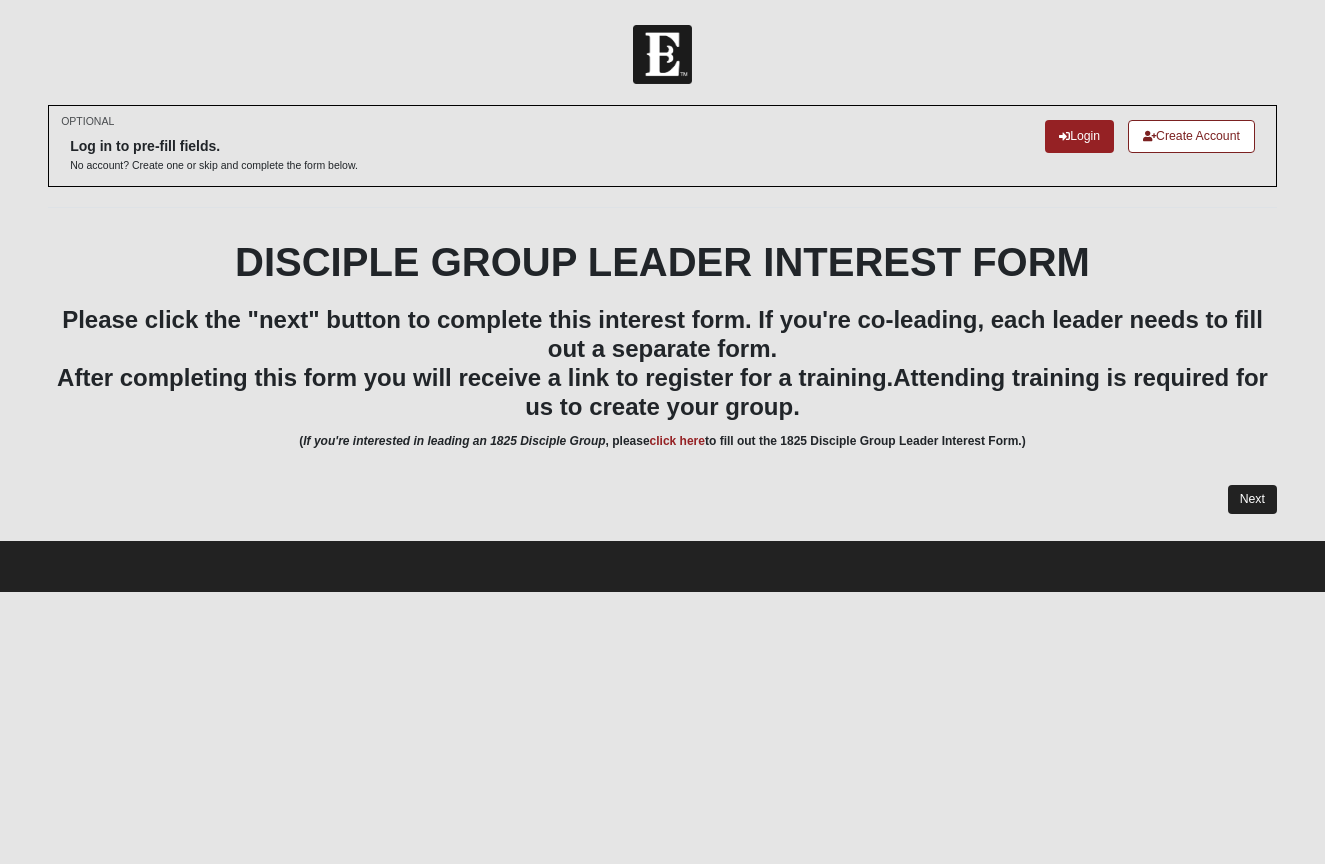scroll, scrollTop: 0, scrollLeft: 0, axis: both 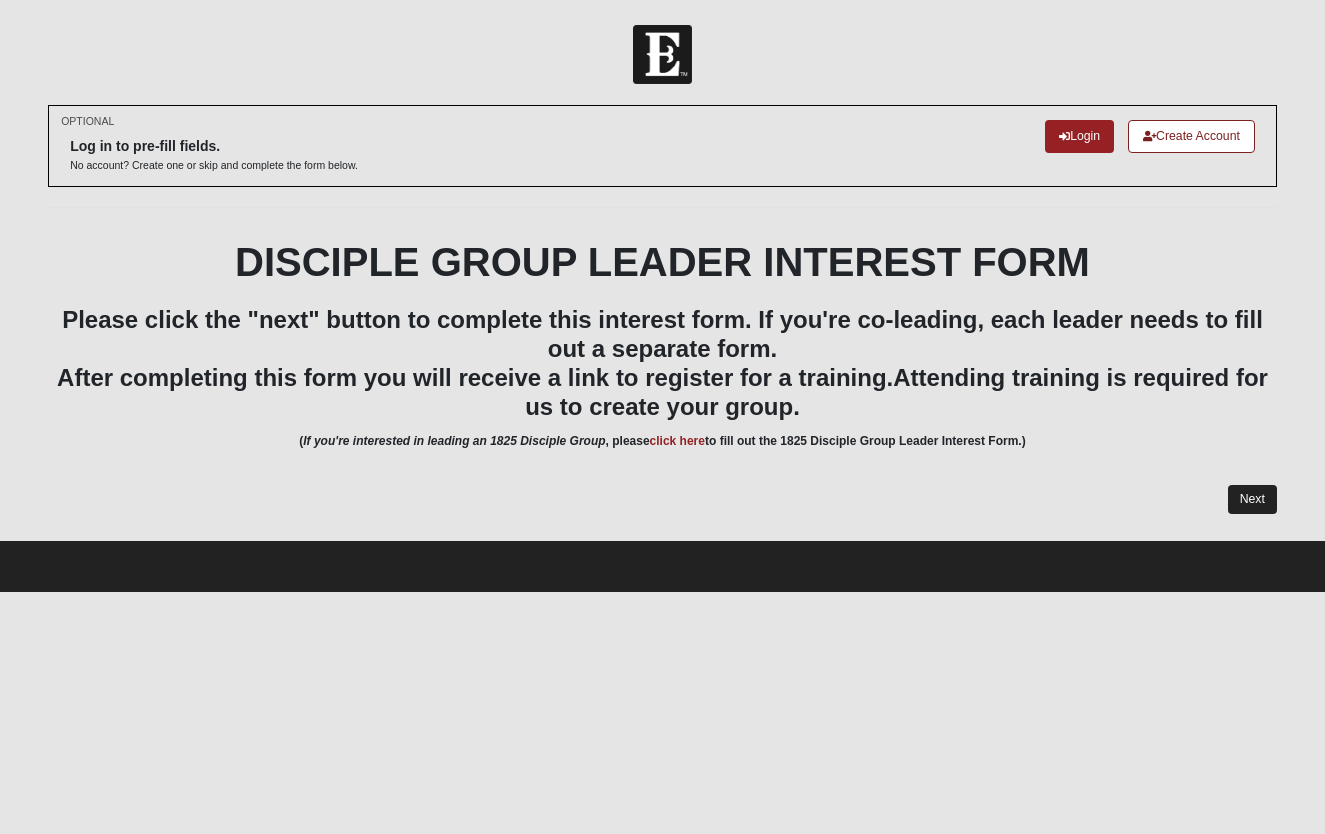 click on "Next" at bounding box center [1252, 499] 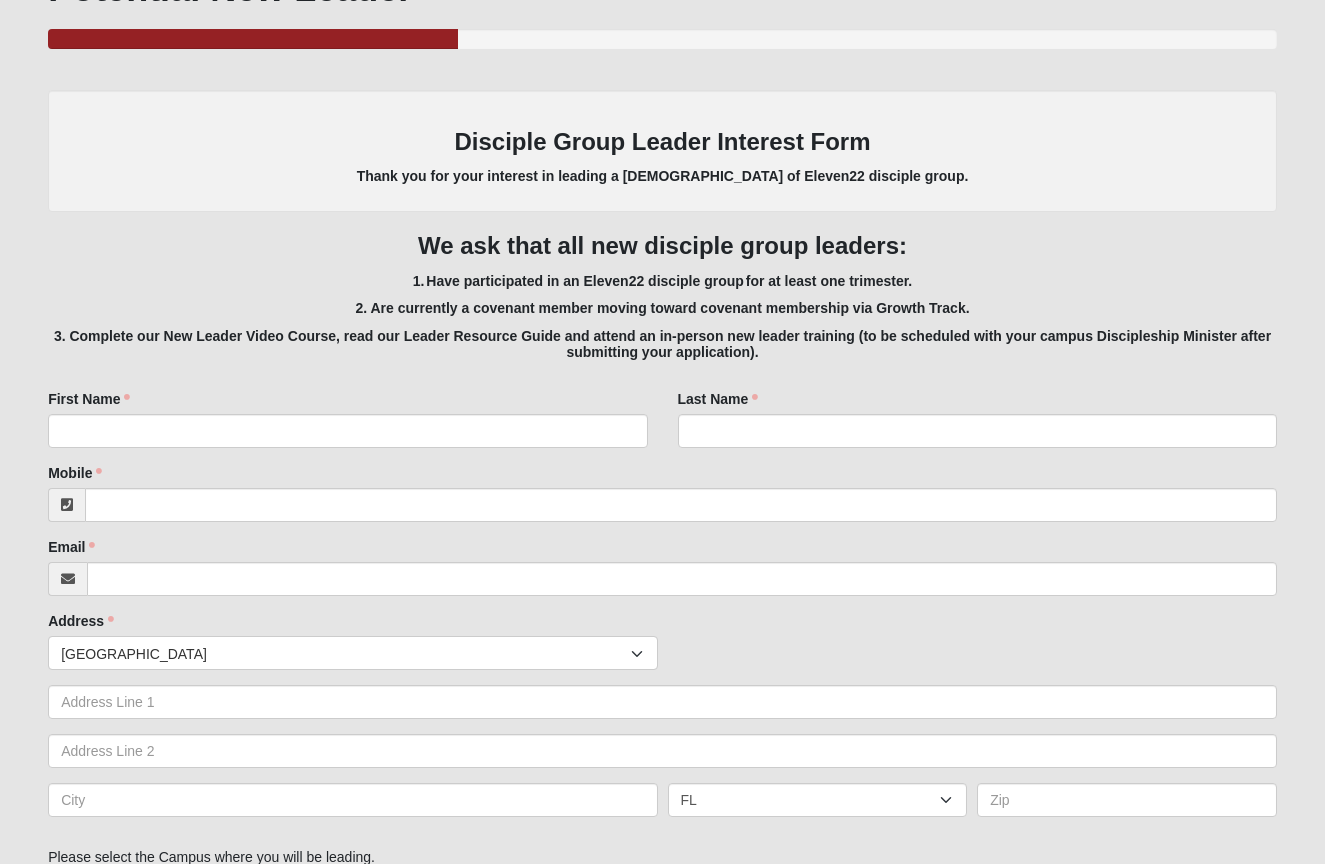 scroll, scrollTop: 241, scrollLeft: 0, axis: vertical 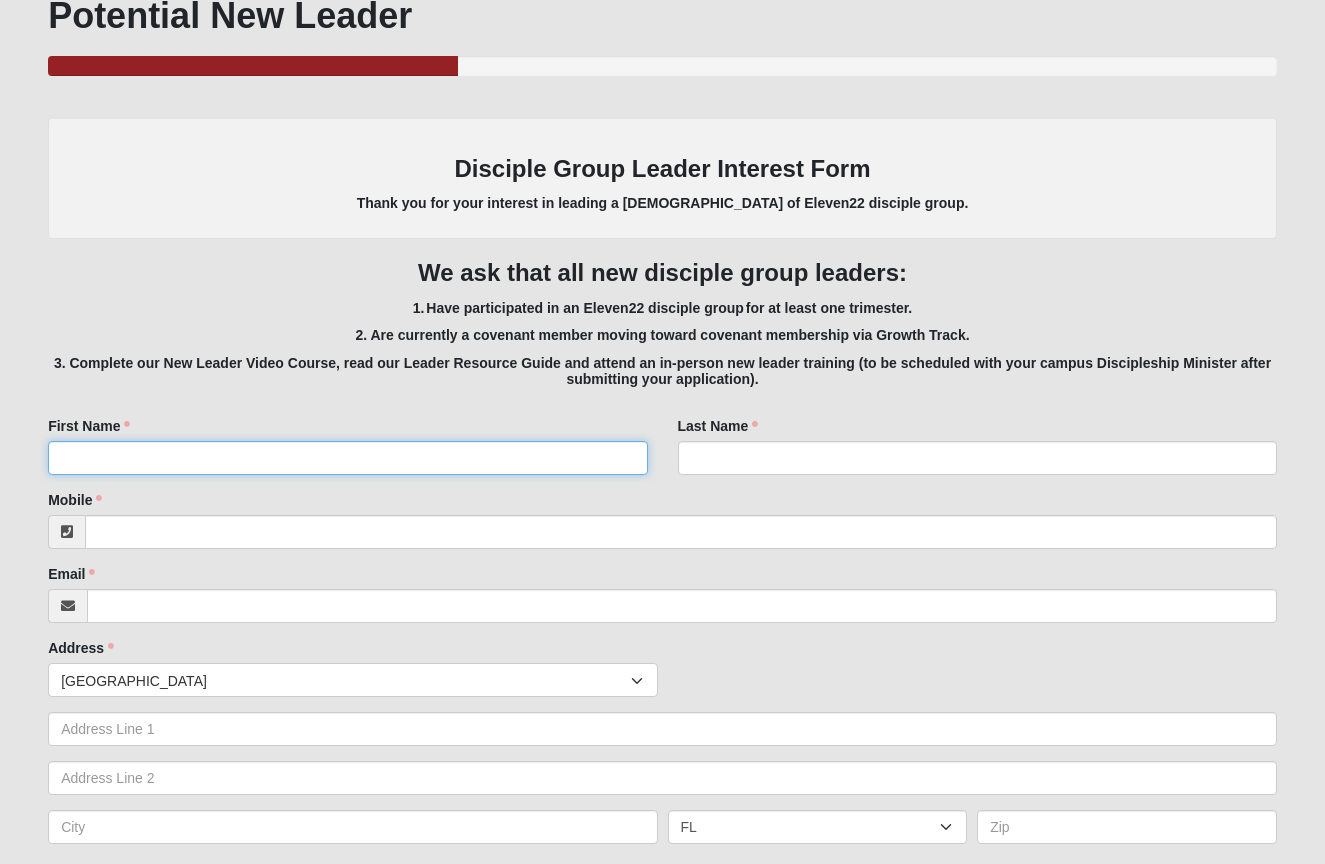 type on "e" 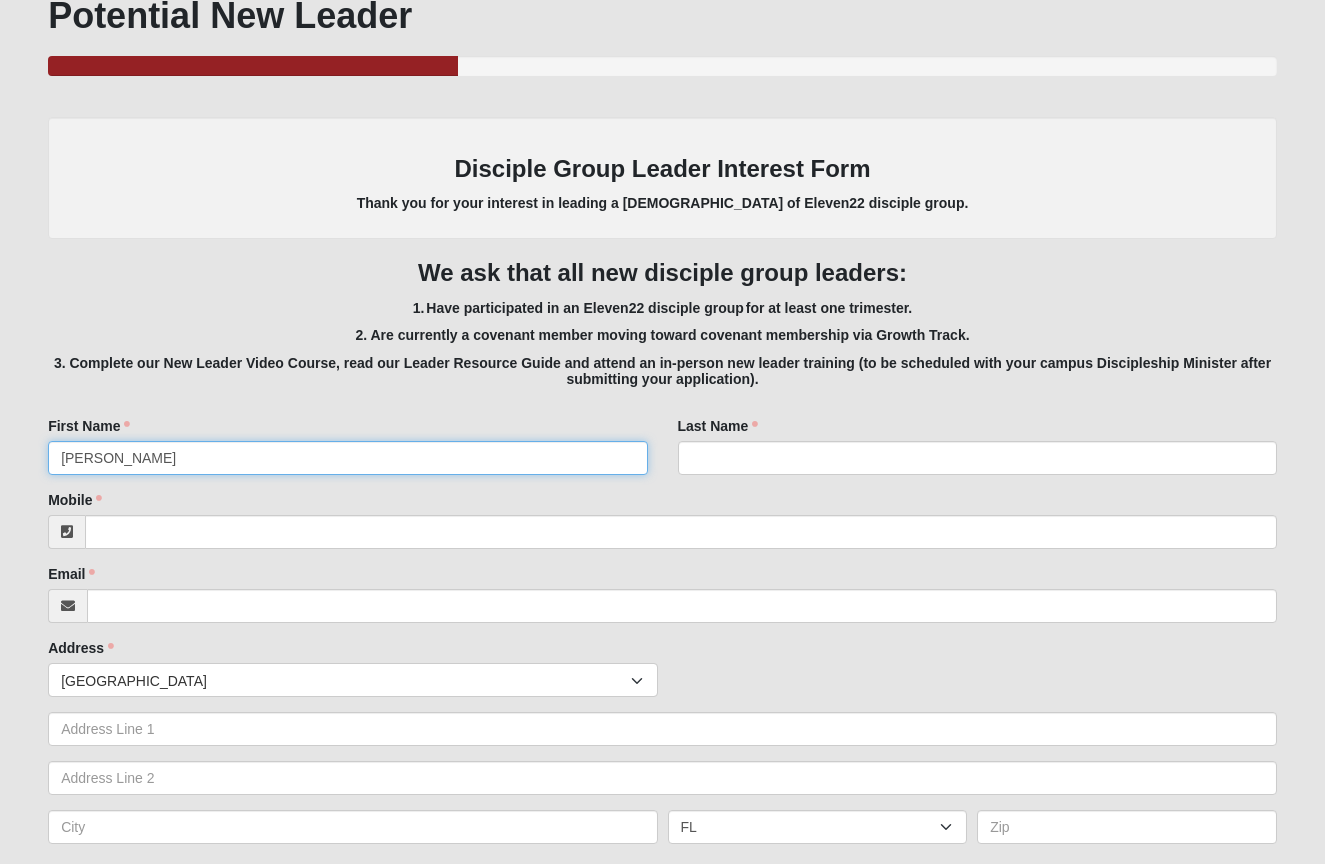 type on "Kendall" 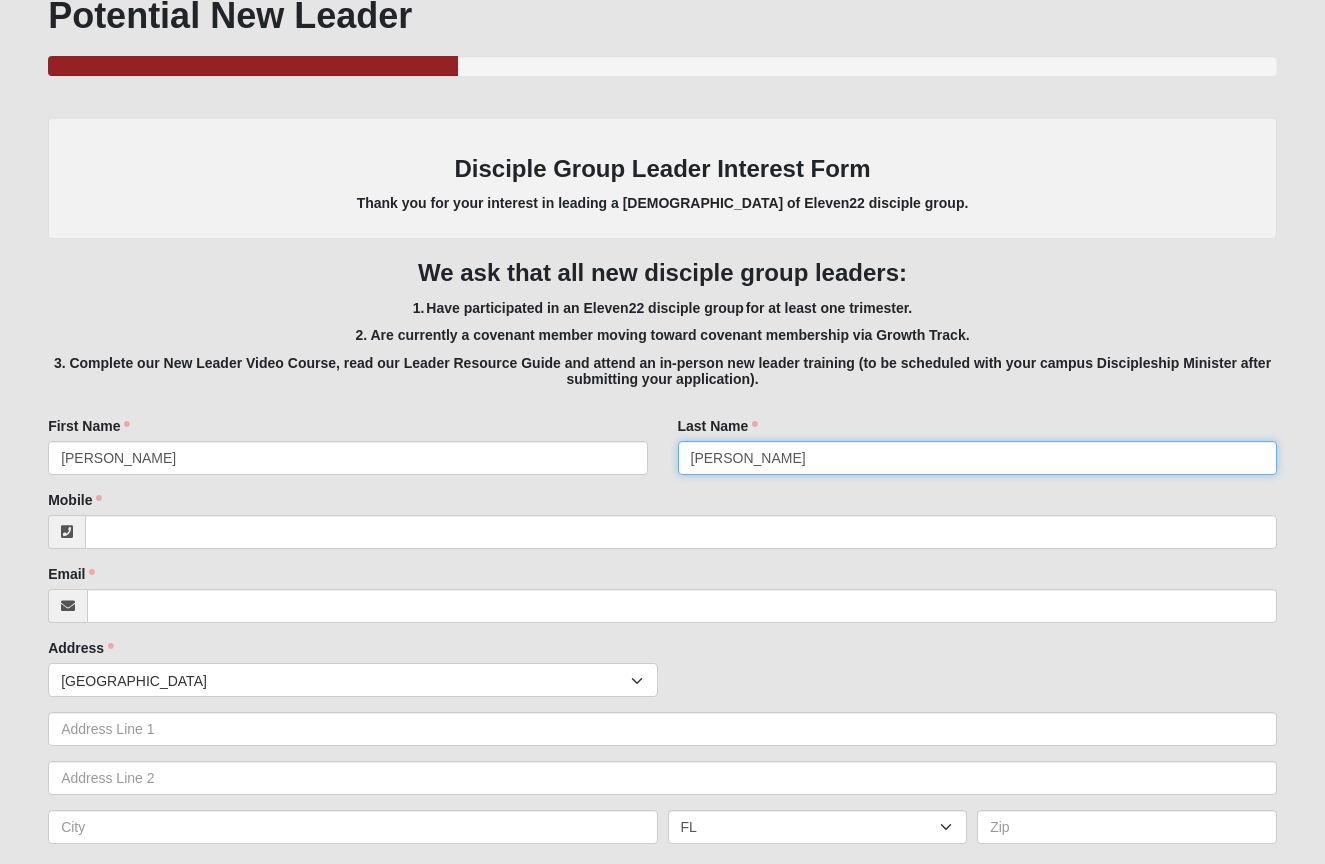 type on "Russ" 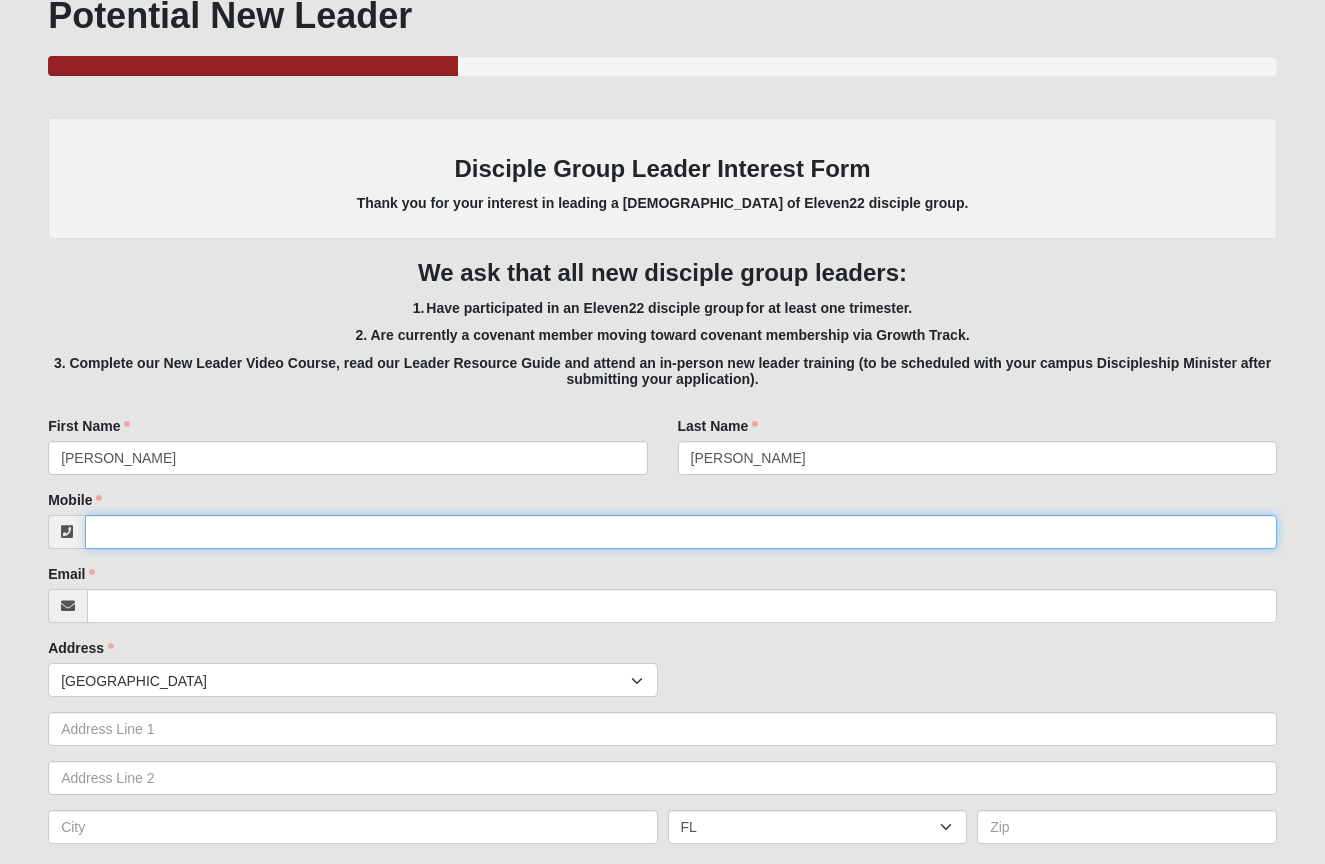 click on "Mobile" at bounding box center [681, 532] 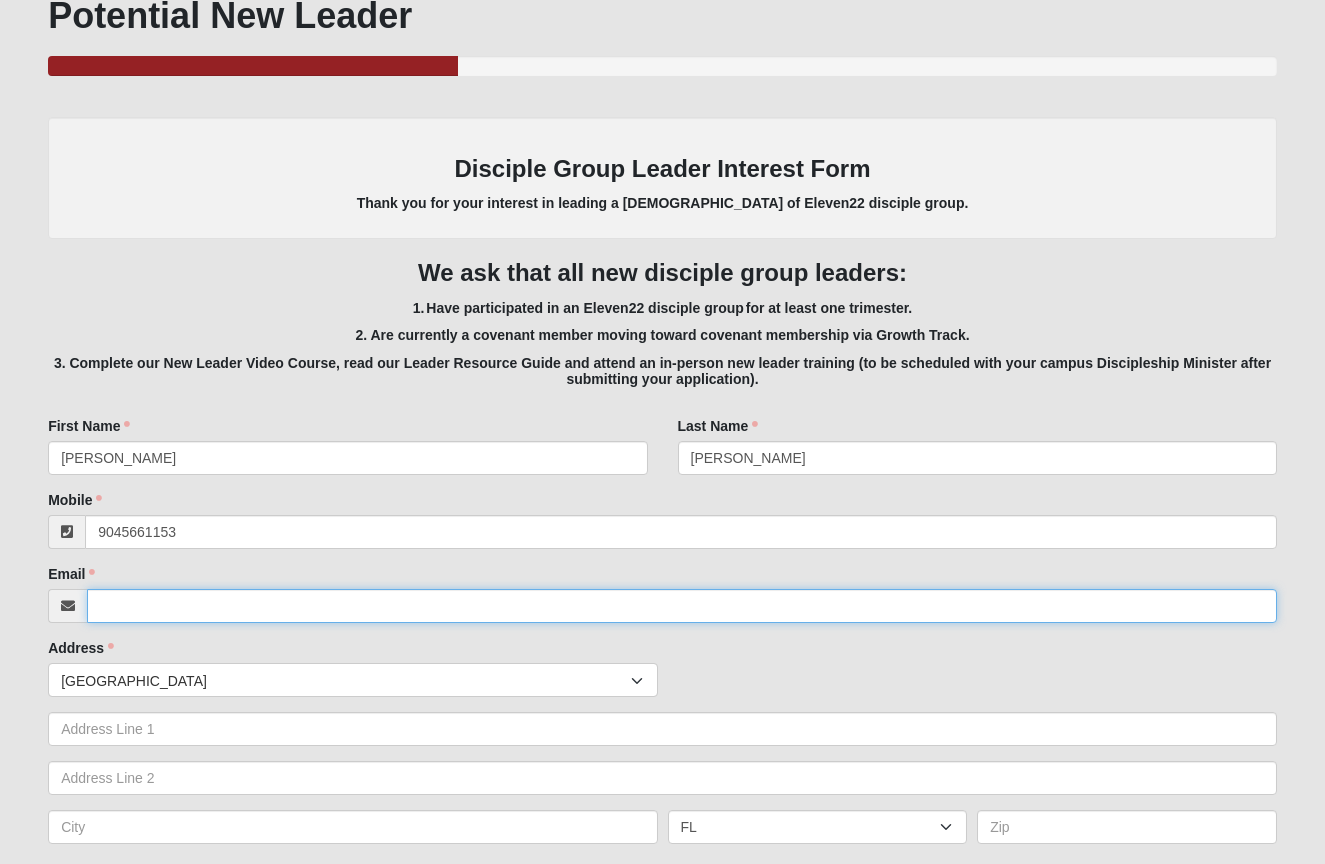 type on "(904) 566-1153" 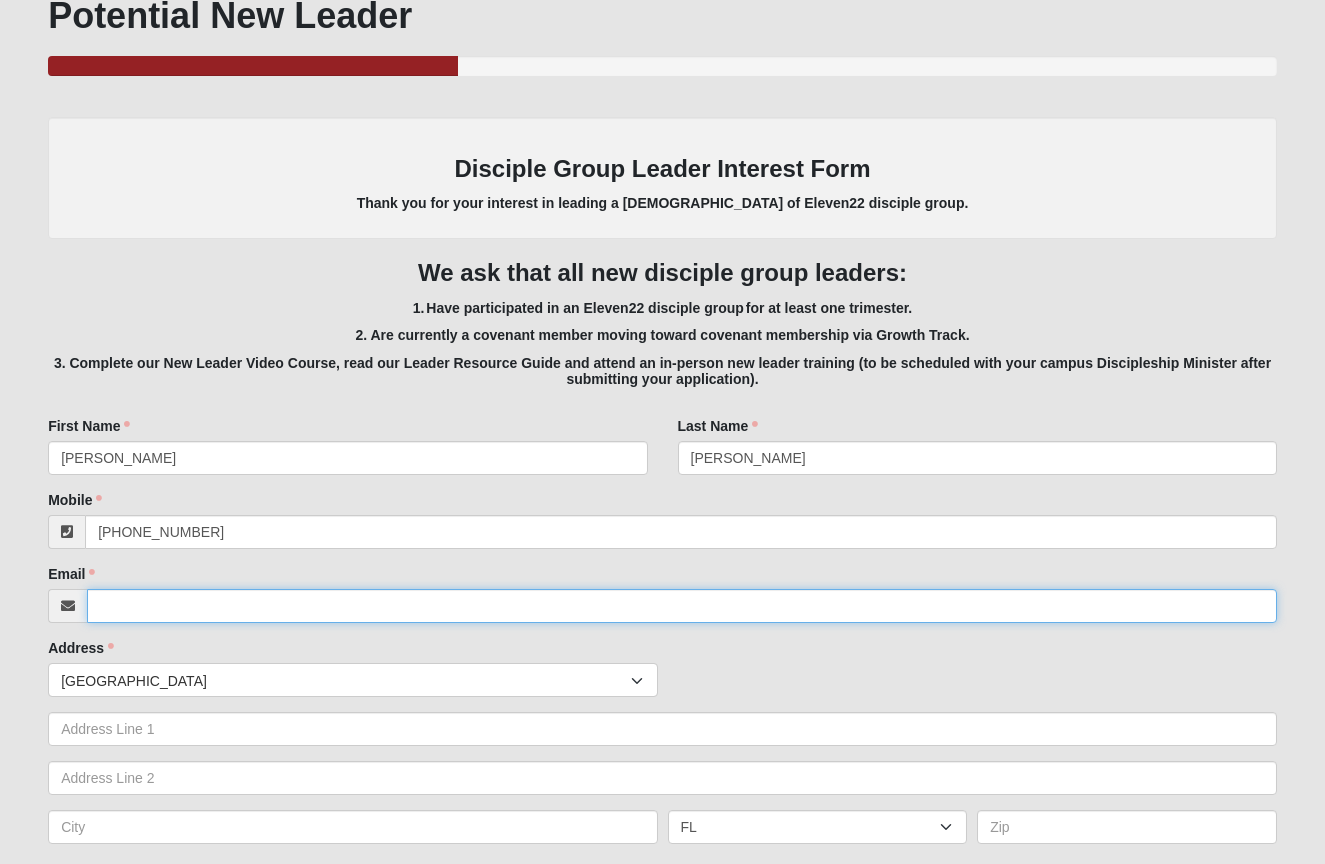 type on "kendallruss96@gmail.com" 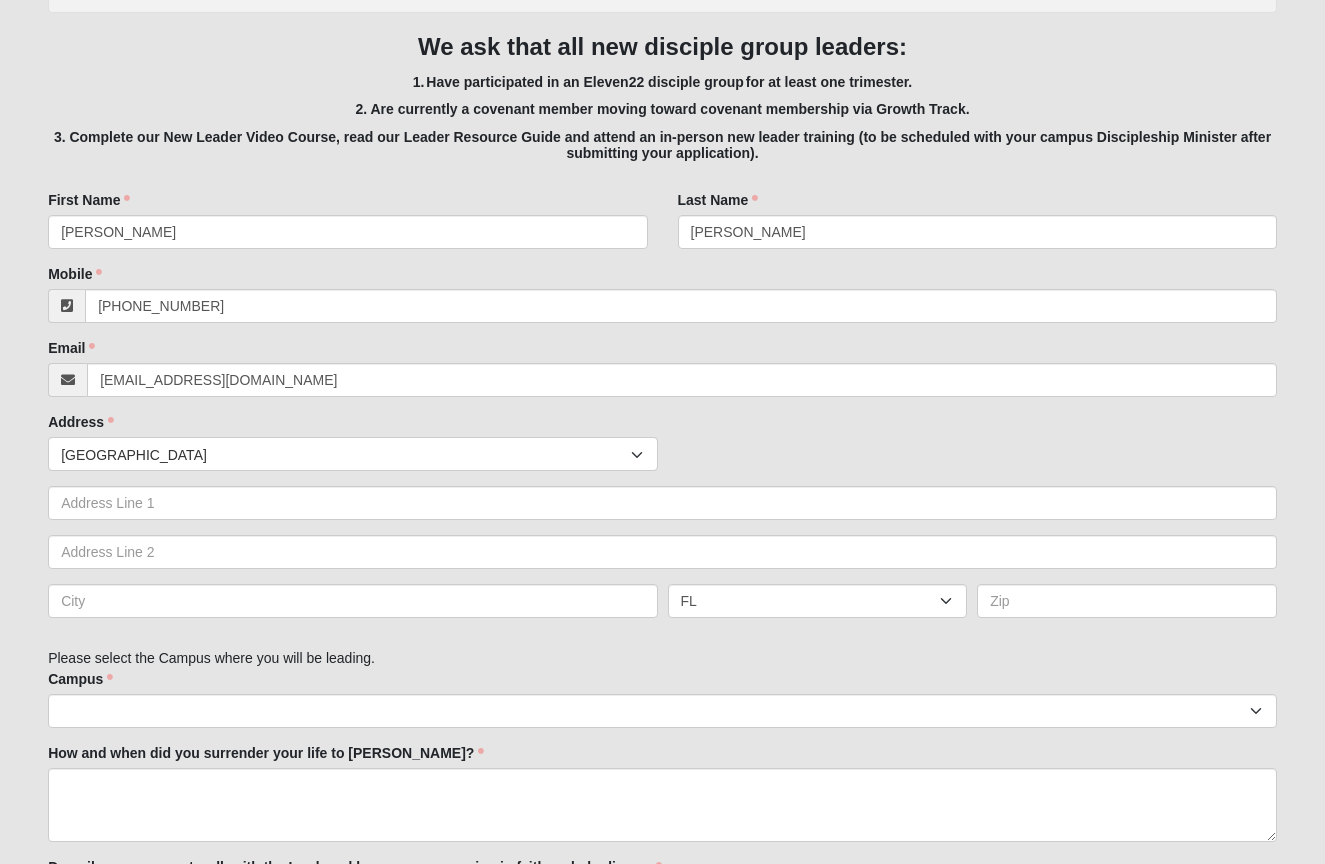 scroll, scrollTop: 552, scrollLeft: 0, axis: vertical 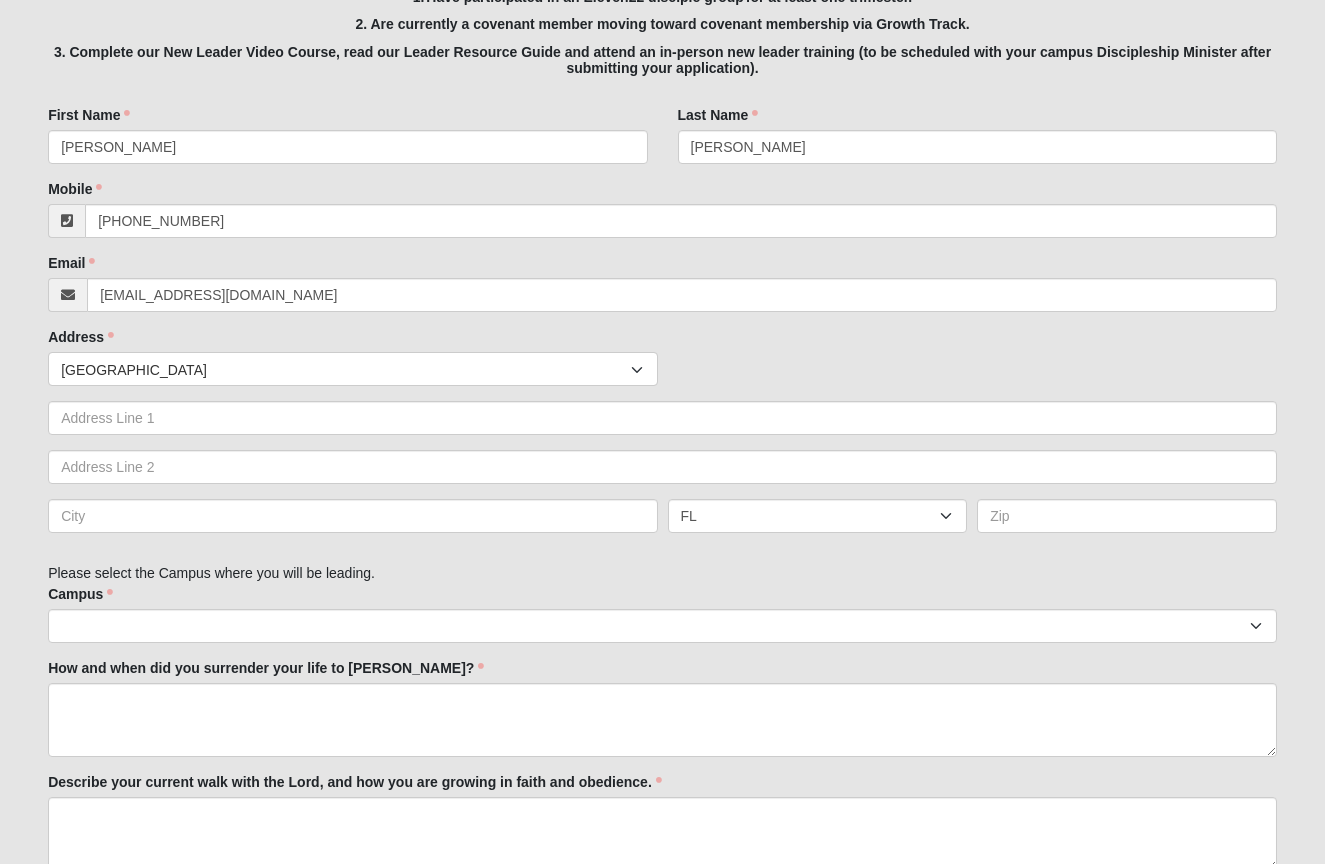 click on "Countries
United States
------------------------
Afghanistan
Aland Islands
Albania
Algeria
American Samoa
Andorra
Angola
Anguilla
Antarctica
Antigua and Barbuda
Argentina
Armenia
Aruba
Australia
Austria
Azerbaijan
Bahamas
Bahrain
Bangladesh
Barbados
Belarus
Belgium
Belize
Benin
Bermuda
Bhutan
Bolivia
Bonaire, Saint Eustatius and Saba
Bosnia and Herzegovina
Botswana
Bouvet Island
Brazil
British Indian Ocean Territory
British Virgin Islands
Brunei
Bulgaria
Burkina Faso
Burundi
Cambodia
Cameroon
Canada
Chad" at bounding box center [662, 369] 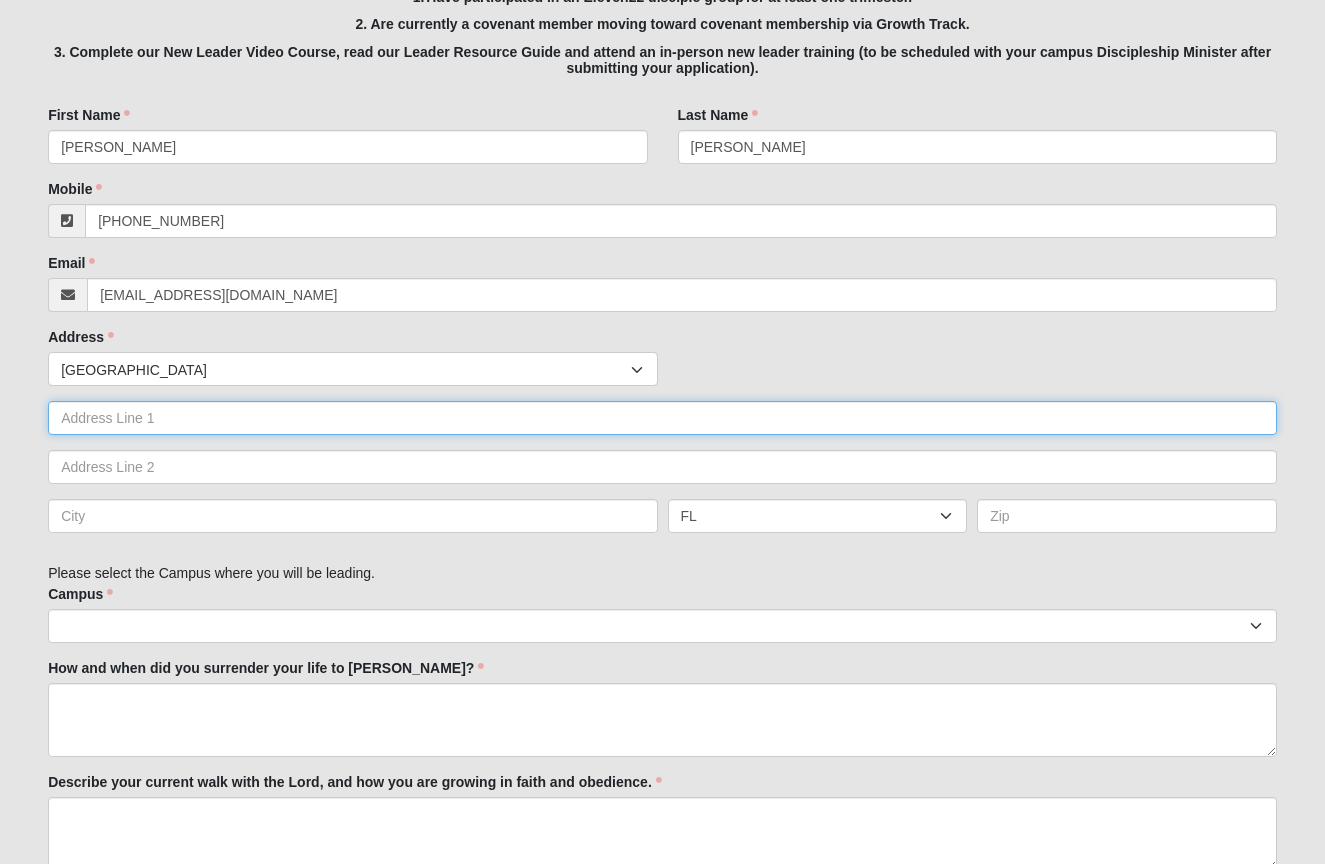 click at bounding box center (662, 418) 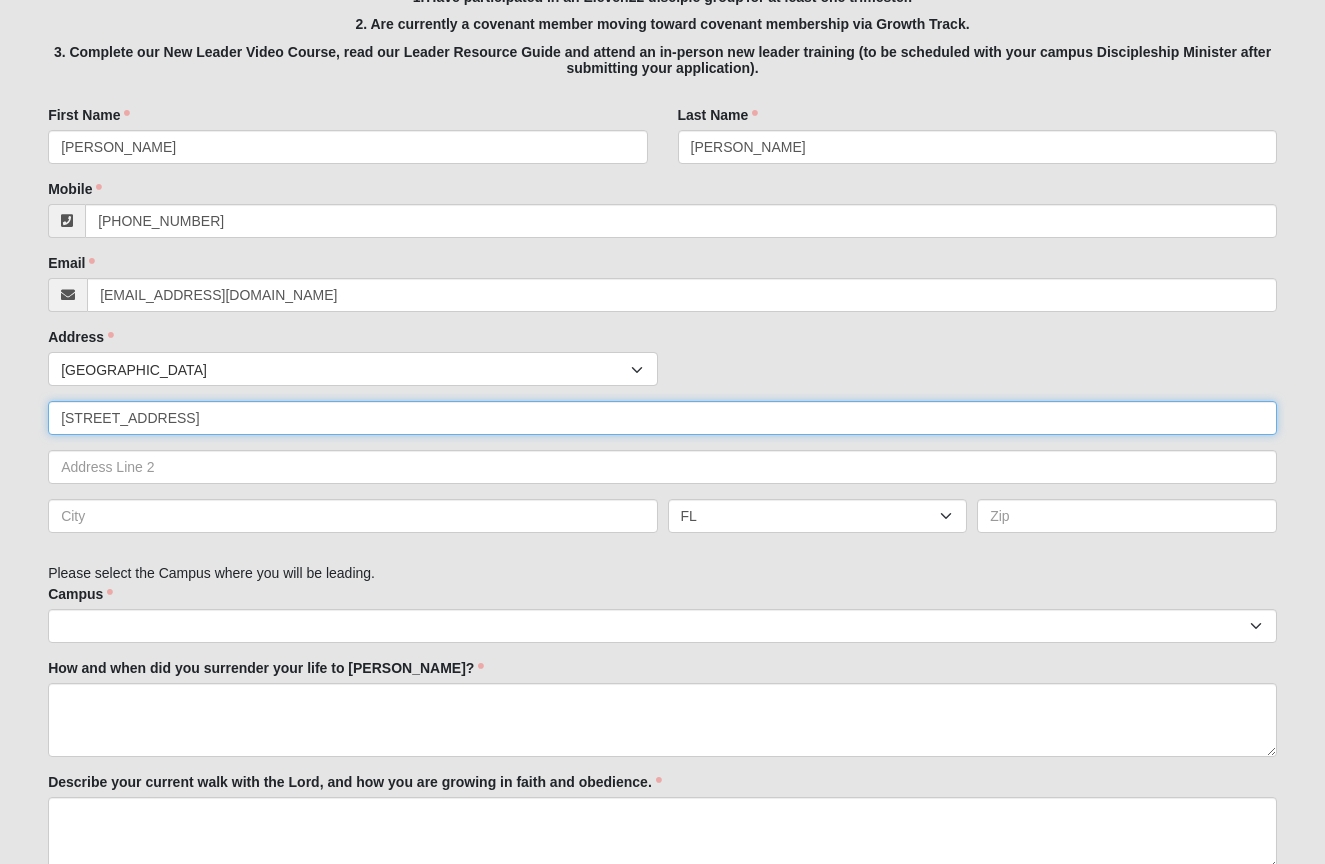 type on "14161 Hampton Falls Dr N" 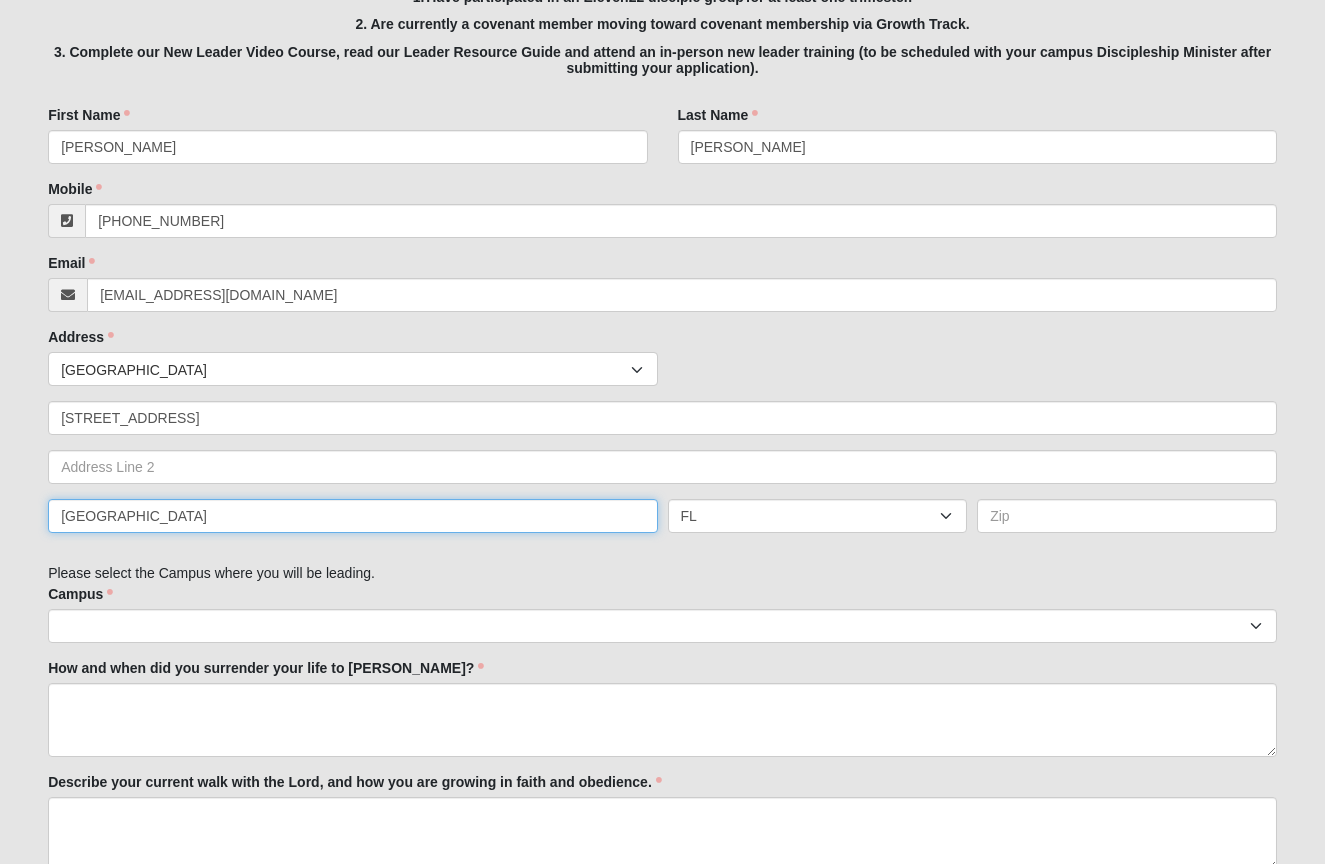type on "Jacksonville" 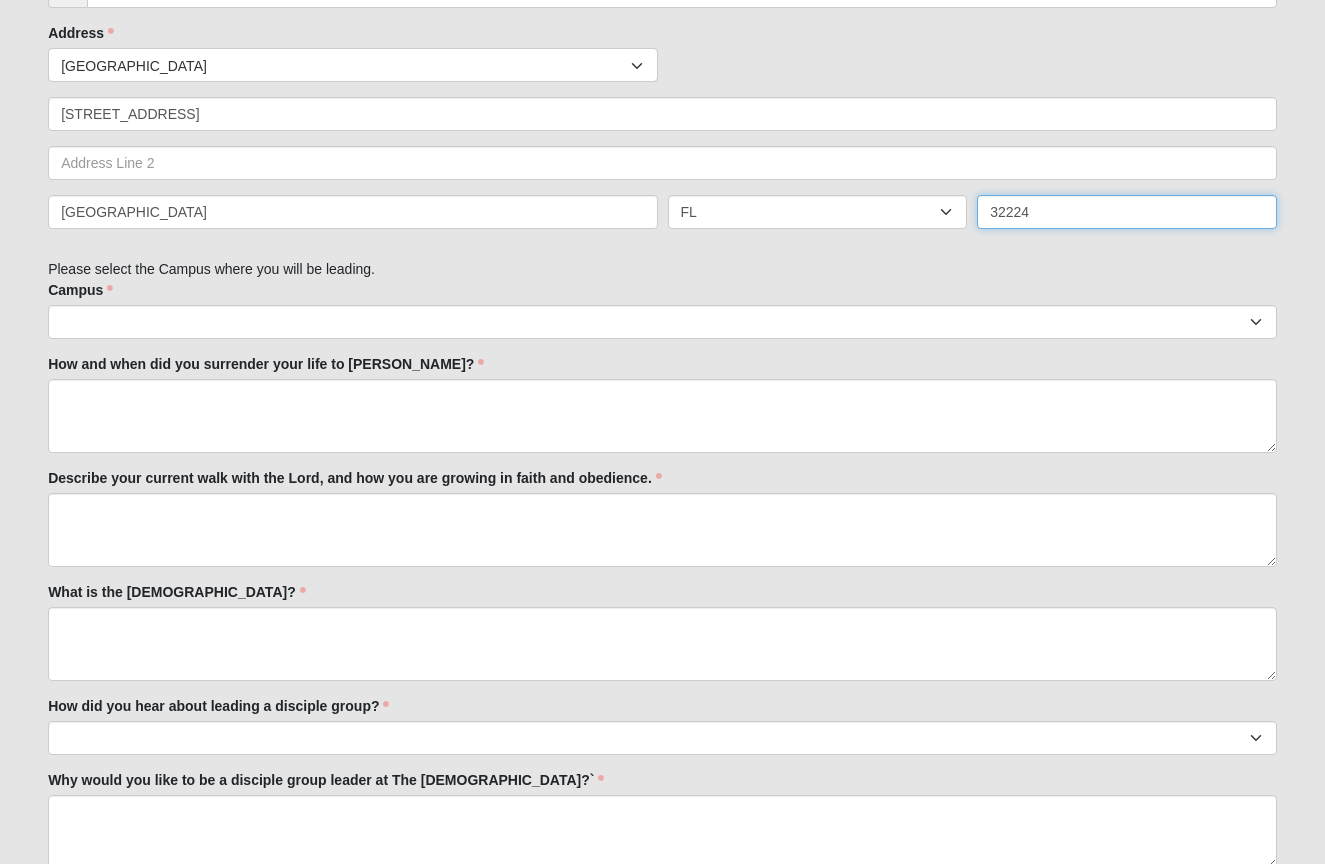 scroll, scrollTop: 861, scrollLeft: 0, axis: vertical 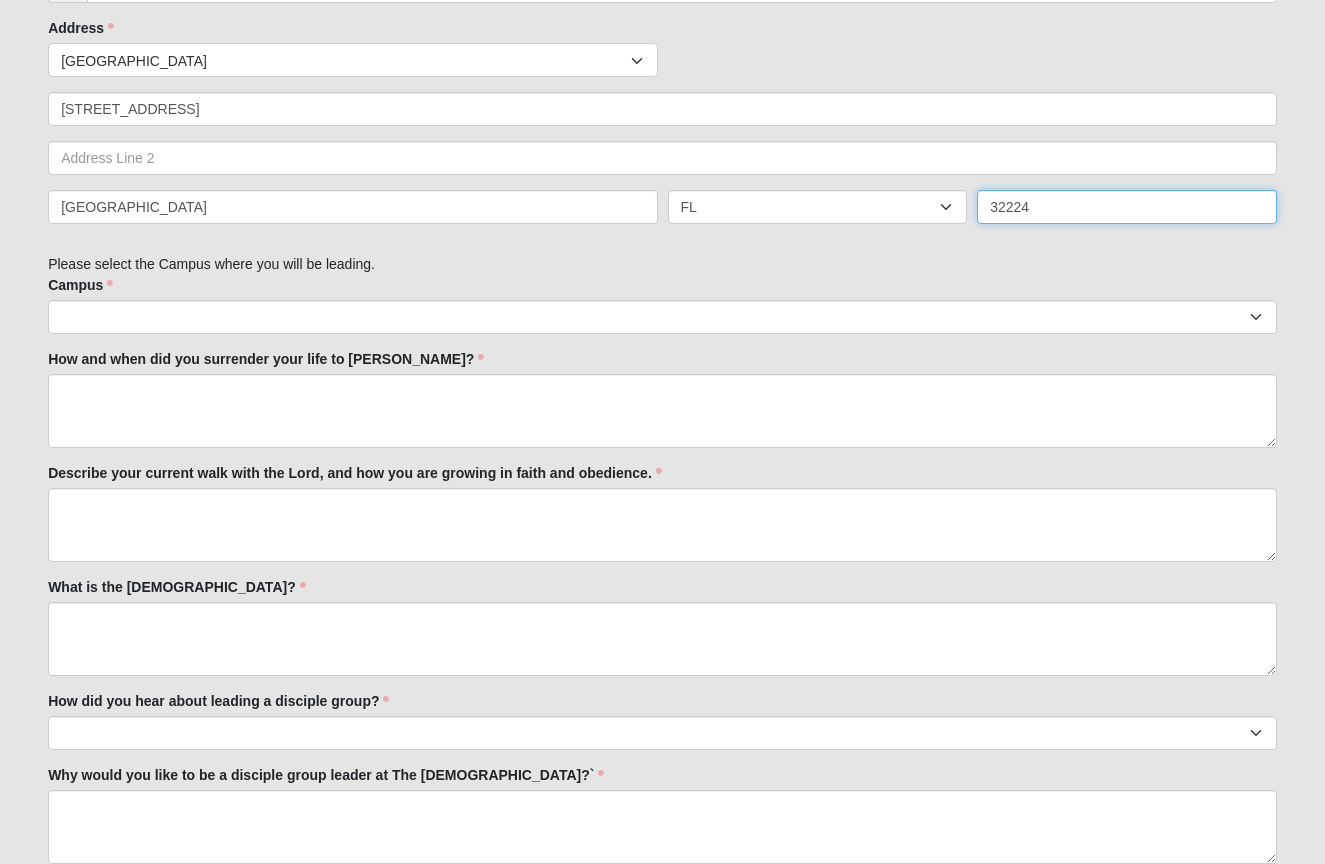 type on "32224" 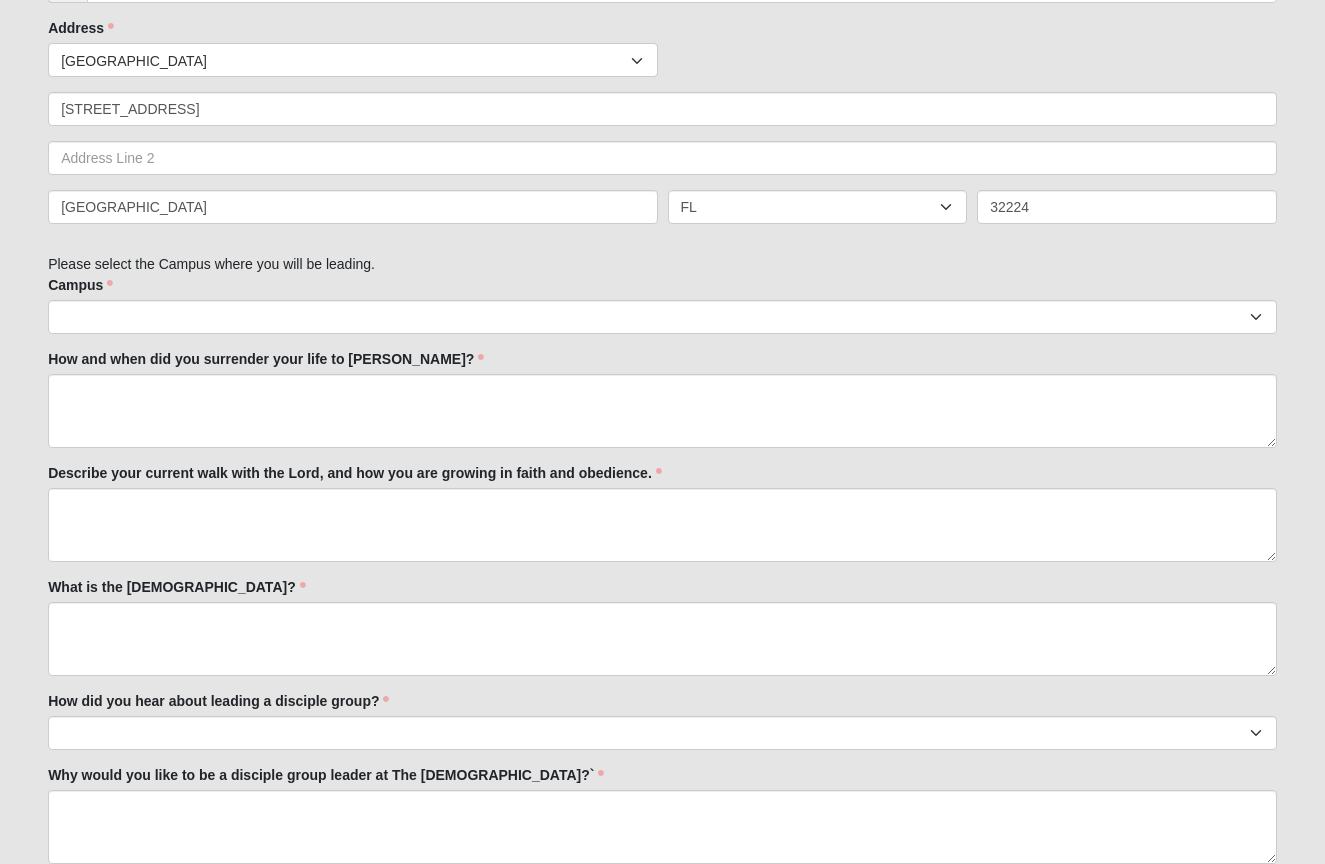 click on "Campus
Arlington
Baymeadows
Eleven22 Online
Fleming Island
Jesup
Mandarin
North Jax
Orange Park
Ponte Vedra
San Pablo
St. Johns
Wildlight
Campus is required." at bounding box center [662, 304] 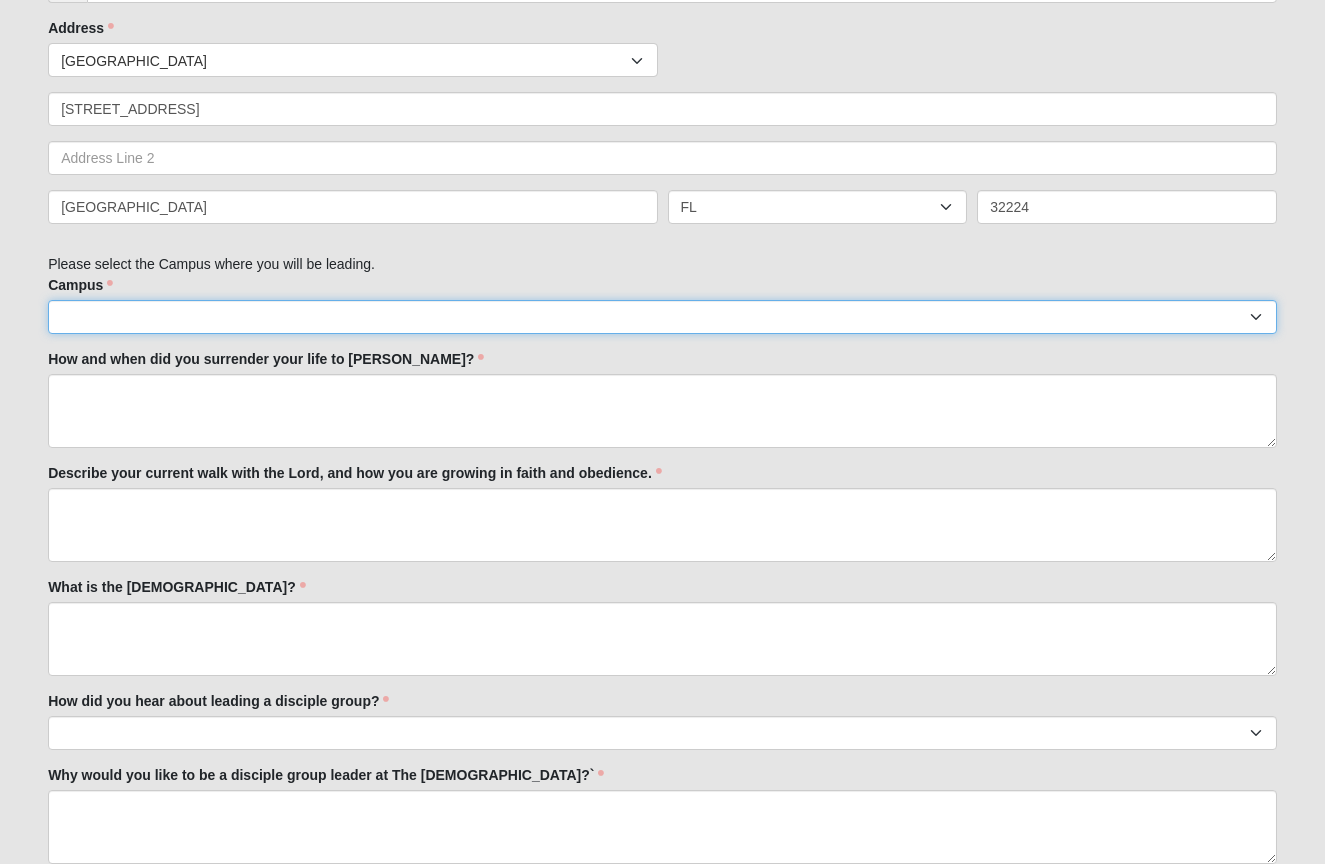 select on "3" 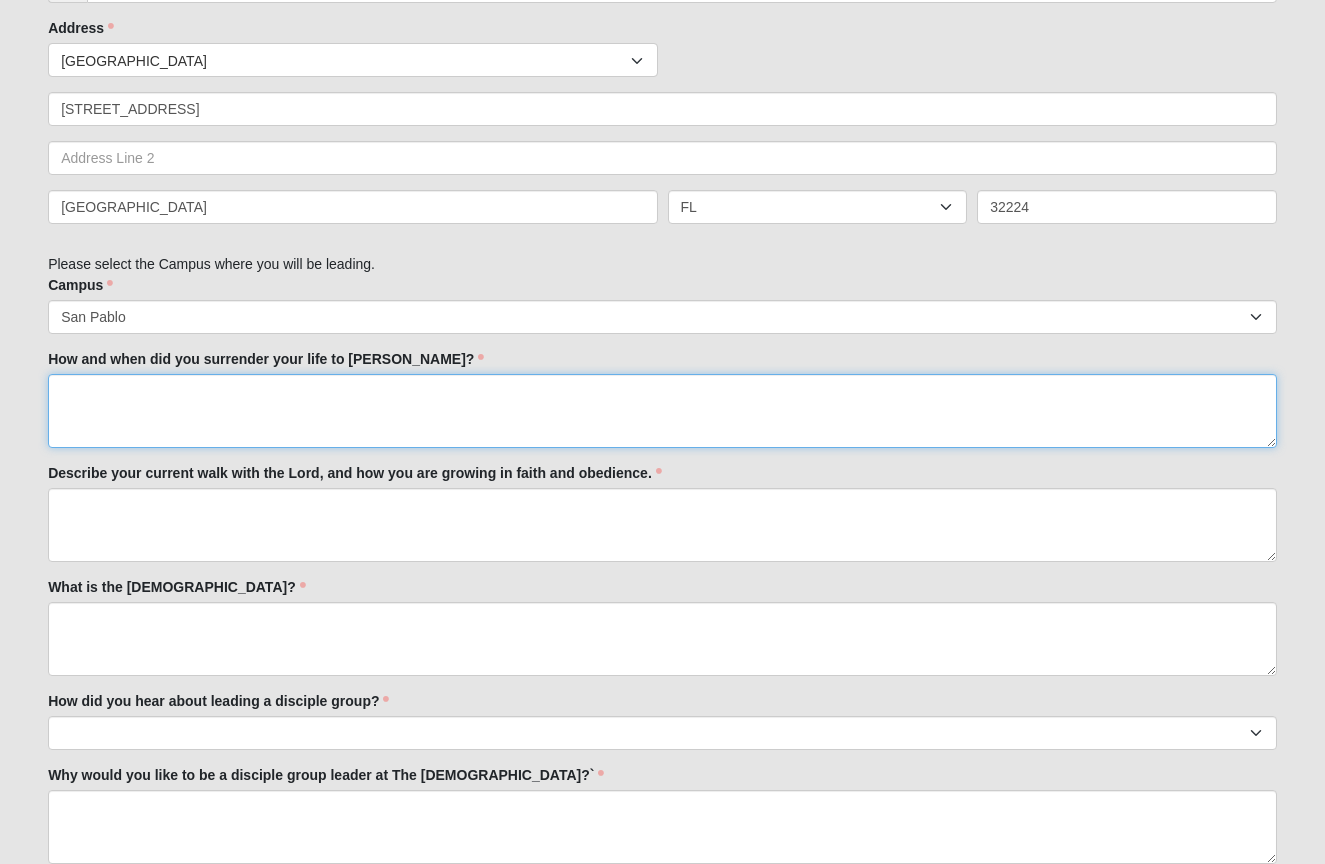 click on "How and when did you surrender your life to Jesus?" at bounding box center [662, 411] 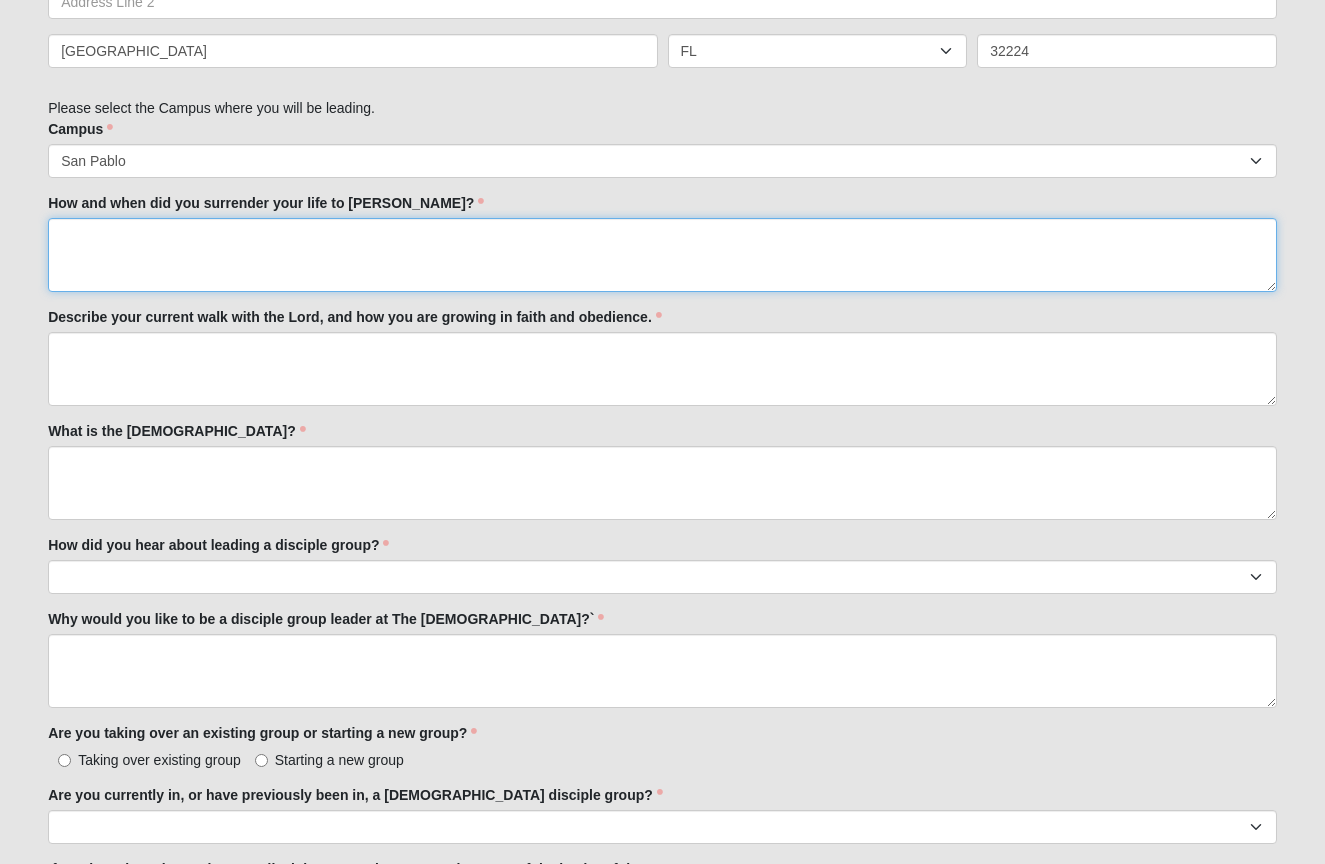 scroll, scrollTop: 1004, scrollLeft: 0, axis: vertical 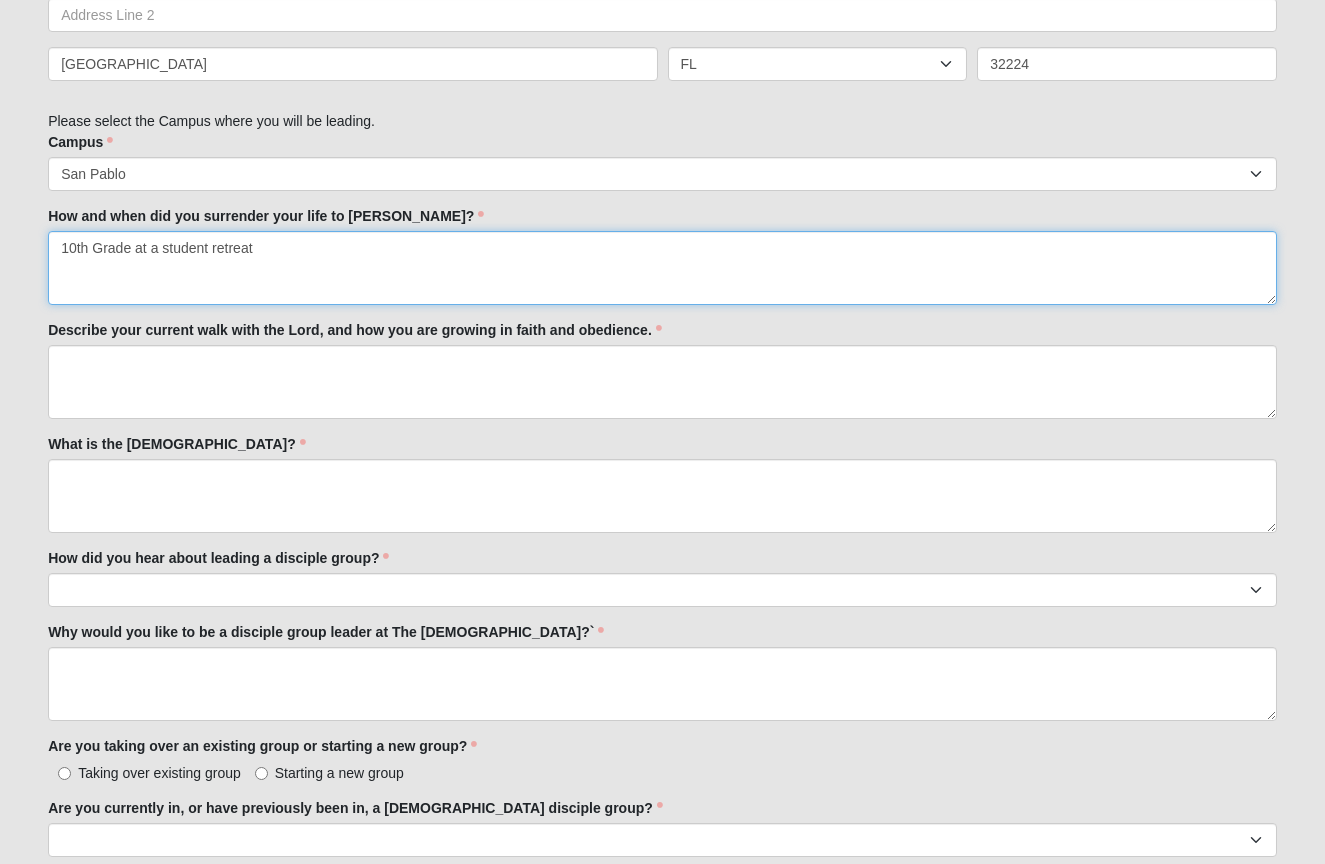 type on "10th Grade at a student retreat" 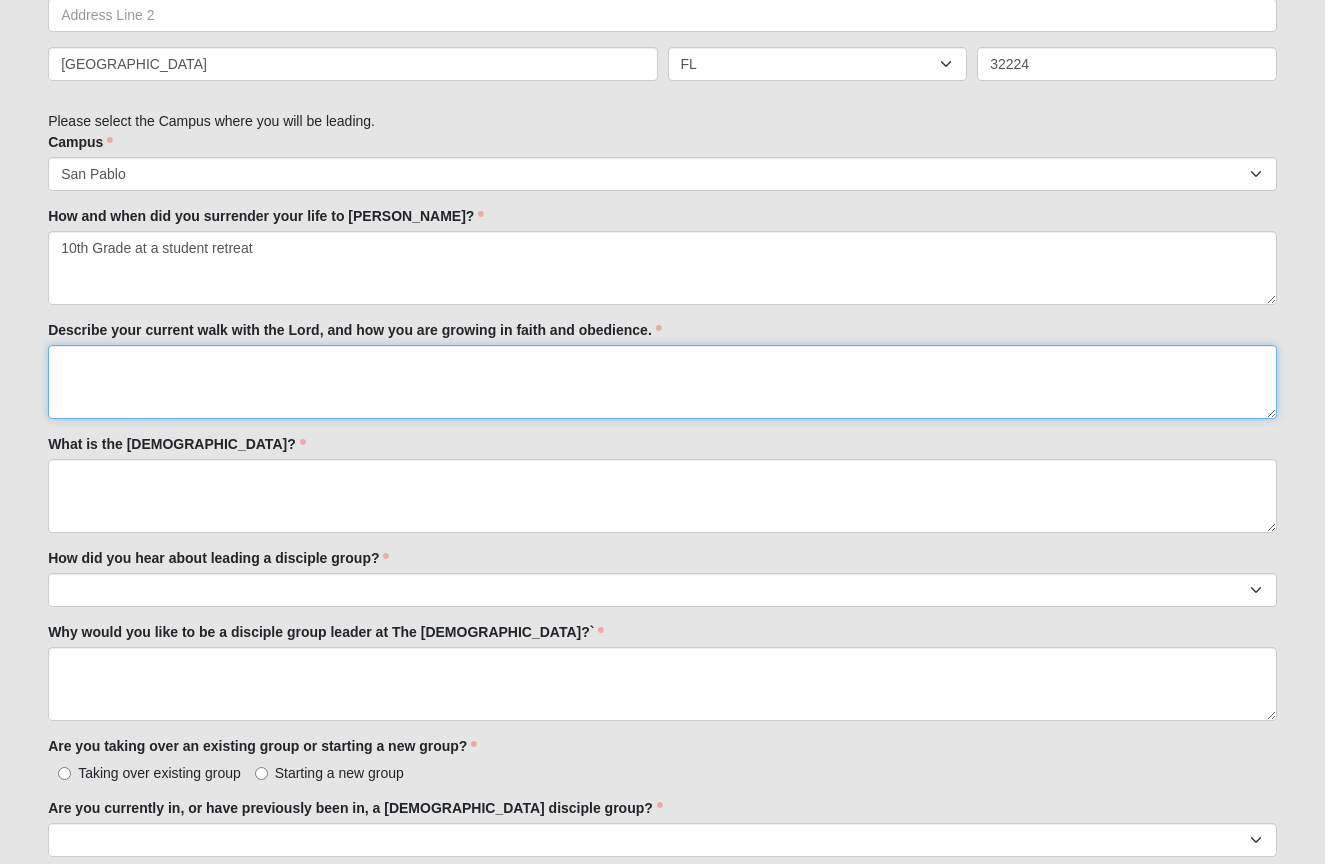 click on "Describe your current walk with the Lord, and how you are growing in faith and obedience." at bounding box center [662, 382] 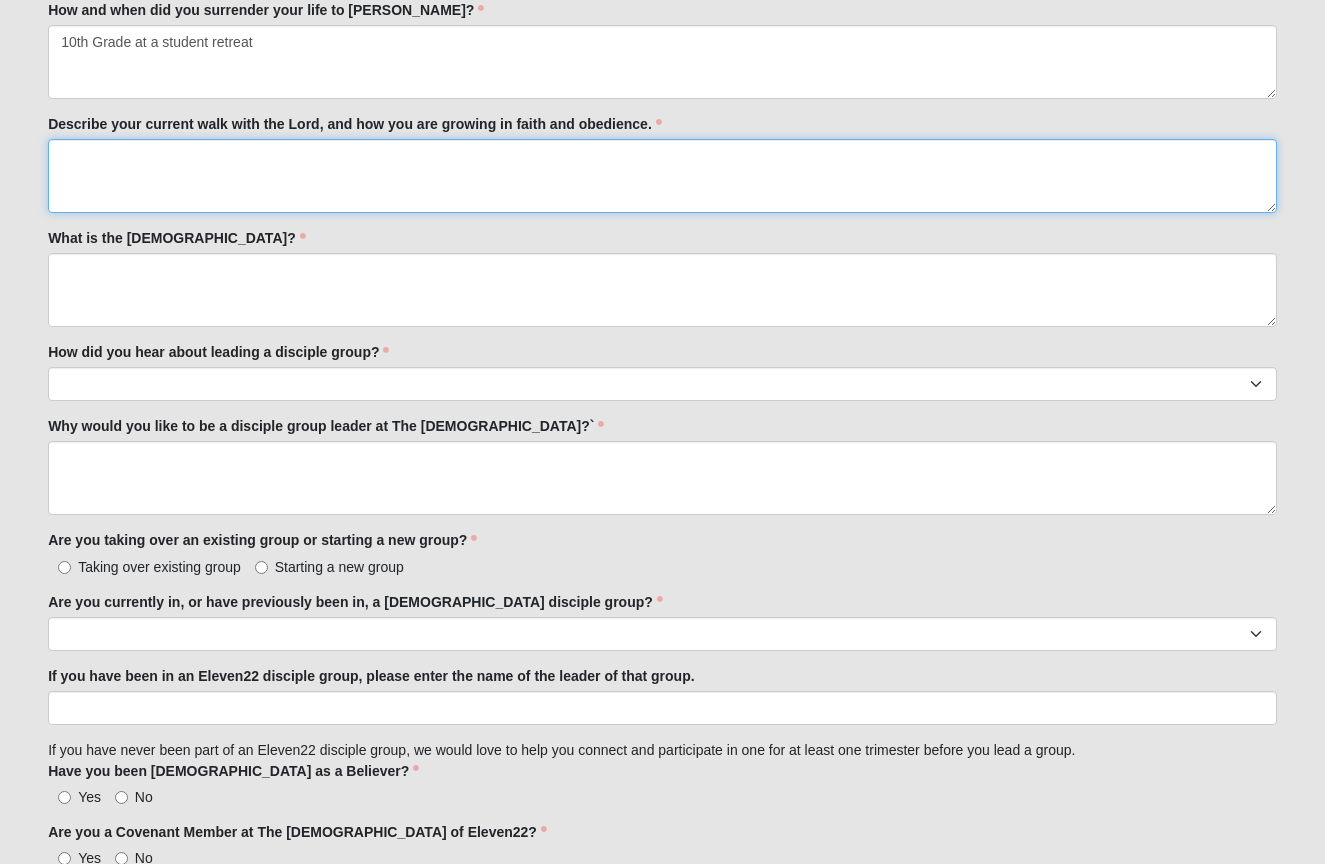 scroll, scrollTop: 1152, scrollLeft: 0, axis: vertical 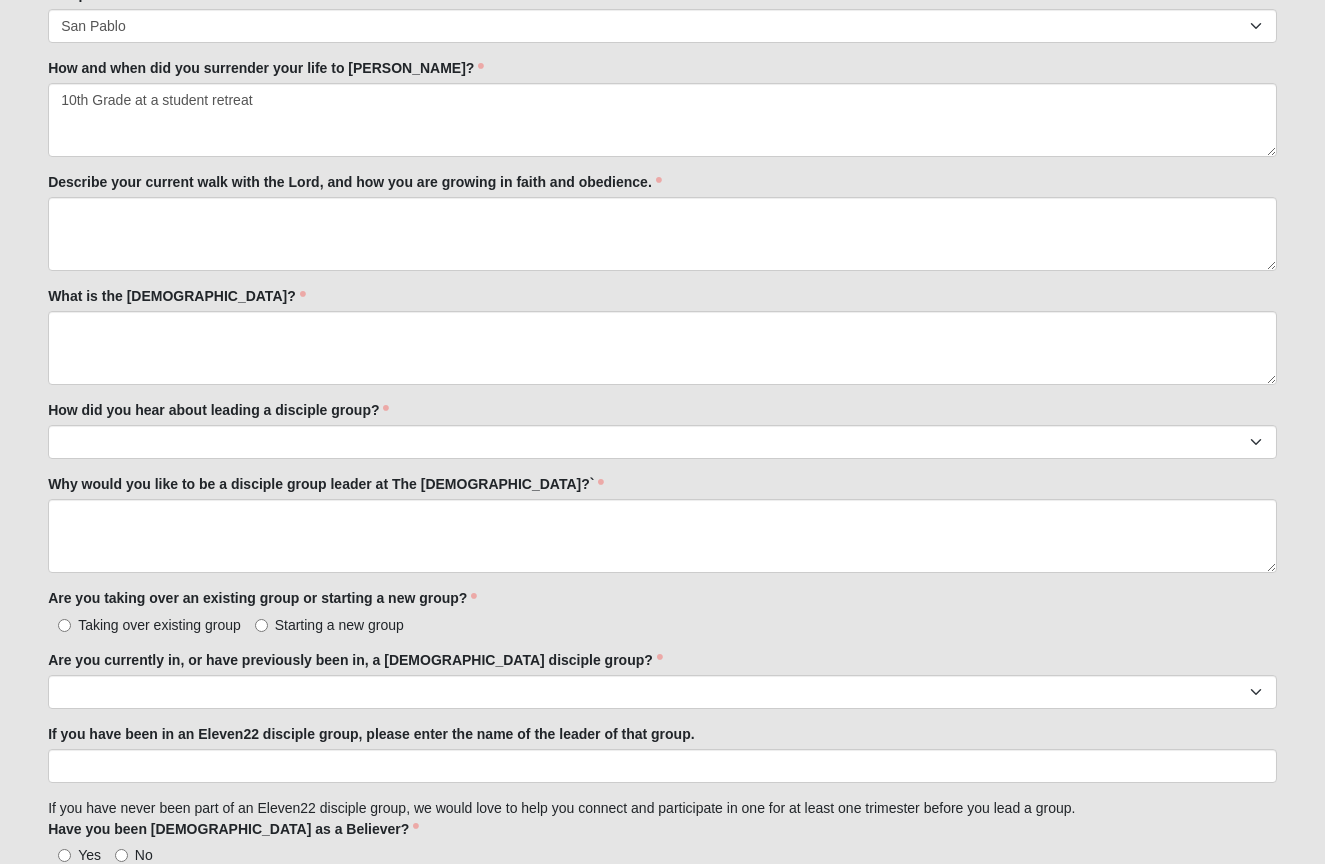click on "Potential New Leader
33.333333333333333333333333330% Complete
Family Member to Register
Disciple Group Leader Interest Form
Thank you for your interest in leading a Church of Eleven22 disciple group.
We ask that all new disciple group leaders:
1. Have participated in an Eleven22 disciple group for at least one trimester.
2. Are currently a covenant member moving toward covenant membership via Growth Track.
First Name
Kendall
First Name is required.
Last Name
Russ
Last Name is required.
Mobile" at bounding box center (662, 184) 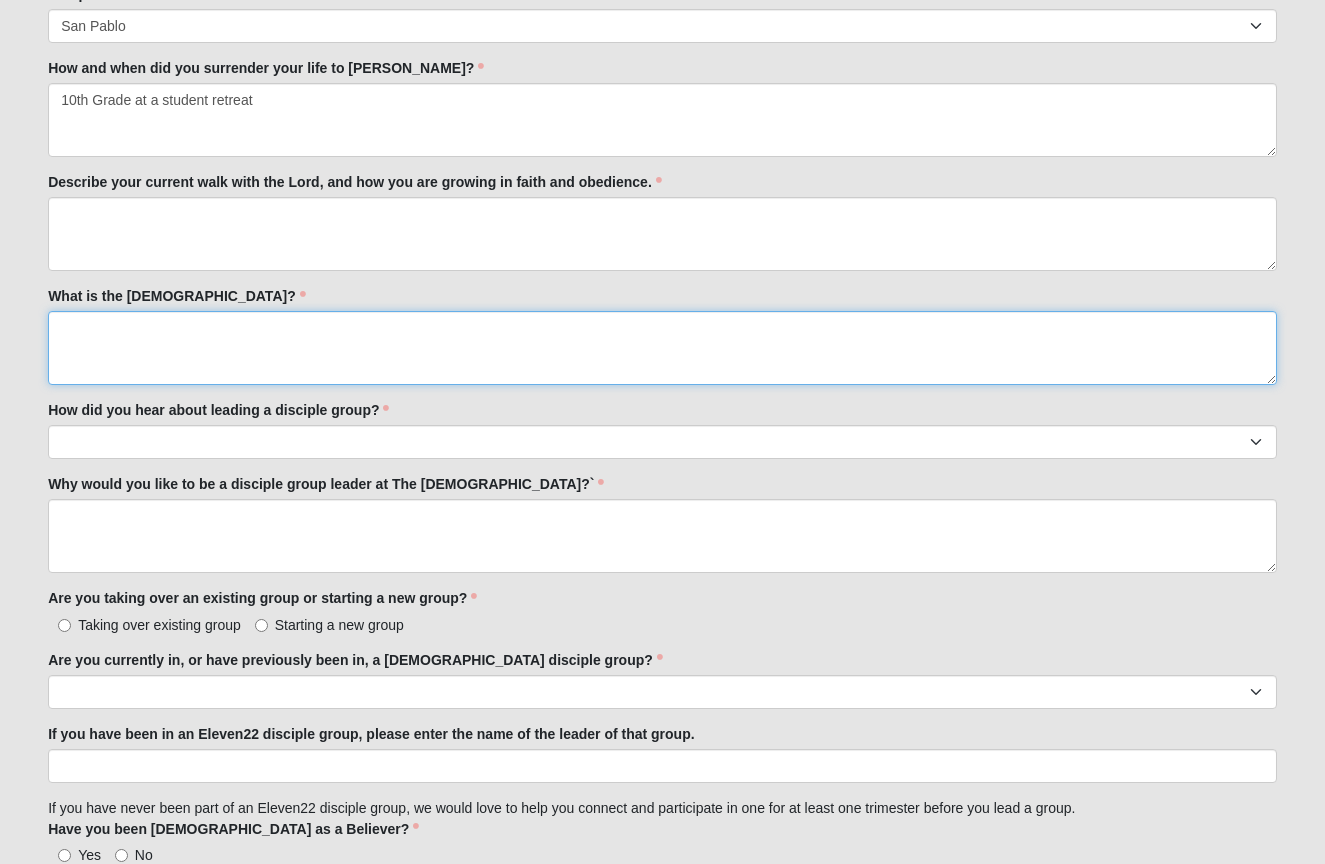 click on "What is the Gospel?" at bounding box center [662, 348] 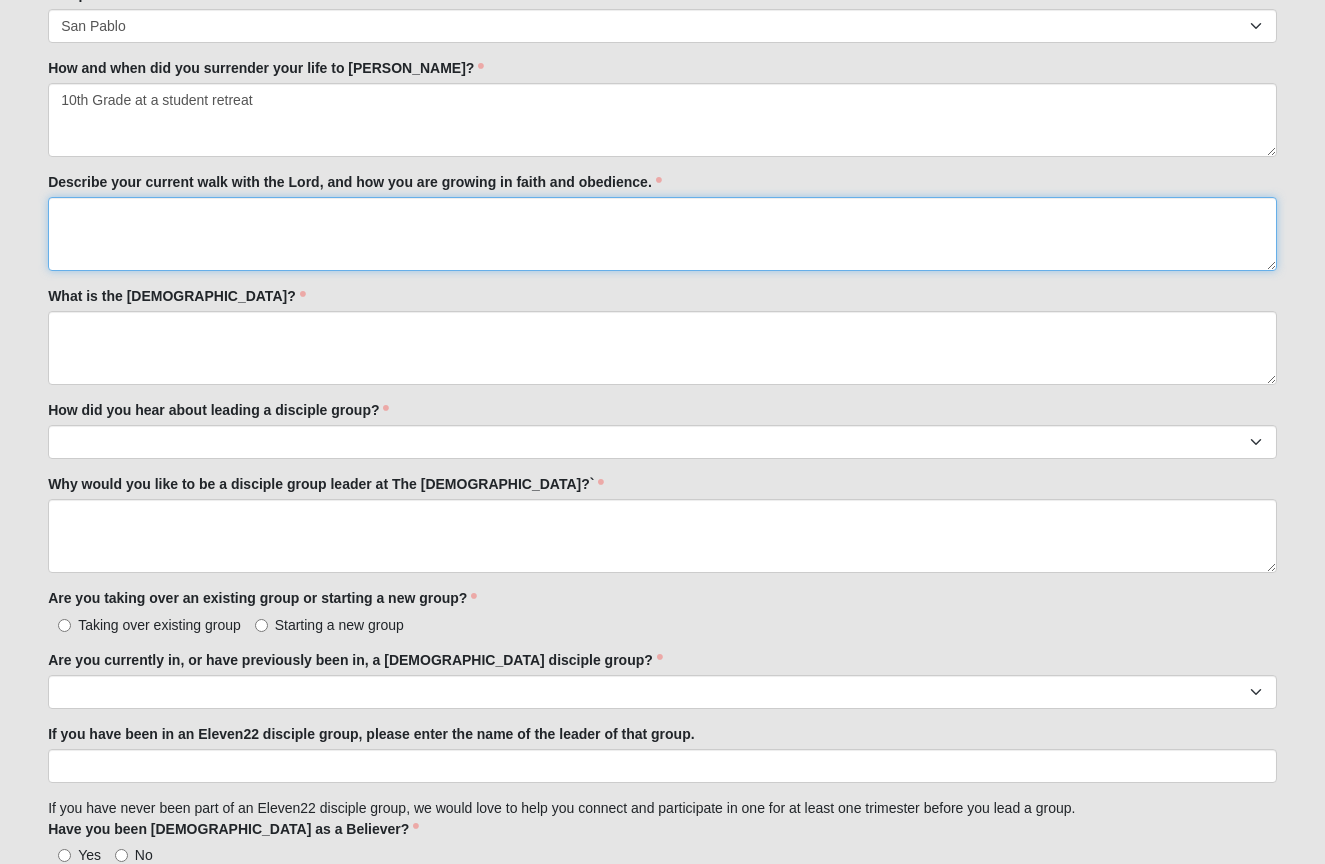 click on "Describe your current walk with the Lord, and how you are growing in faith and obedience." at bounding box center [662, 234] 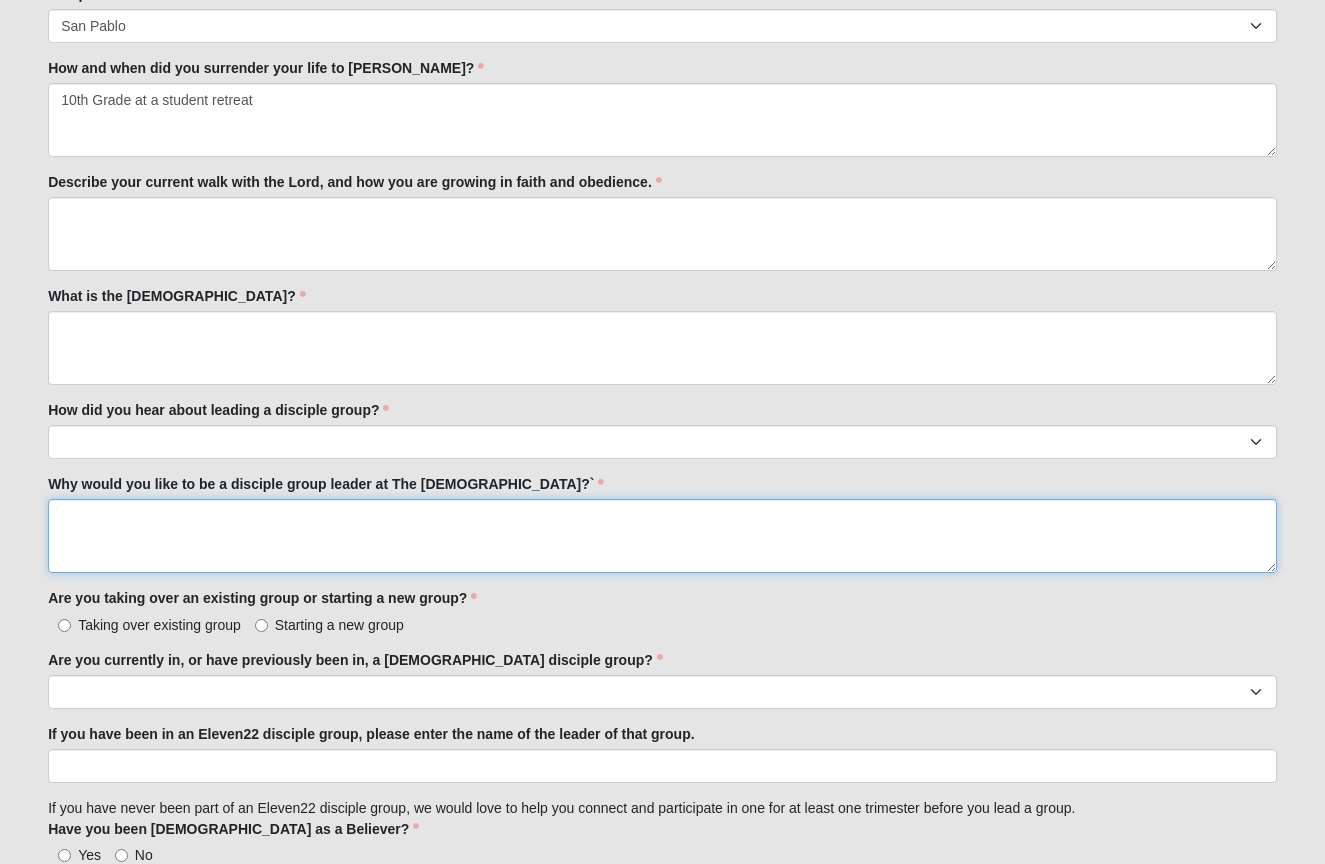 click on "Why would you like to be a disciple group leader at The Church of Eleven22?`" at bounding box center (662, 536) 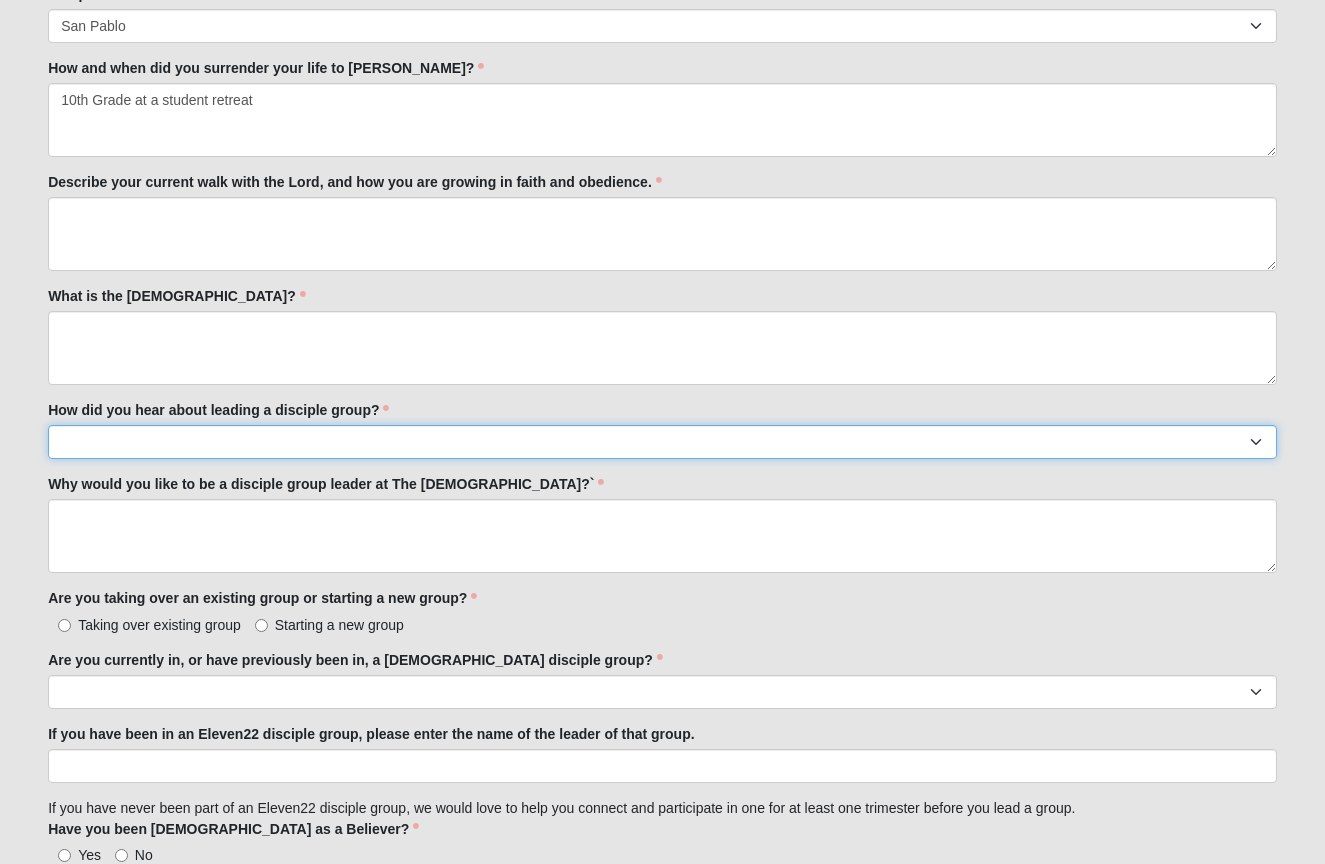 select on "Staff/Serve Staff Volunteer" 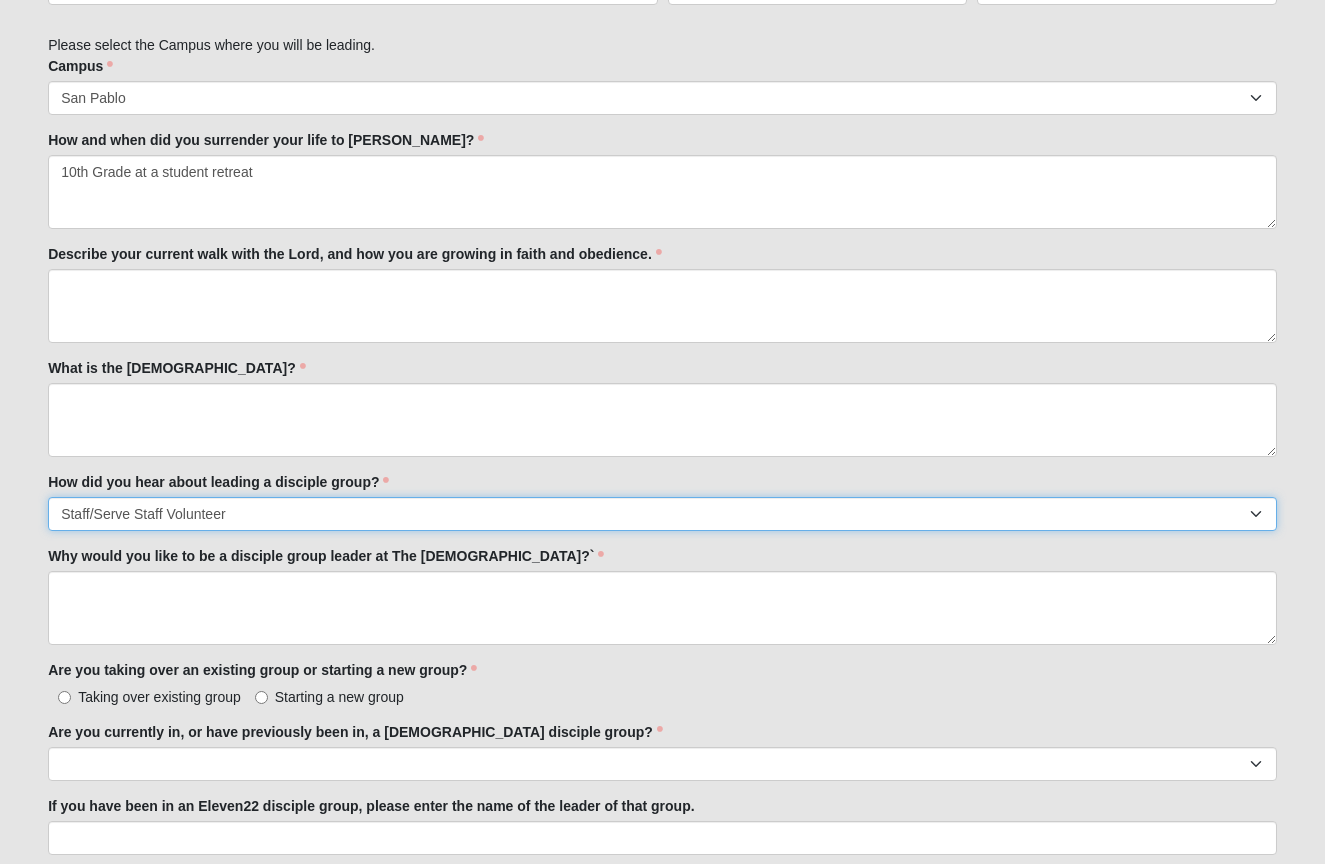scroll, scrollTop: 1056, scrollLeft: 0, axis: vertical 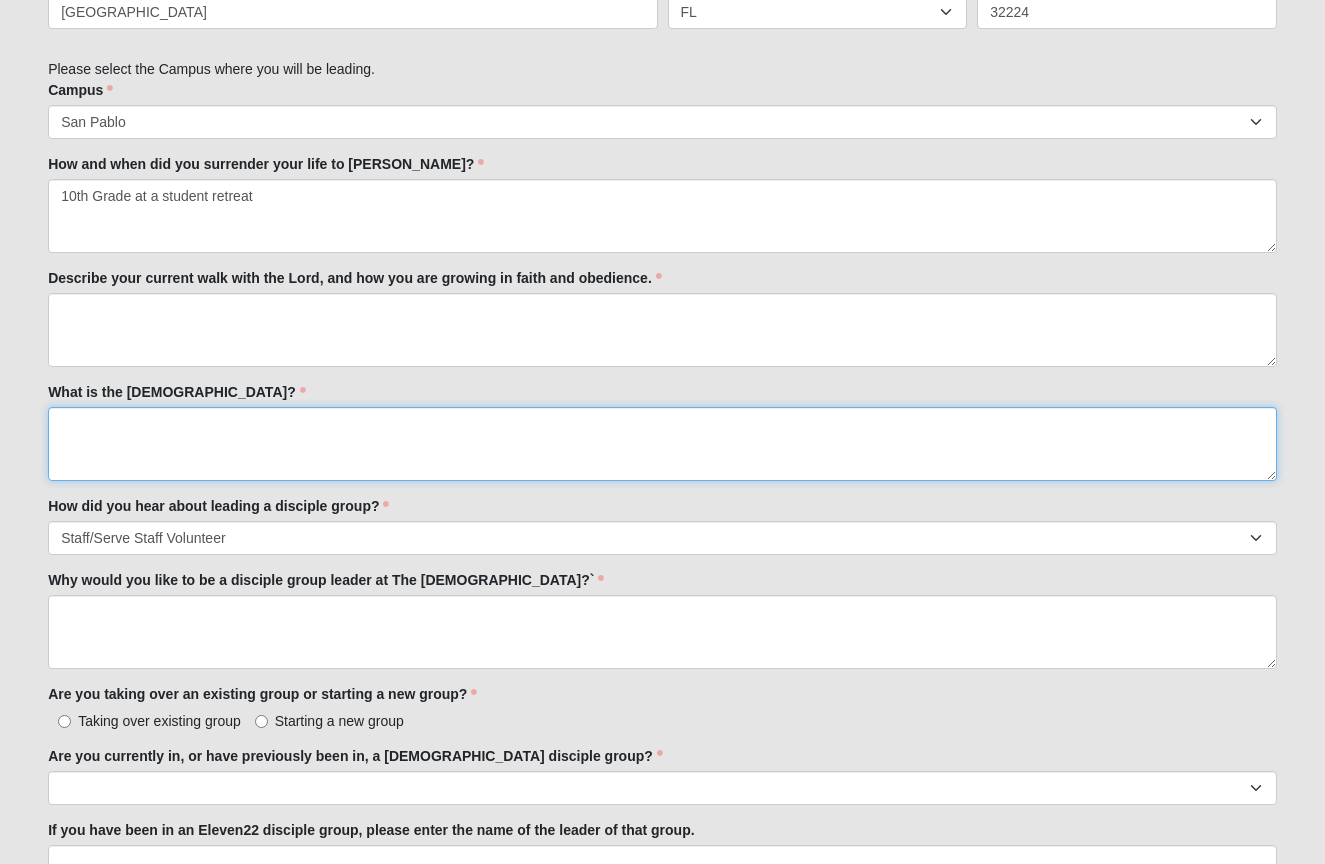click on "What is the Gospel?" at bounding box center [662, 444] 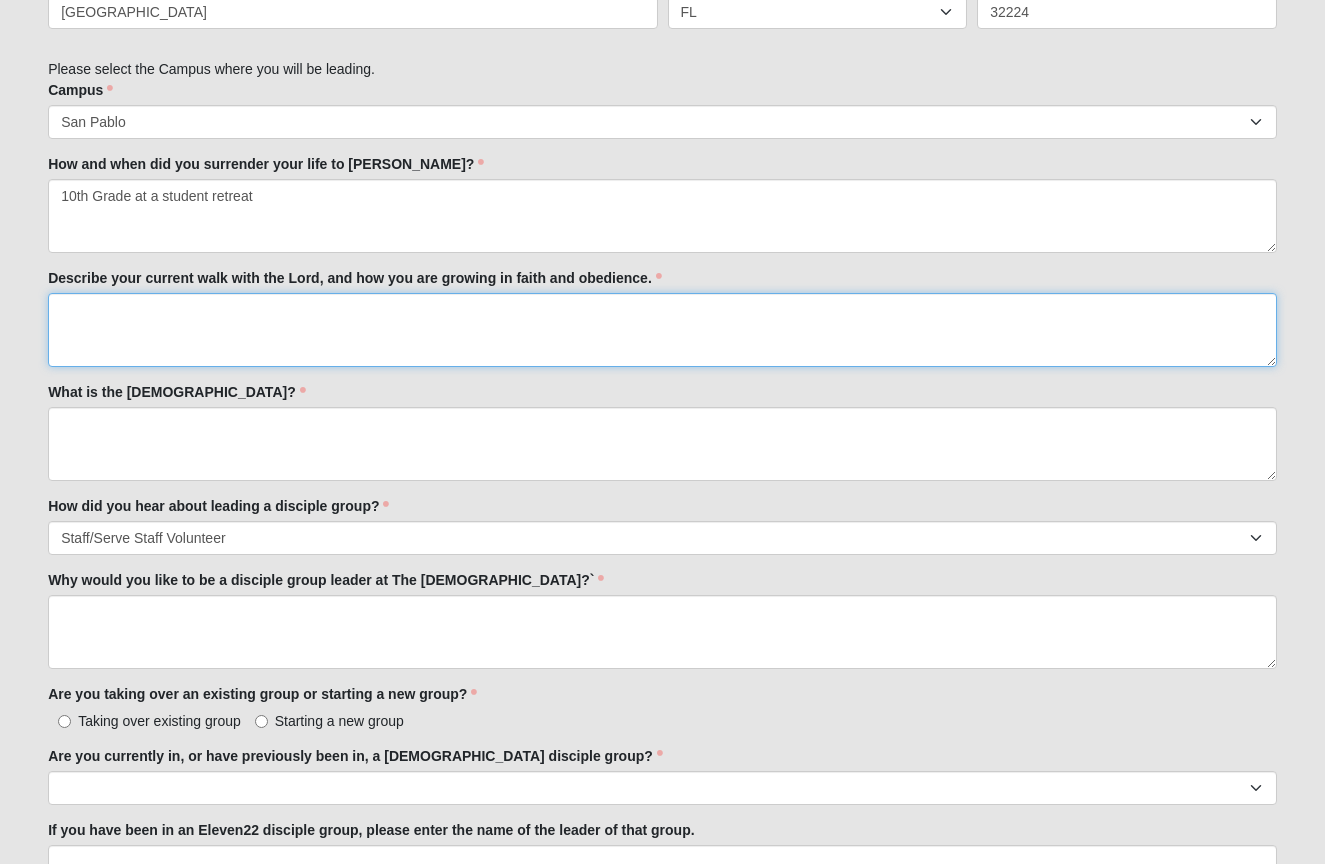 click on "Describe your current walk with the Lord, and how you are growing in faith and obedience." at bounding box center (662, 330) 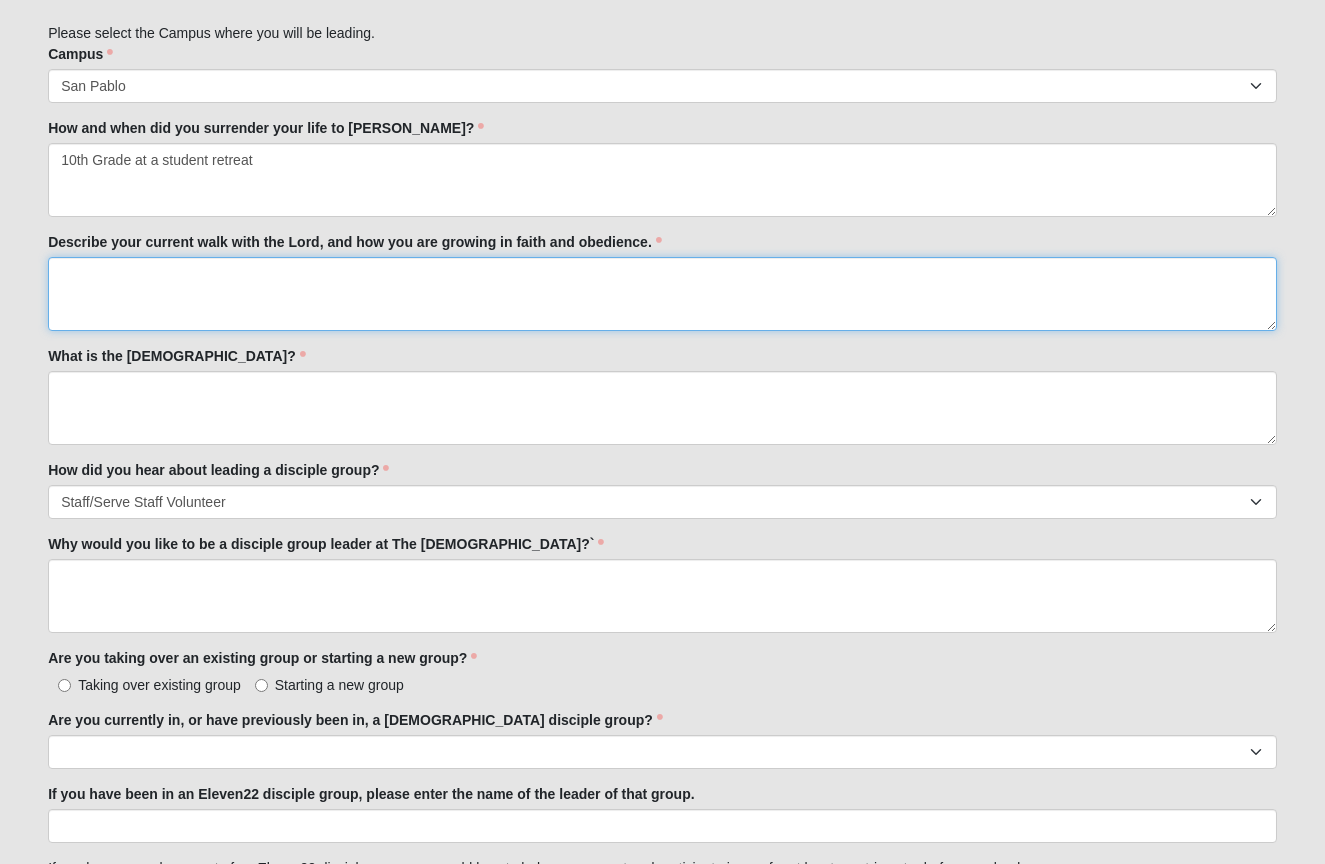 scroll, scrollTop: 1096, scrollLeft: 0, axis: vertical 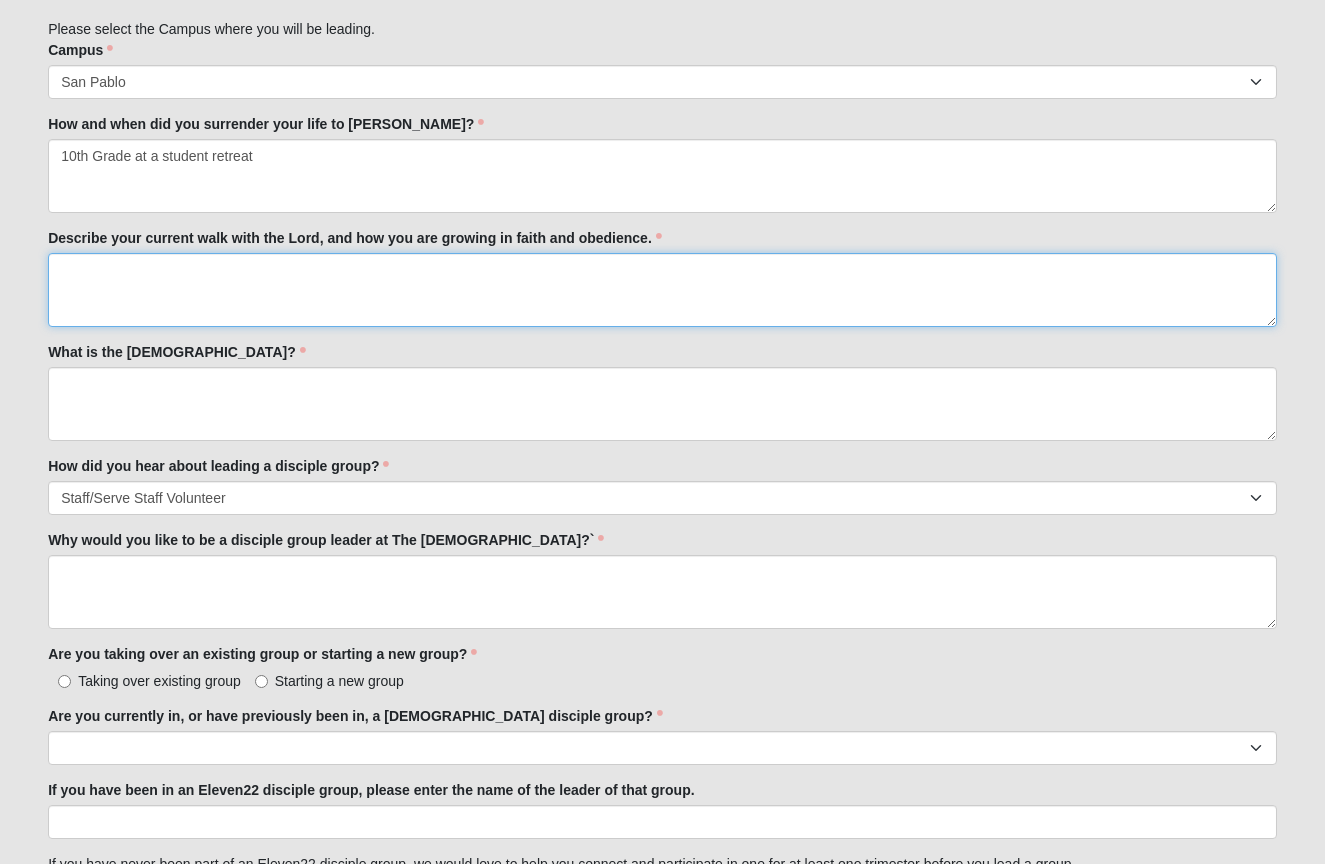 click on "Describe your current walk with the Lord, and how you are growing in faith and obedience." at bounding box center [662, 290] 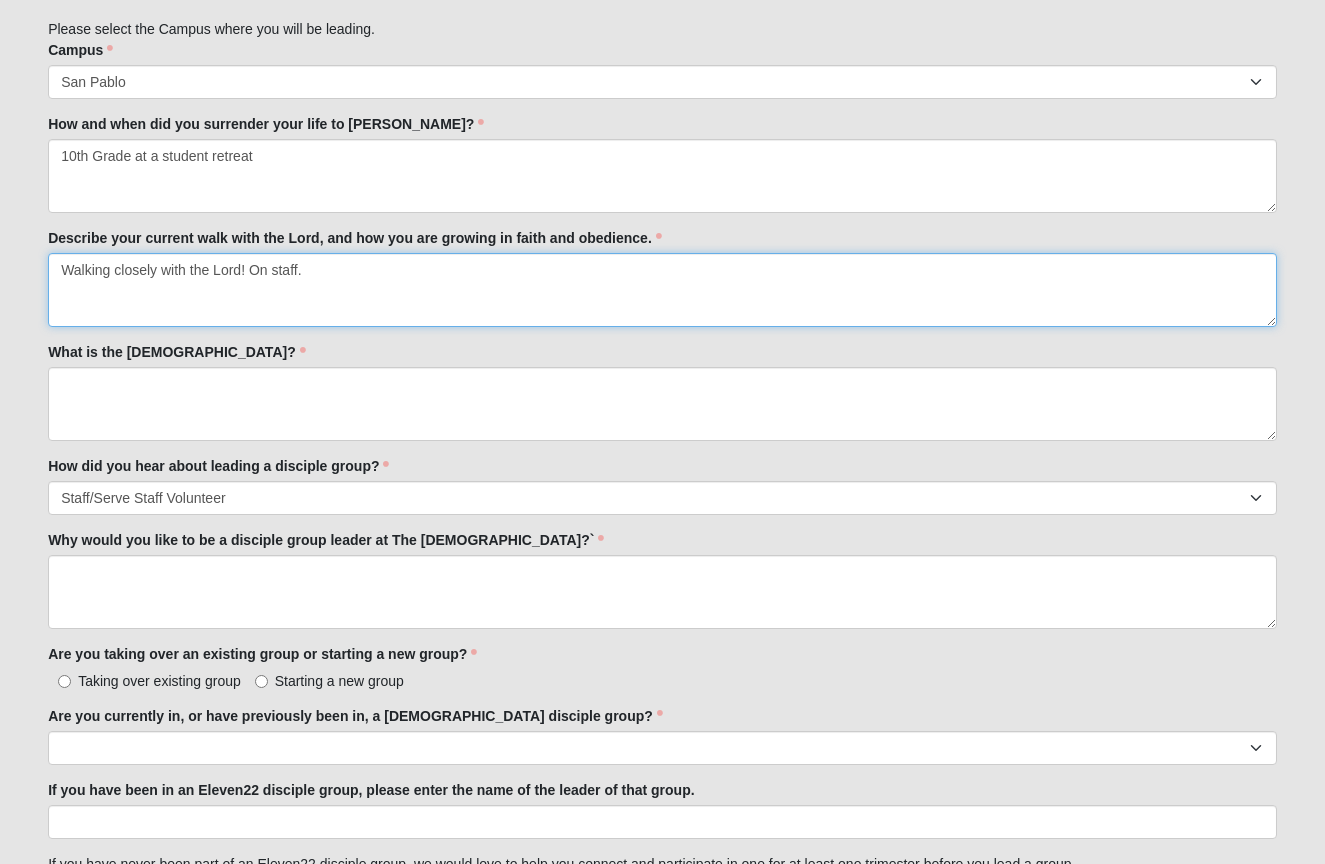type on "Walking closely with the Lord! On staff." 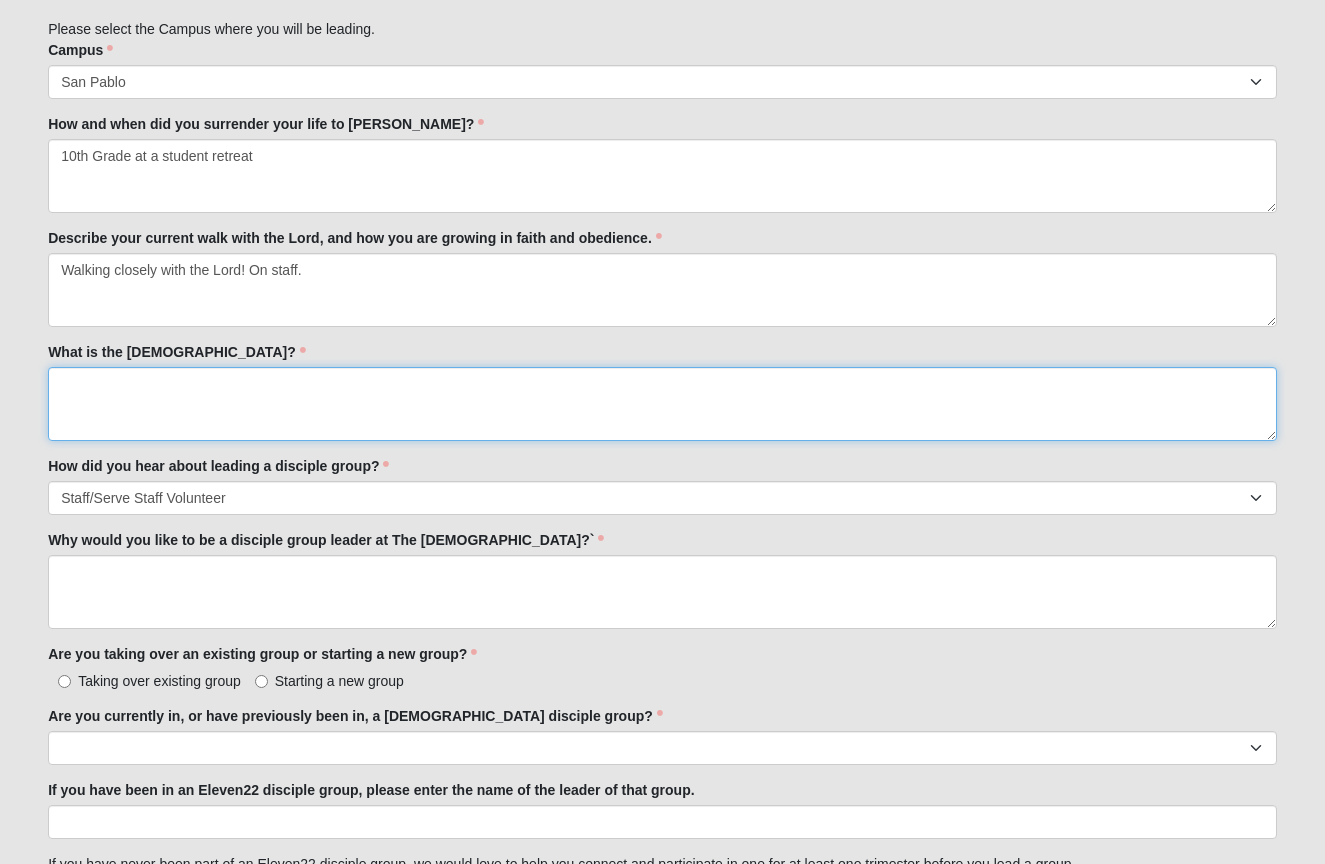click on "What is the Gospel?" at bounding box center [662, 404] 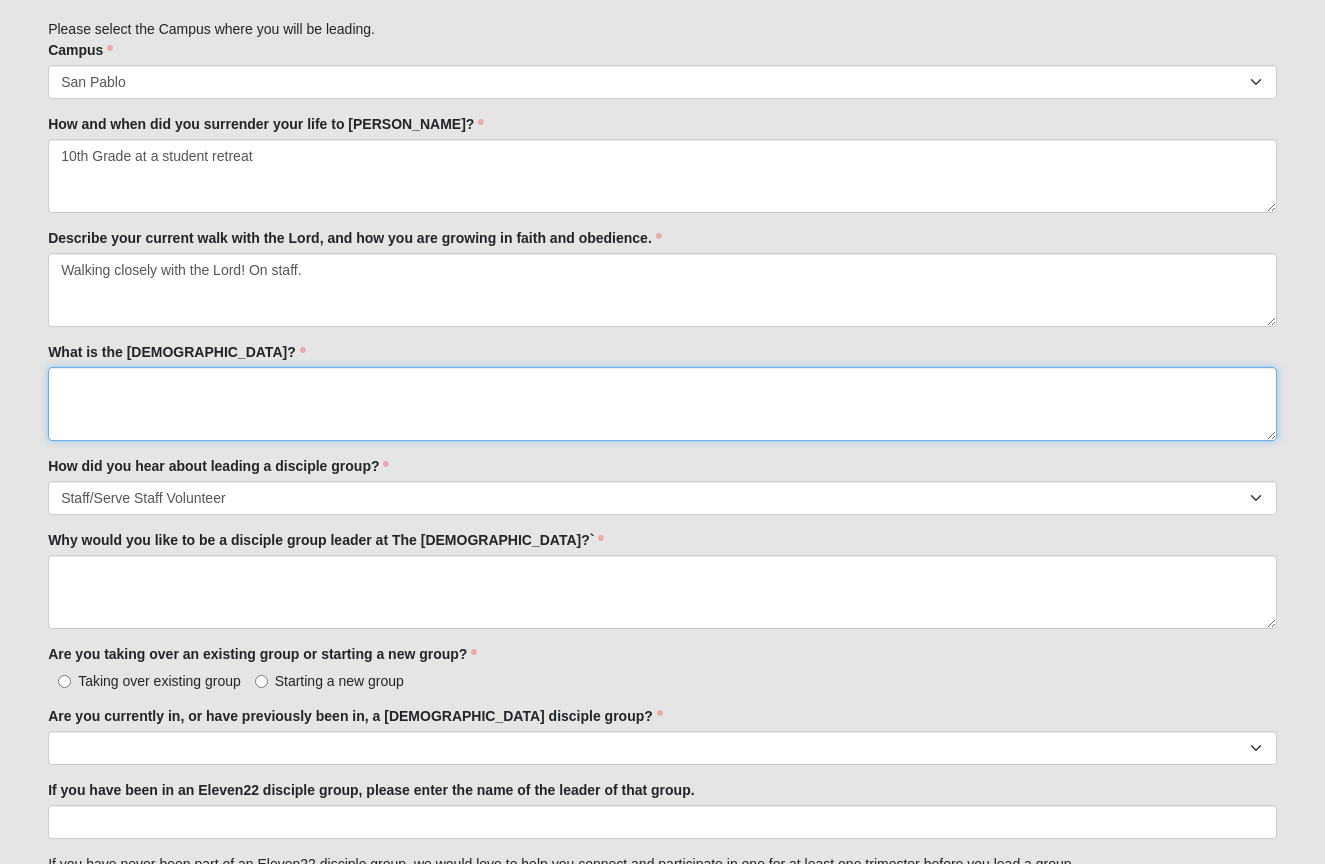 paste on "God, in His love, sent His Son Jesus Christ to live the perfect life we couldn’t live and die the death we deserved to die, taking the punishment for our sin. Three days later, Jesus rose from the grave, conquering sin and death and proving that He is Lord. Through faith in Him, anyone can be forgiven, made new, and have eternal life with God." 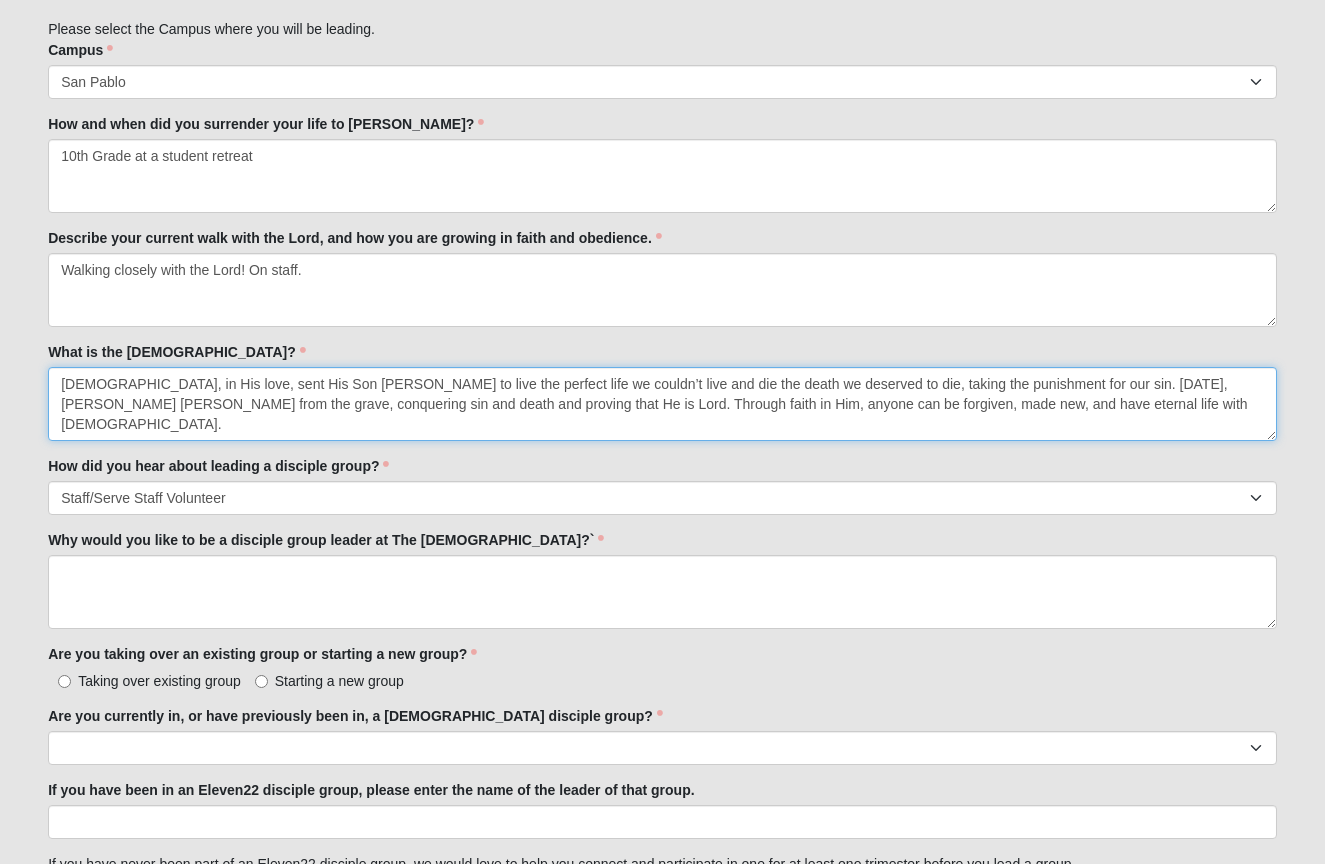 click on "God, in His love, sent His Son Jesus Christ to live the perfect life we couldn’t live and die the death we deserved to die, taking the punishment for our sin. Three days later, Jesus rose from the grave, conquering sin and death and proving that He is Lord. Through faith in Him, anyone can be forgiven, made new, and have eternal life with God." at bounding box center (662, 404) 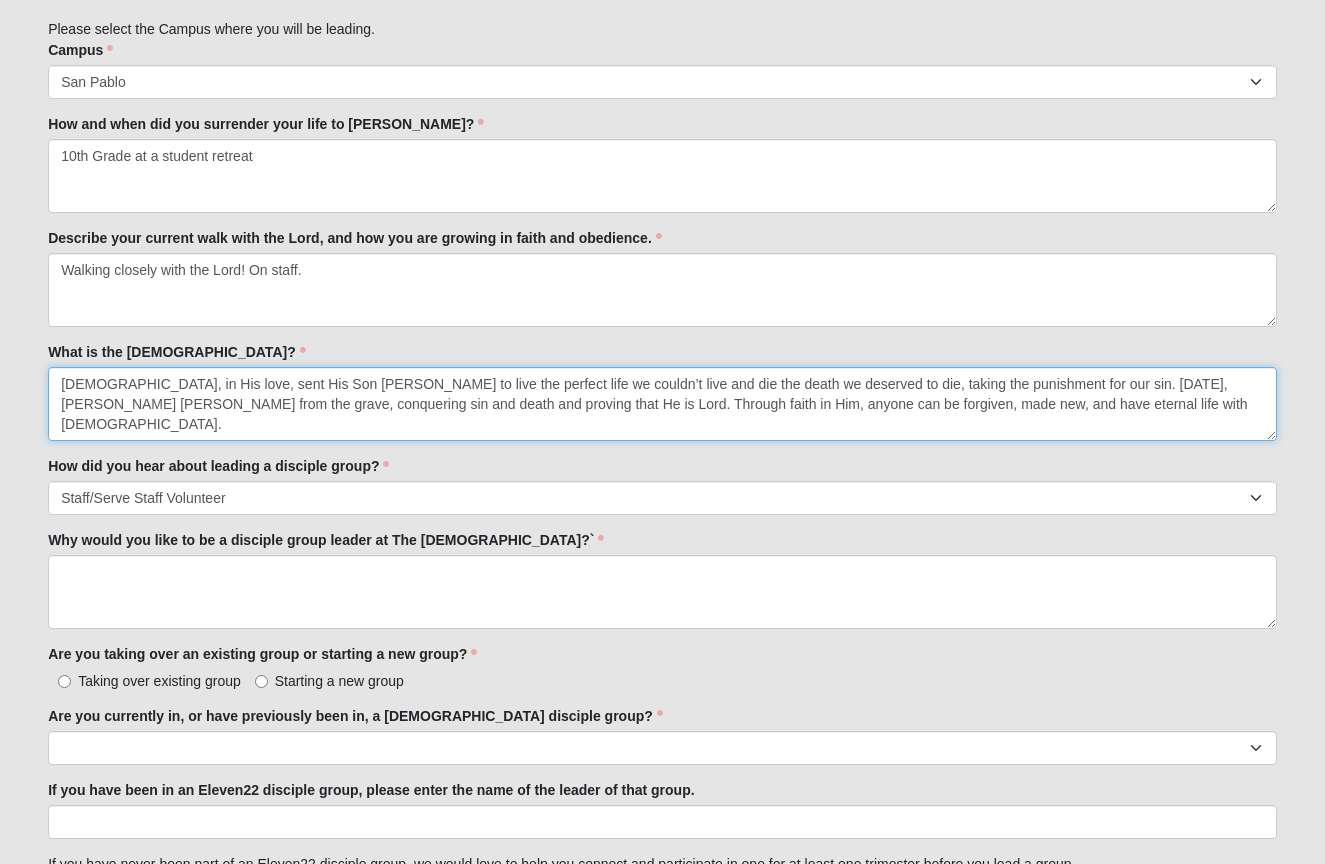 click on "God, in His love, sent His Son Jesus Christ to live the perfect life we couldn’t live and die the death we deserved to die, taking the punishment for our sin. Three days later, Jesus rose from the grave, conquering sin and death and proving that He is Lord. Through faith in Him, anyone can be forgiven, made new, and have eternal life with God." at bounding box center [662, 404] 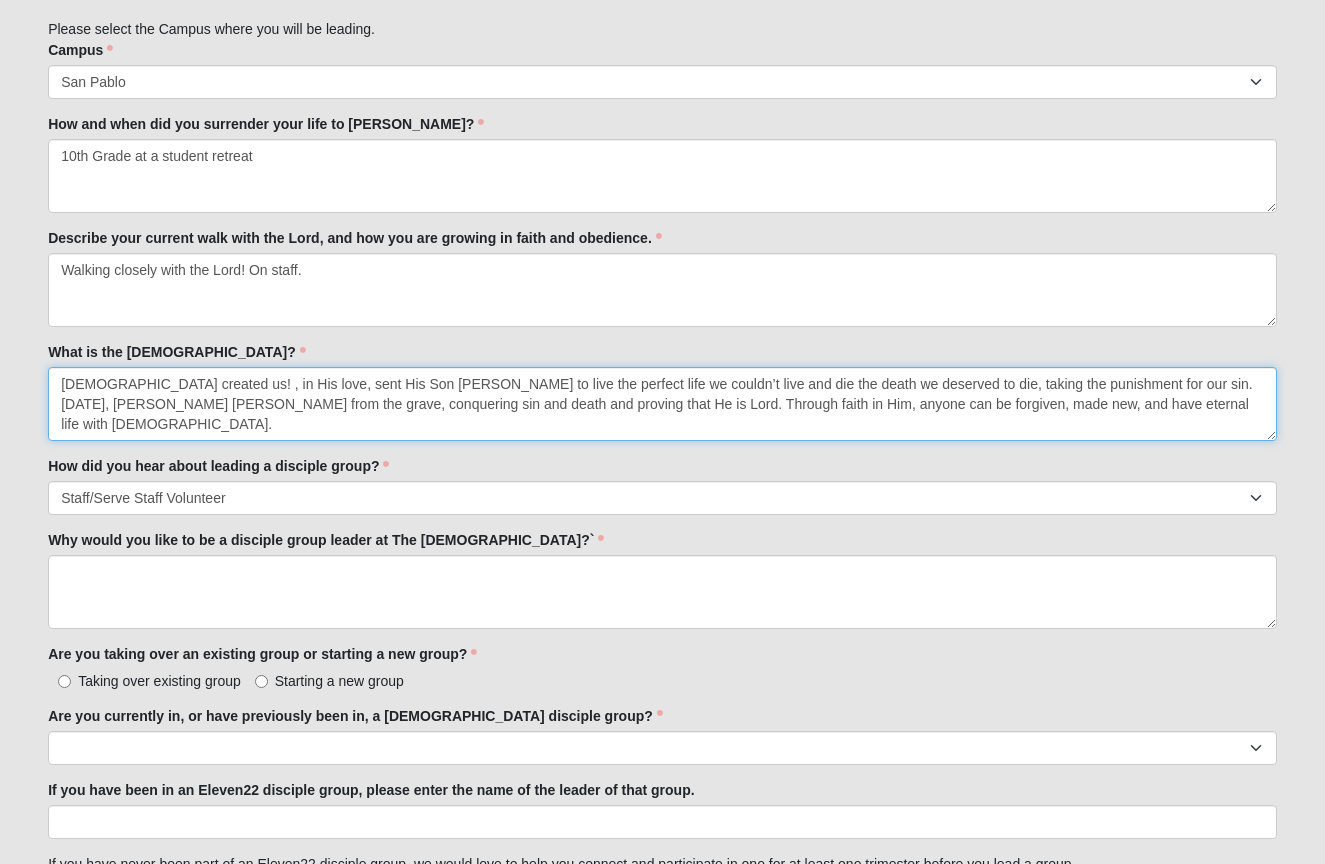 drag, startPoint x: 244, startPoint y: 375, endPoint x: 165, endPoint y: 370, distance: 79.15807 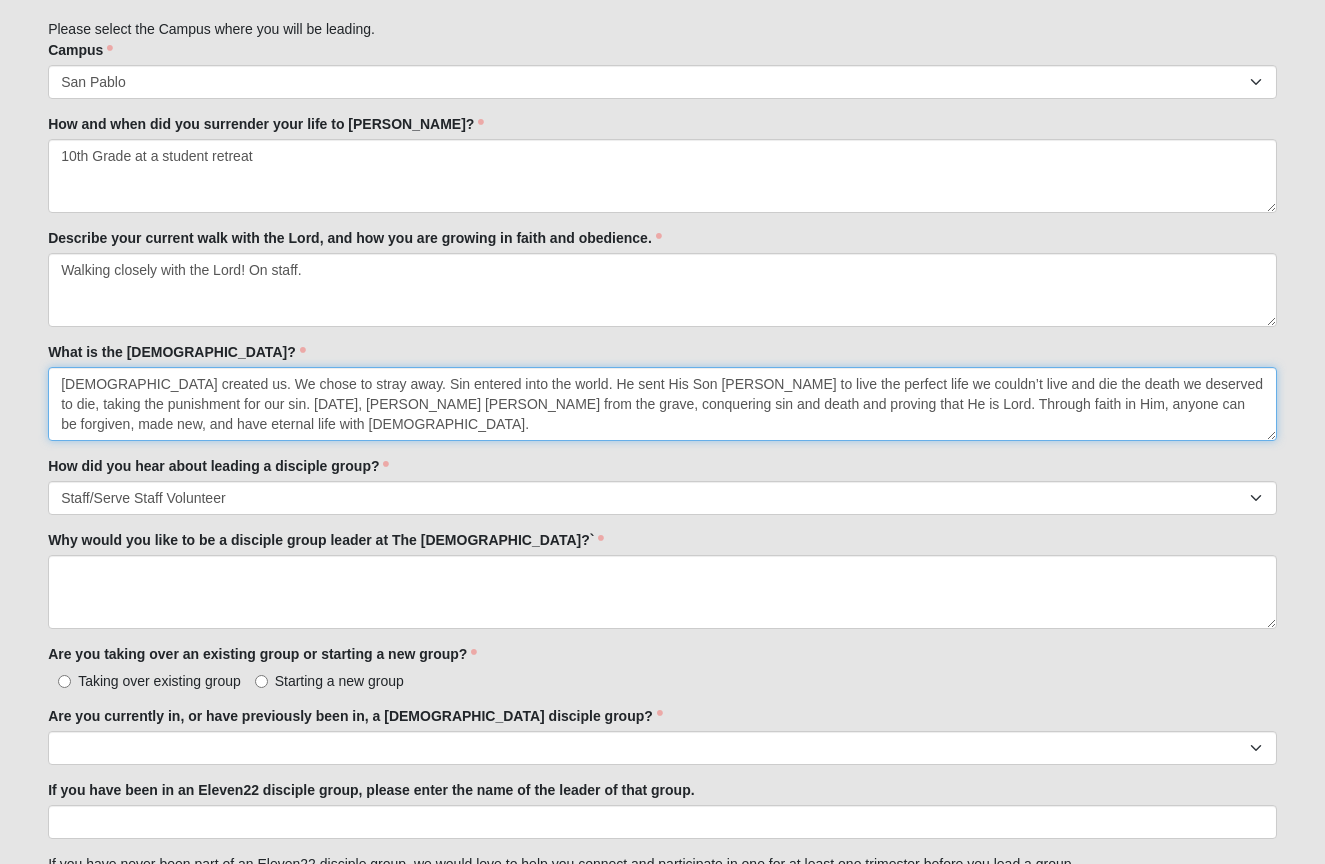 click on "God created us. We chose to stray away. Sin entered into the world. He sent His Son Jesus Christ to live the perfect life we couldn’t live and die the death we deserved to die, taking the punishment for our sin. Three days later, Jesus rose from the grave, conquering sin and death and proving that He is Lord. Through faith in Him, anyone can be forgiven, made new, and have eternal life with God." at bounding box center (662, 404) 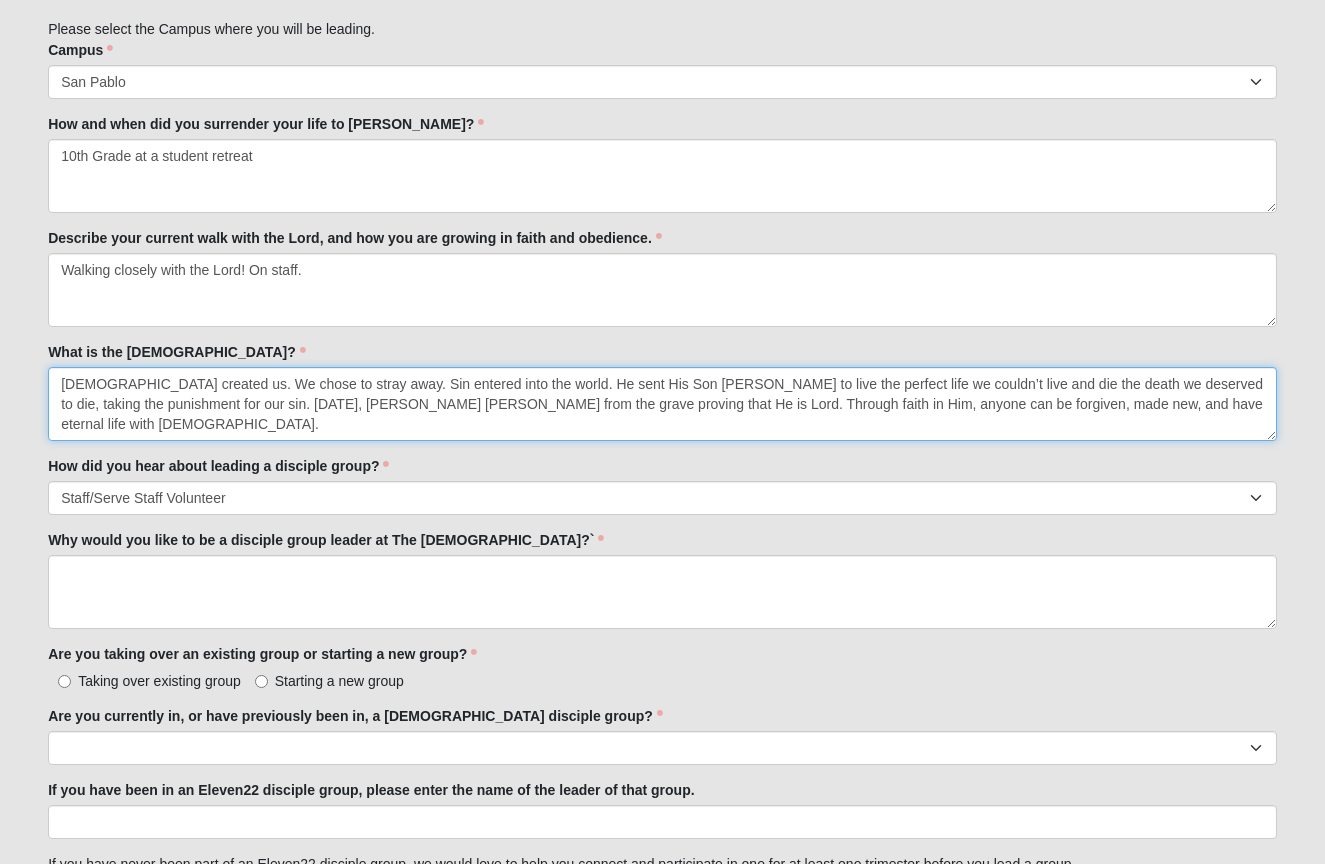 click on "God created us. We chose to stray away. Sin entered into the world. He sent His Son Jesus to live the perfect life we couldn’t live and die the death we deserved to die, taking the punishment for our sin. Three days later, Jesus rose from the grave proving that He is Lord. Through faith in Him, anyone can be forgiven, made new, and have eternal life with God." at bounding box center (662, 404) 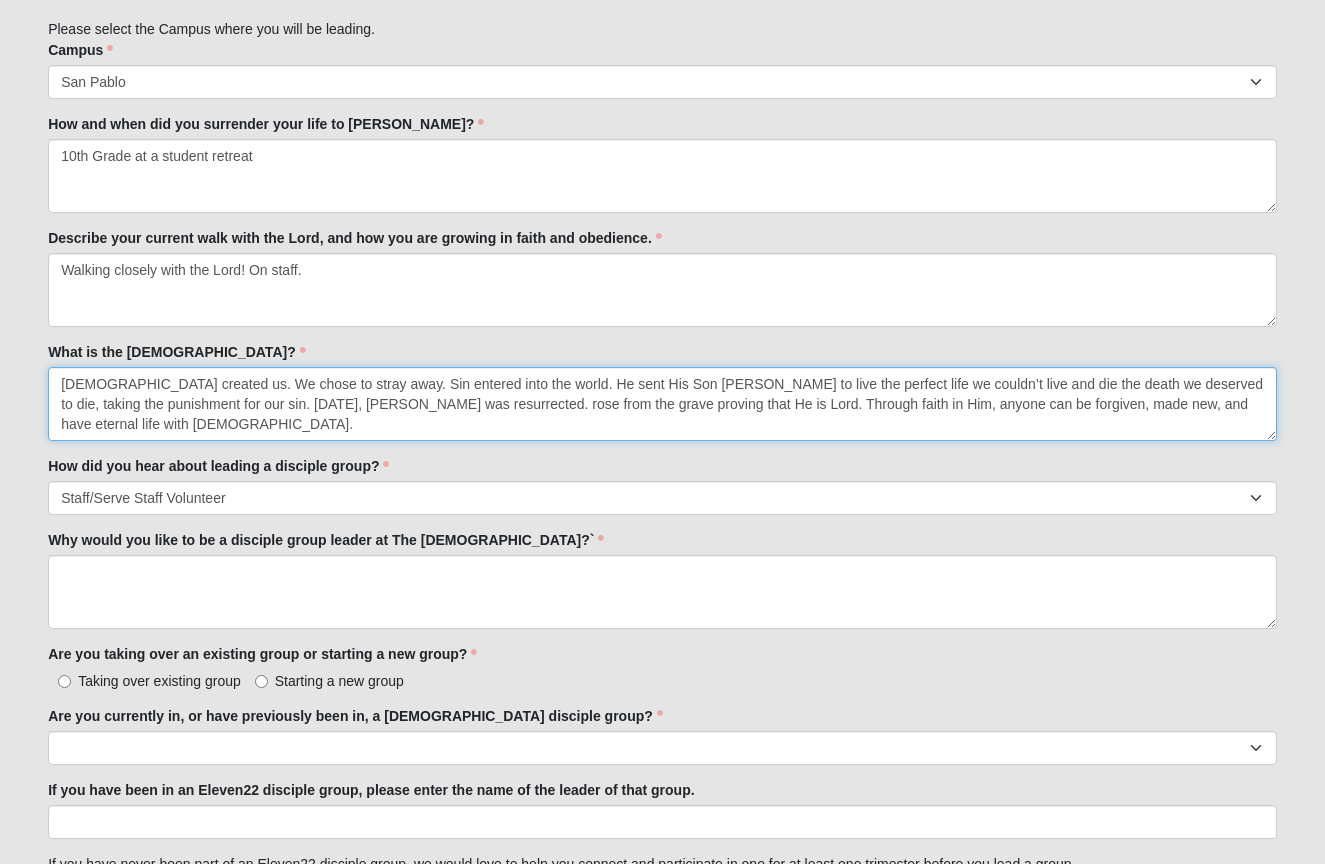 drag, startPoint x: 633, startPoint y: 398, endPoint x: 370, endPoint y: 395, distance: 263.01712 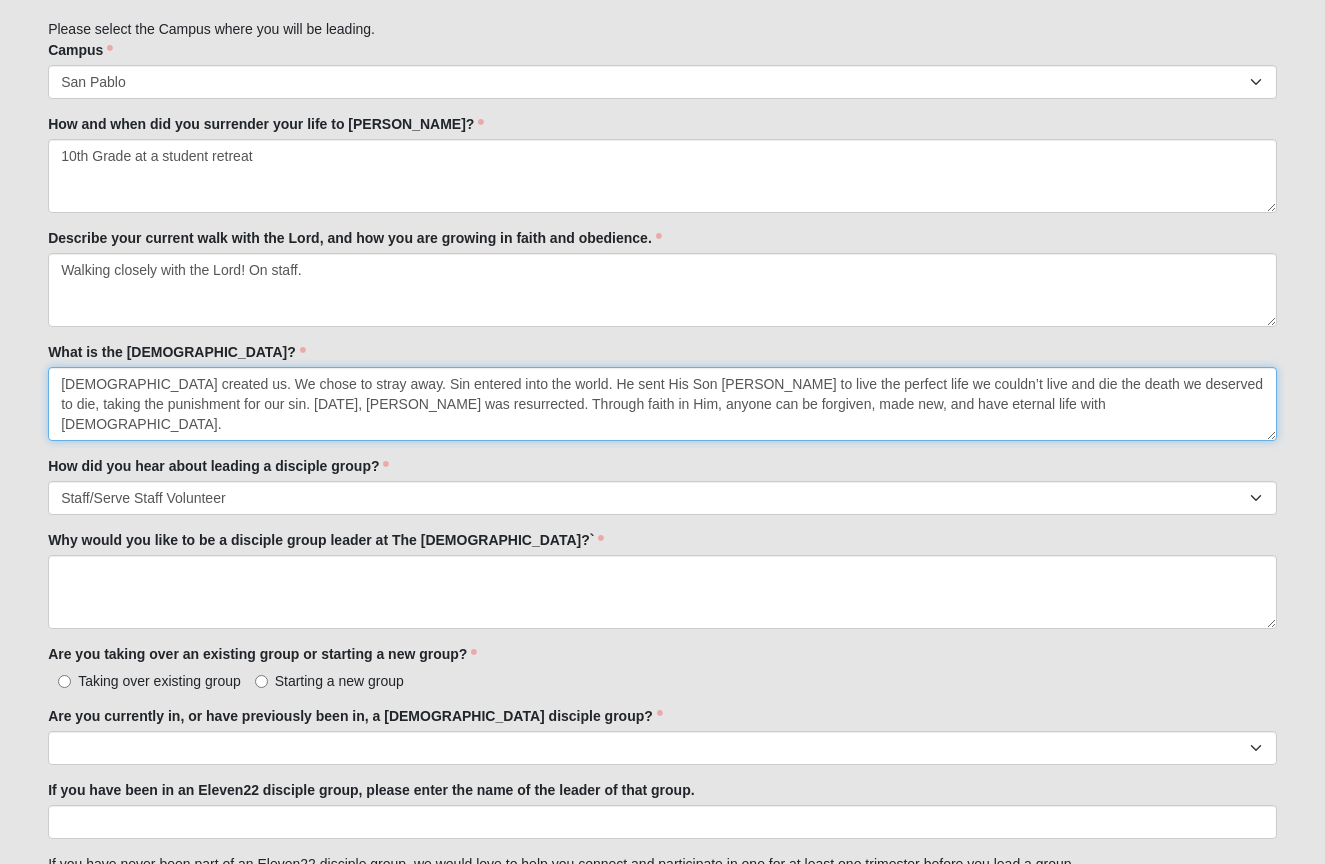 click on "God created us. We chose to stray away. Sin entered into the world. He sent His Son Jesus to live the perfect life we couldn’t live and die the death we deserved to die, taking the punishment for our sin. Three days later, Jesus was resurrected. Through faith in Him, anyone can be forgiven, made new, and have eternal life with God." at bounding box center [662, 404] 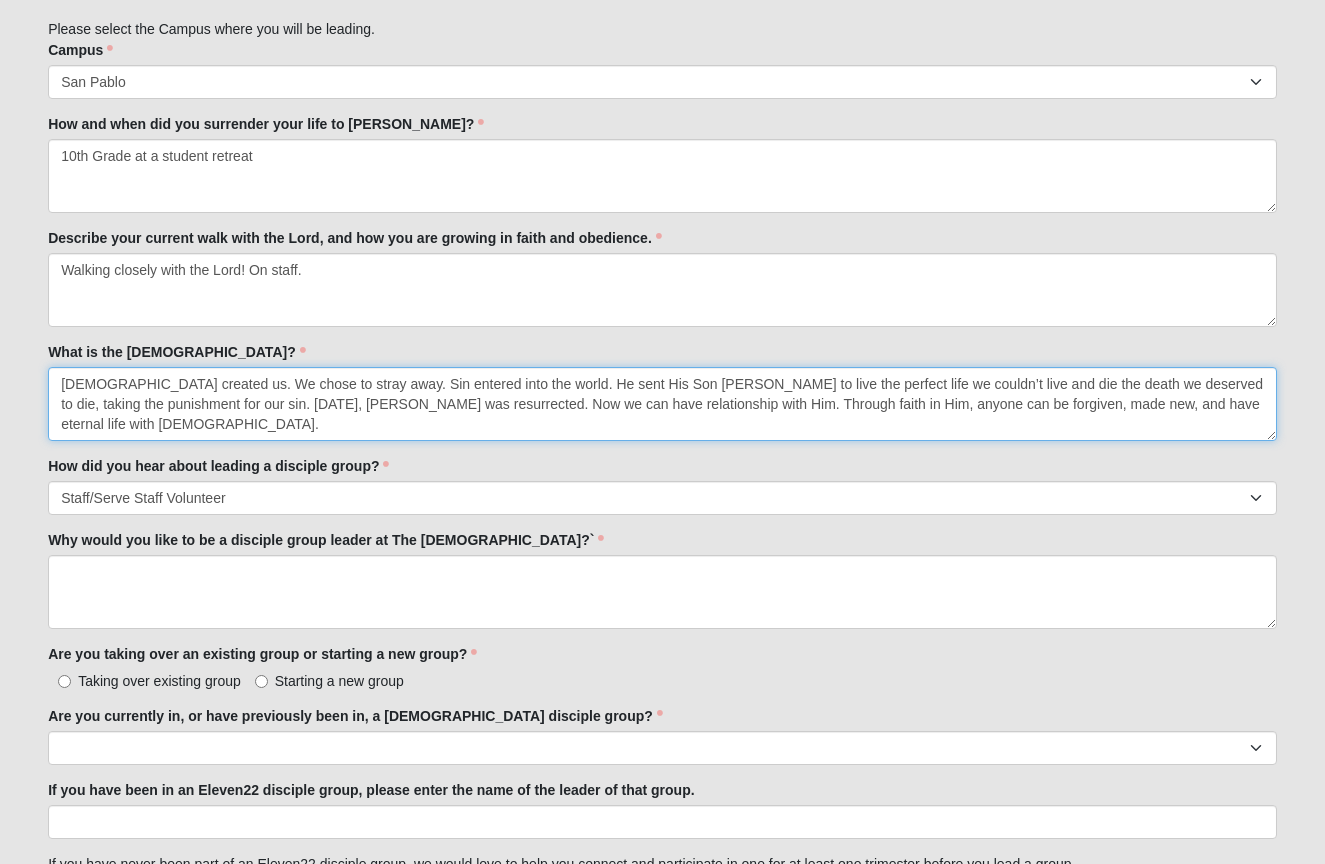 drag, startPoint x: 752, startPoint y: 393, endPoint x: 620, endPoint y: 390, distance: 132.03409 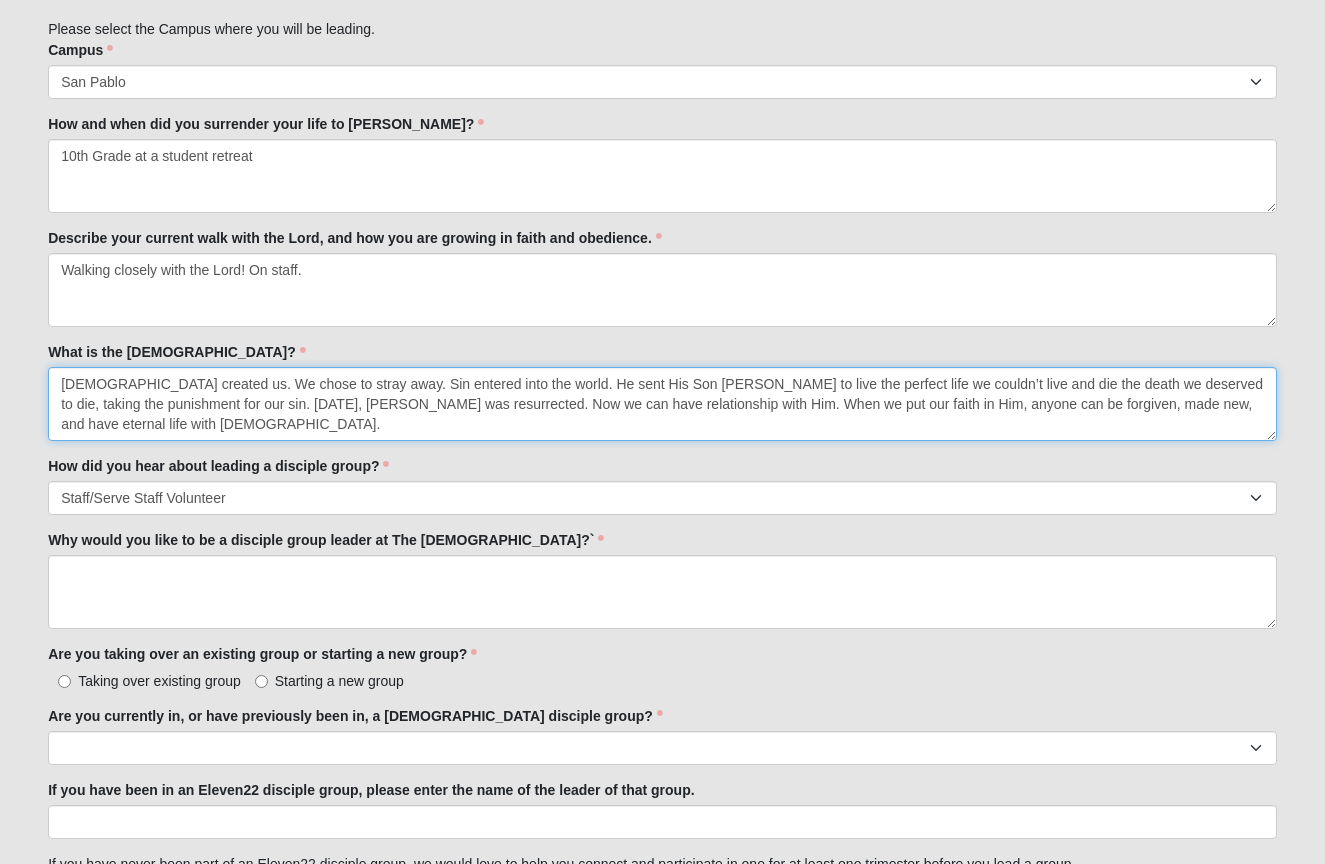 click on "God created us. We chose to stray away. Sin entered into the world. He sent His Son Jesus to live the perfect life we couldn’t live and die the death we deserved to die, taking the punishment for our sin. Three days later, Jesus was resurrected. Now we can have relationship with Him. When we put our faith in Him, anyone can be forgiven, made new, and have eternal life with God." at bounding box center (662, 404) 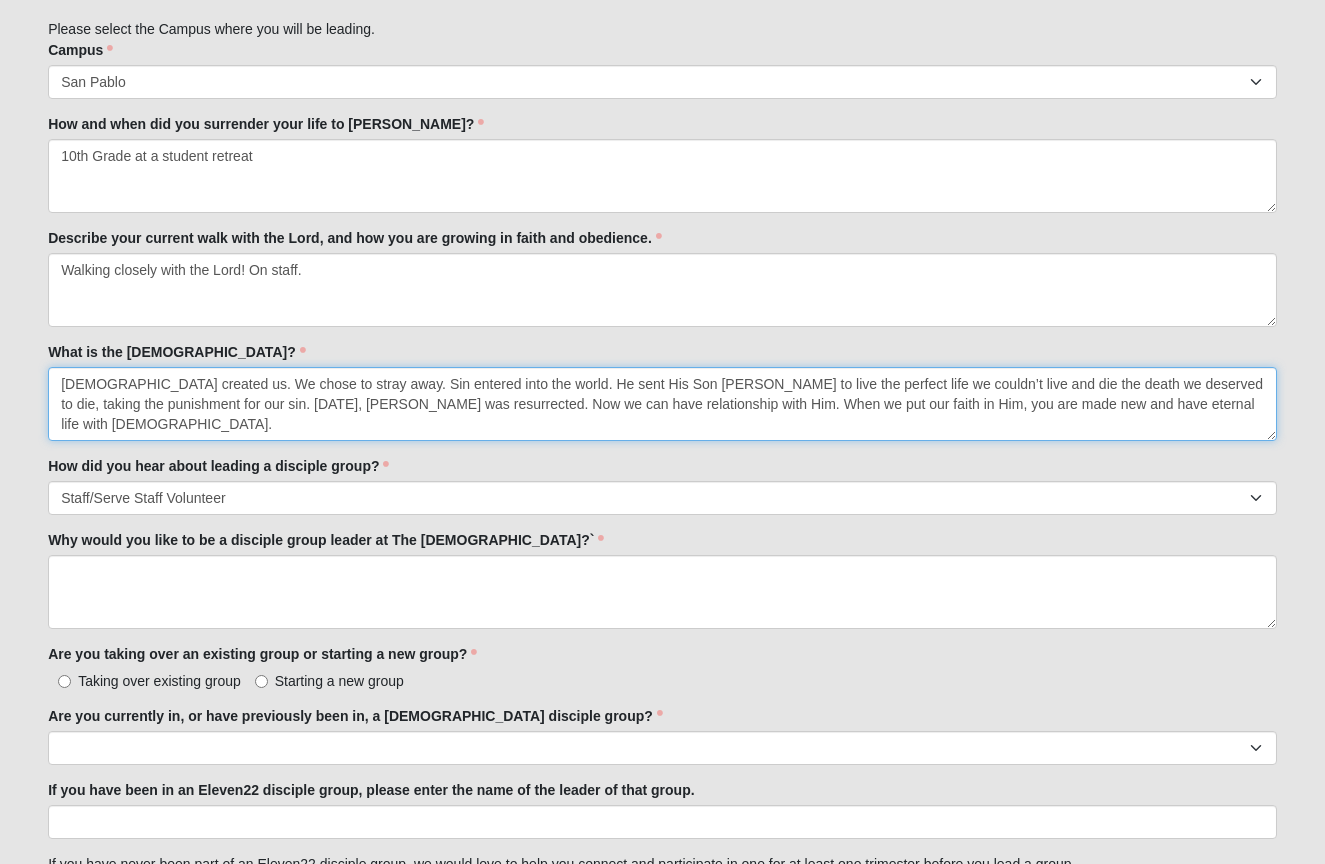 click on "God created us. We chose to stray away. Sin entered into the world. He sent His Son Jesus to live the perfect life we couldn’t live and die the death we deserved to die, taking the punishment for our sin. Three days later, Jesus was resurrected. Now we can have relationship with Him. When we put our faith in Him, you are made new and have eternal life with God." at bounding box center (662, 404) 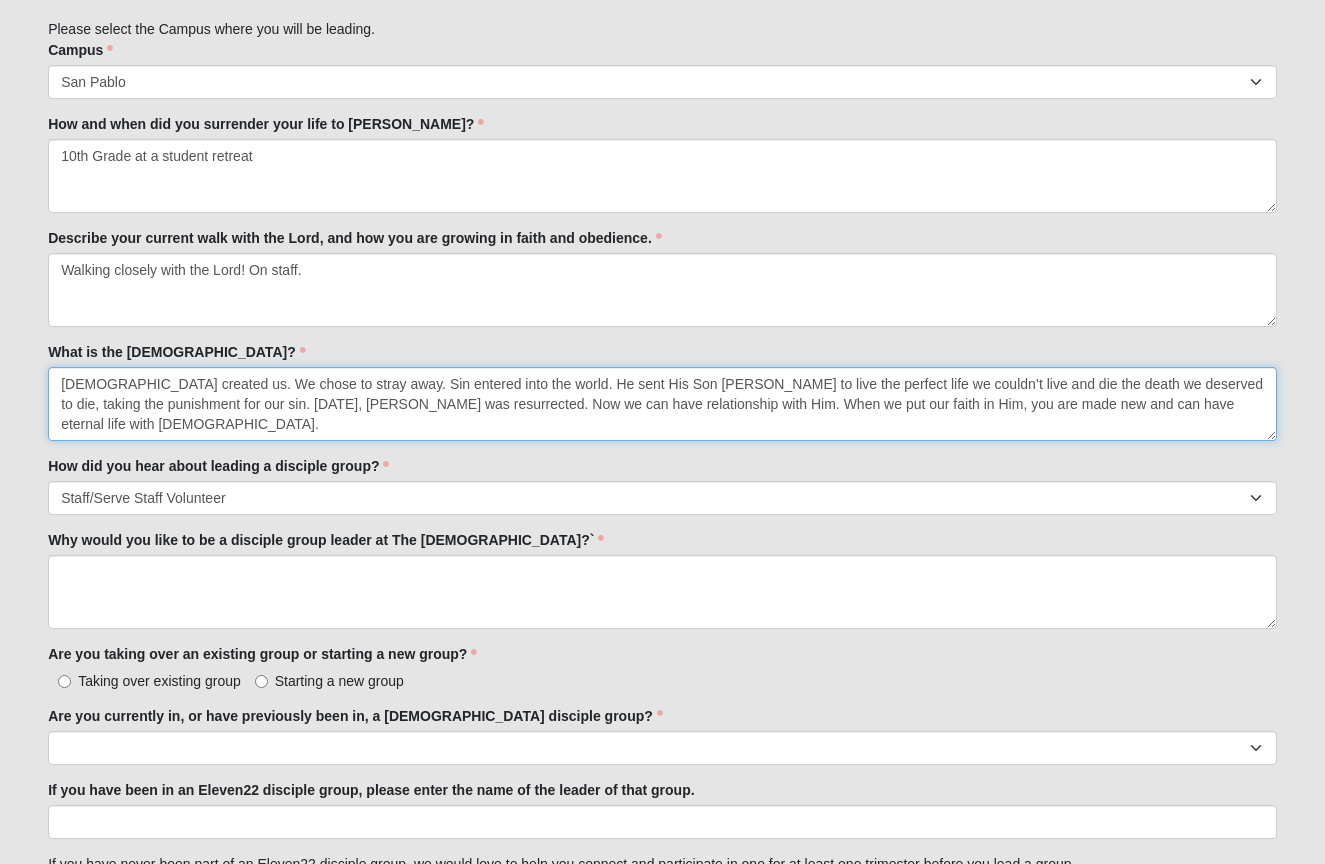 click on "God created us. We chose to stray away. Sin entered into the world. He sent His Son Jesus to live the perfect life we couldn’t live and die the death we deserved to die, taking the punishment for our sin. Three days later, Jesus was resurrected. Now we can have relationship with Him. When we put our faith in Him, you are made new and can have eternal life with God." at bounding box center [662, 404] 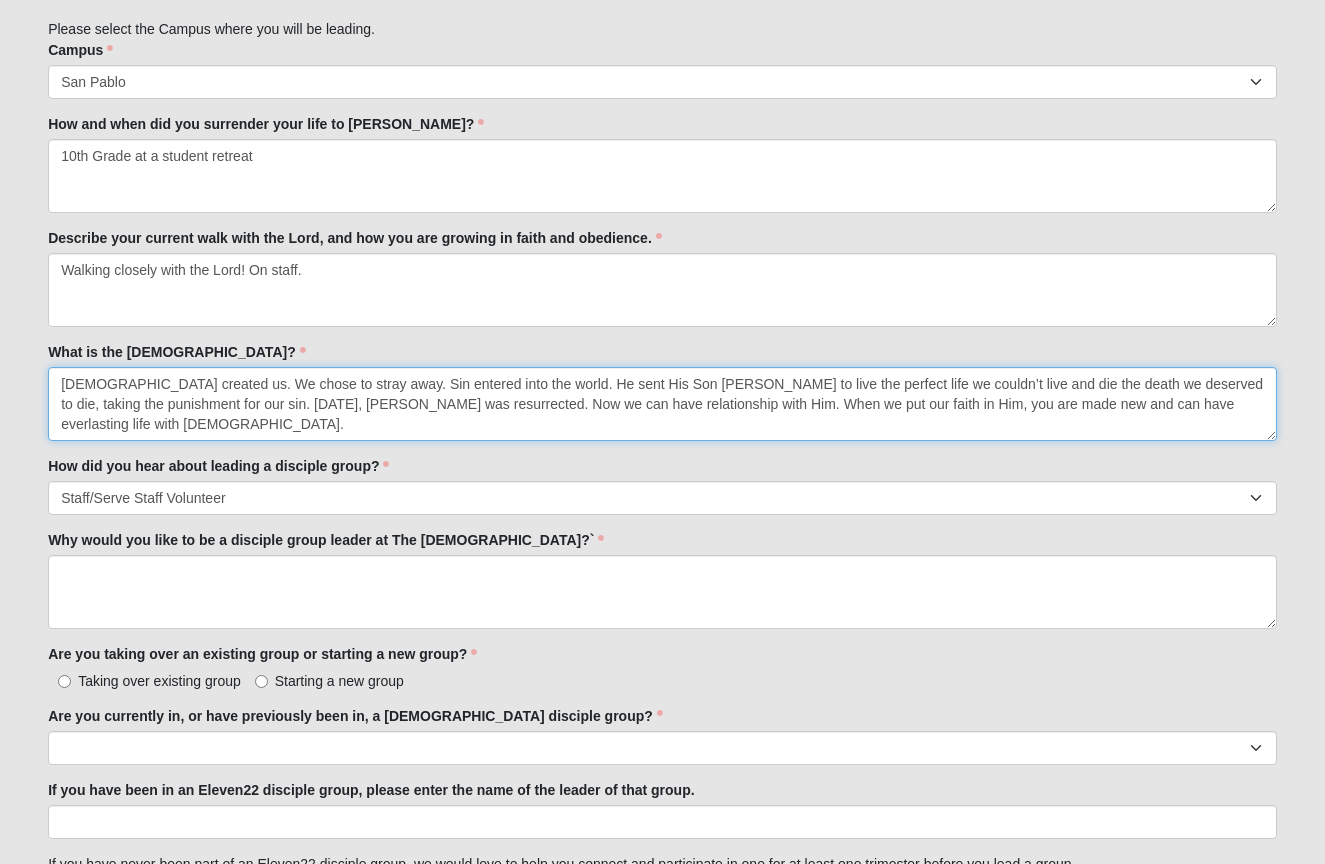 click on "God created us. We chose to stray away. Sin entered into the world. He sent His Son Jesus to live the perfect life we couldn’t live and die the death we deserved to die, taking the punishment for our sin. Three days later, Jesus was resurrected. Now we can have relationship with Him. When we put our faith in Him, you are made new and can have everlasting life with God." at bounding box center [662, 404] 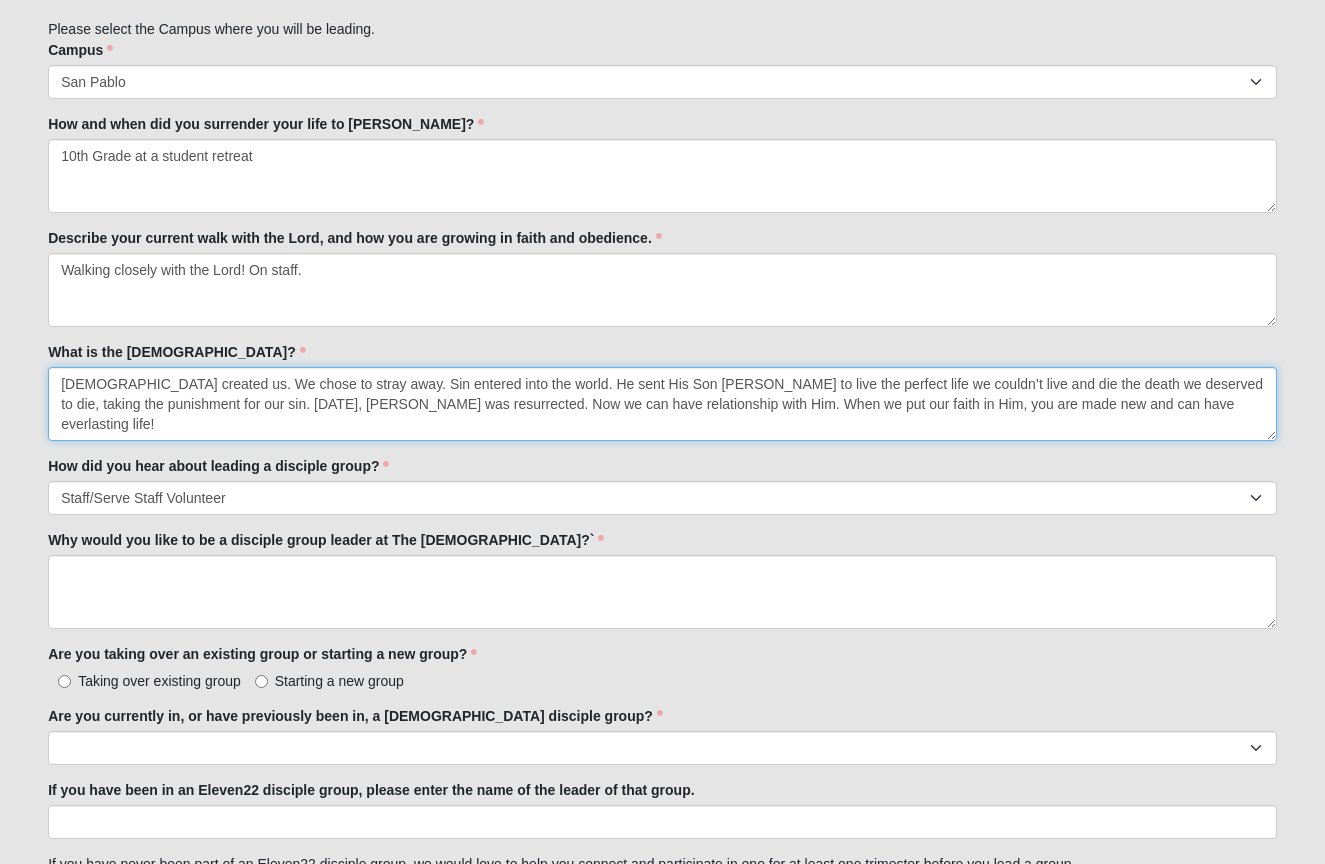 scroll, scrollTop: 1202, scrollLeft: 0, axis: vertical 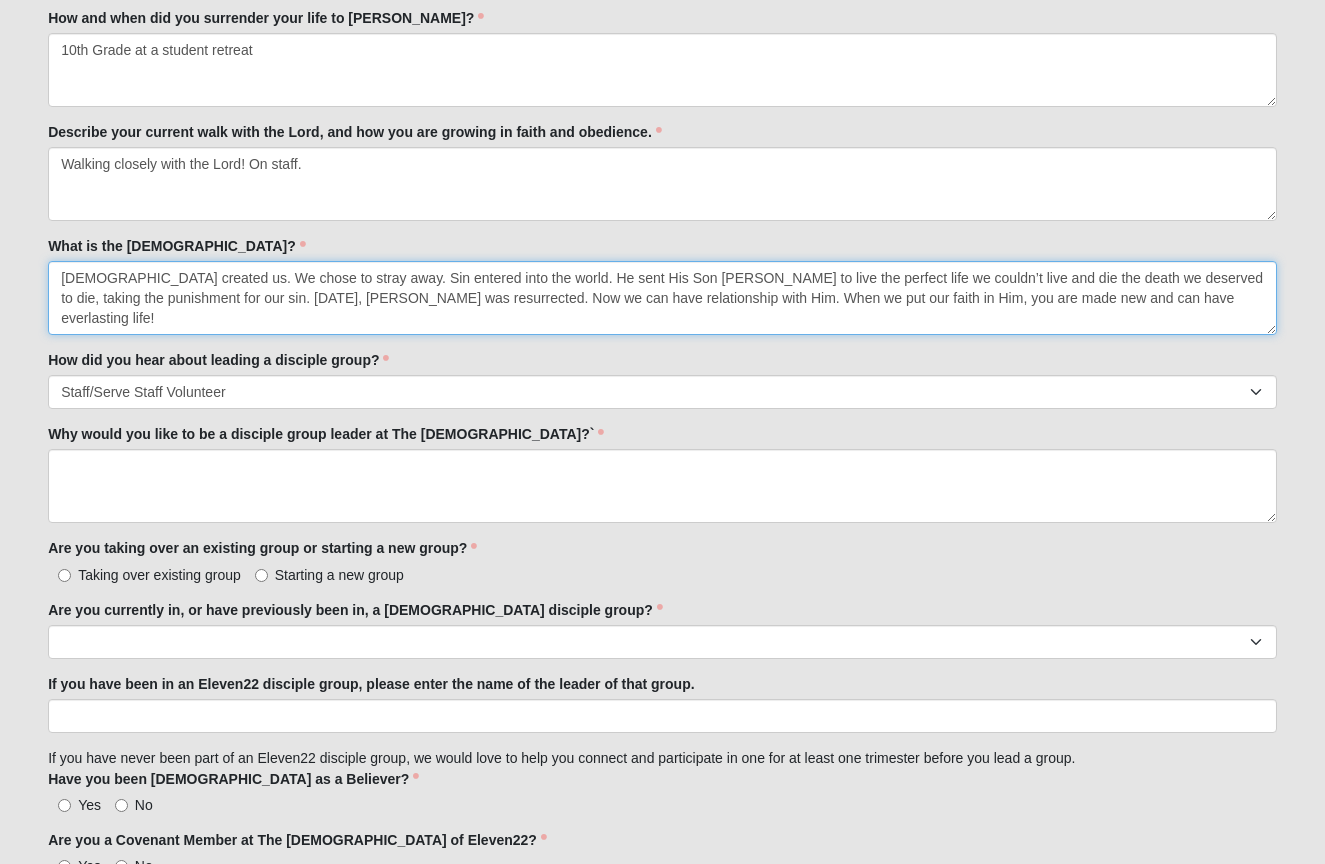 type on "God created us. We chose to stray away. Sin entered into the world. He sent His Son Jesus to live the perfect life we couldn’t live and die the death we deserved to die, taking the punishment for our sin. Three days later, Jesus was resurrected. Now we can have relationship with Him. When we put our faith in Him, you are made new and can have everlasting life!" 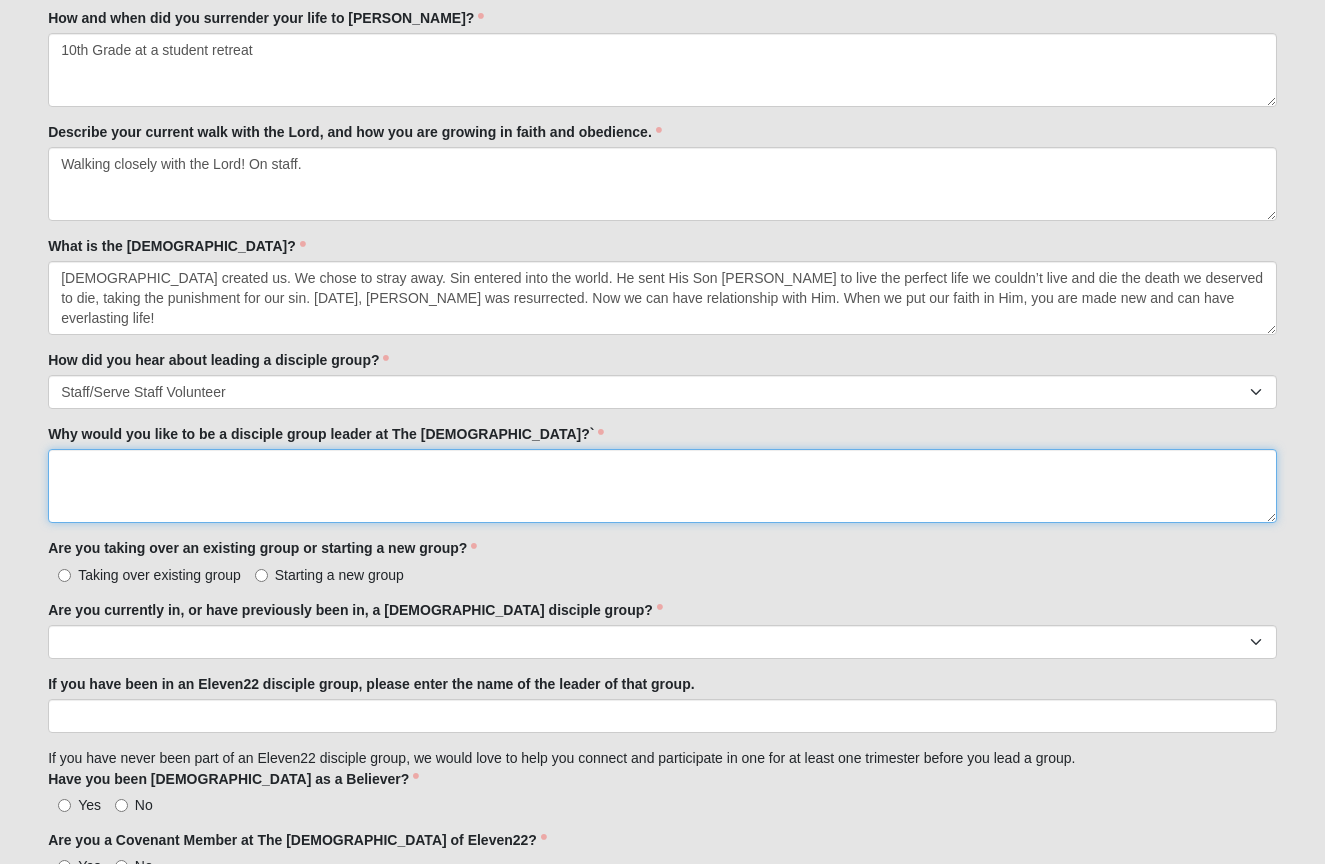 click on "Why would you like to be a disciple group leader at The Church of Eleven22?`" at bounding box center [662, 486] 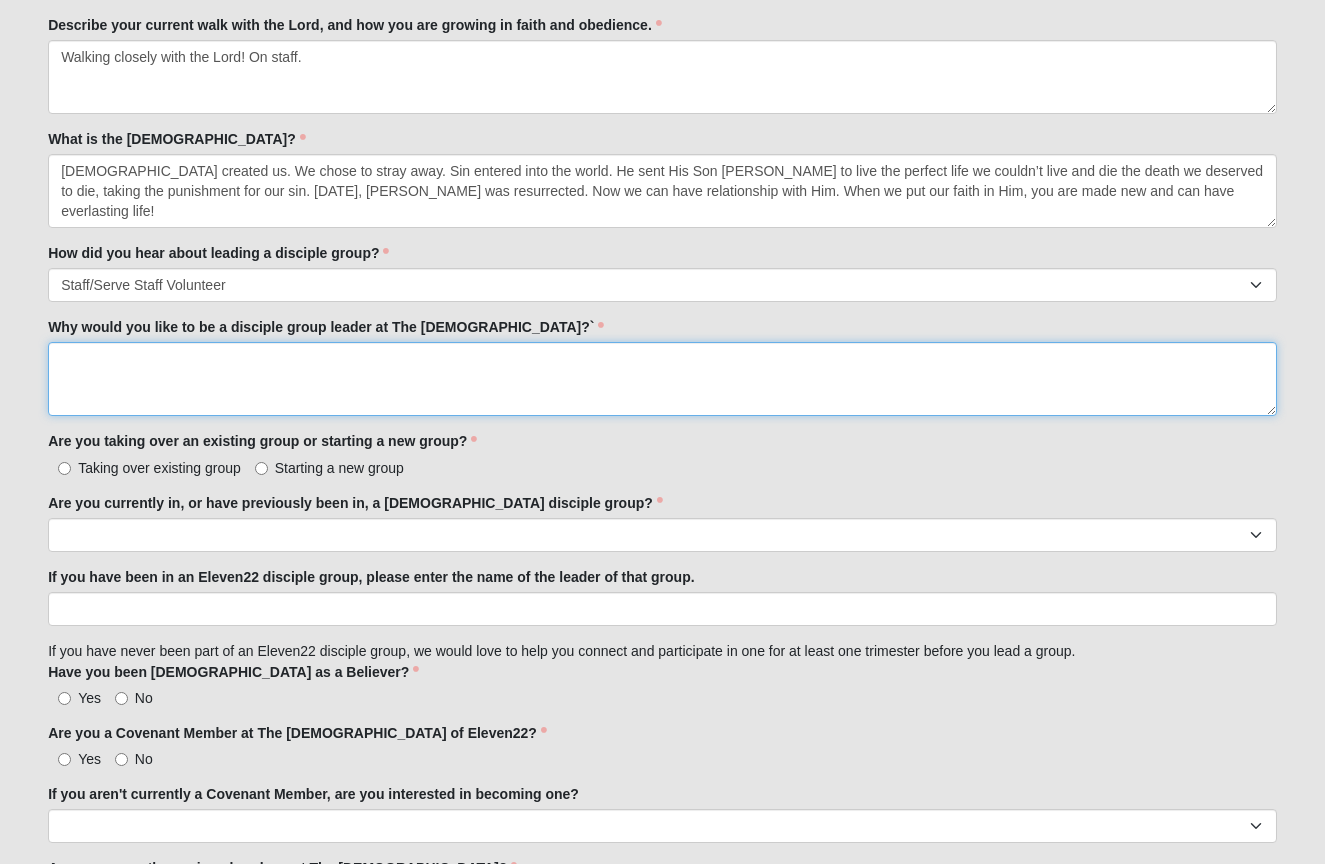 scroll, scrollTop: 1320, scrollLeft: 0, axis: vertical 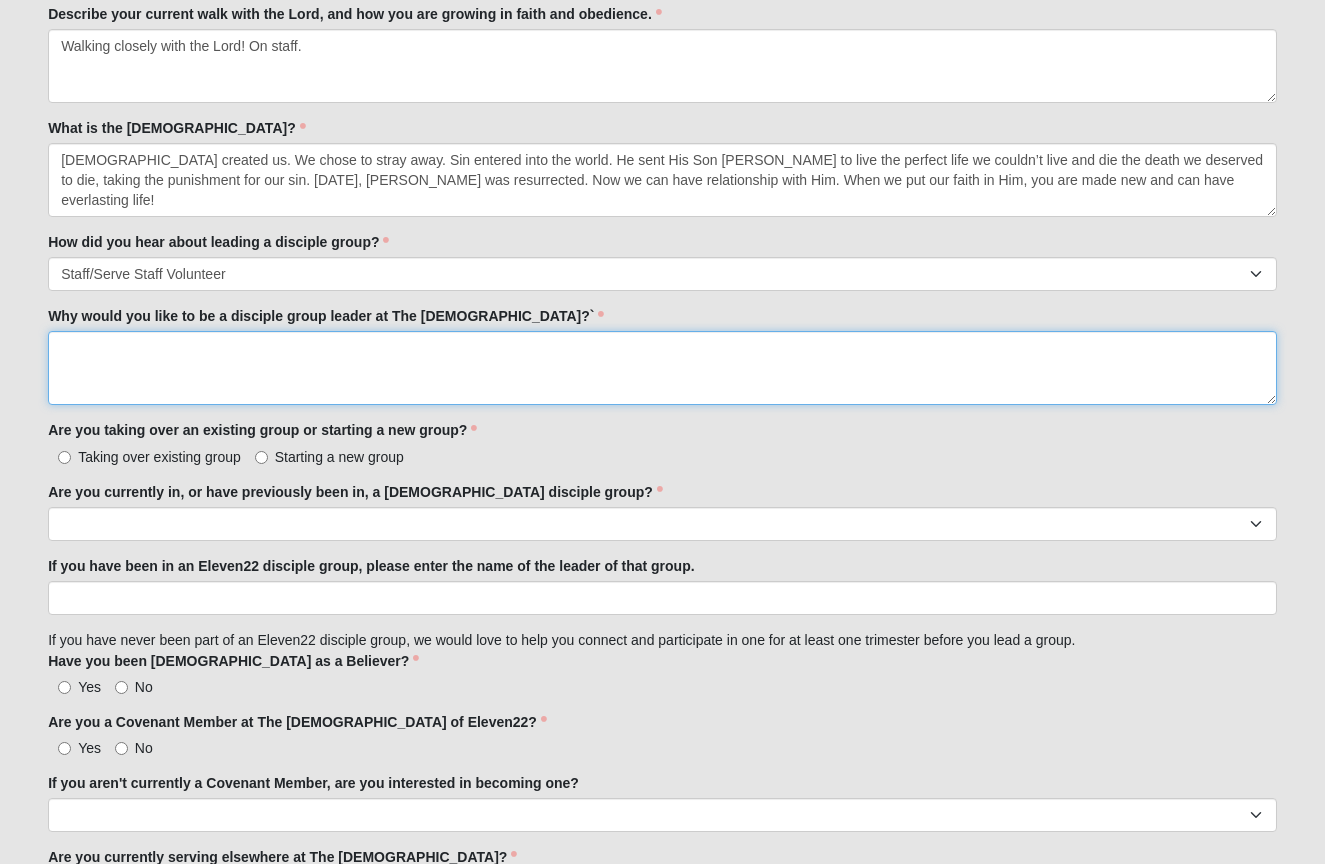 click on "Why would you like to be a disciple group leader at The Church of Eleven22?`" at bounding box center [662, 368] 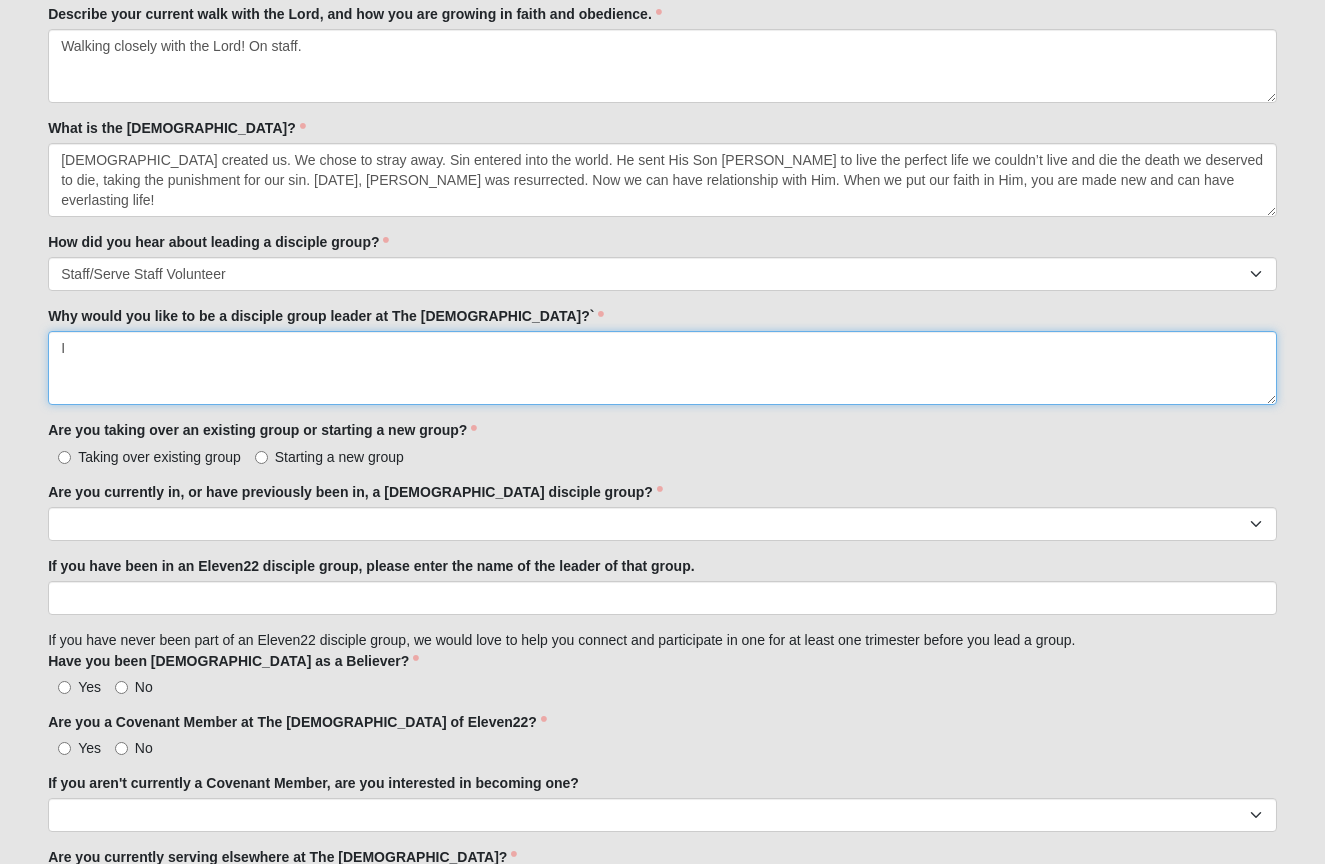 type on "I" 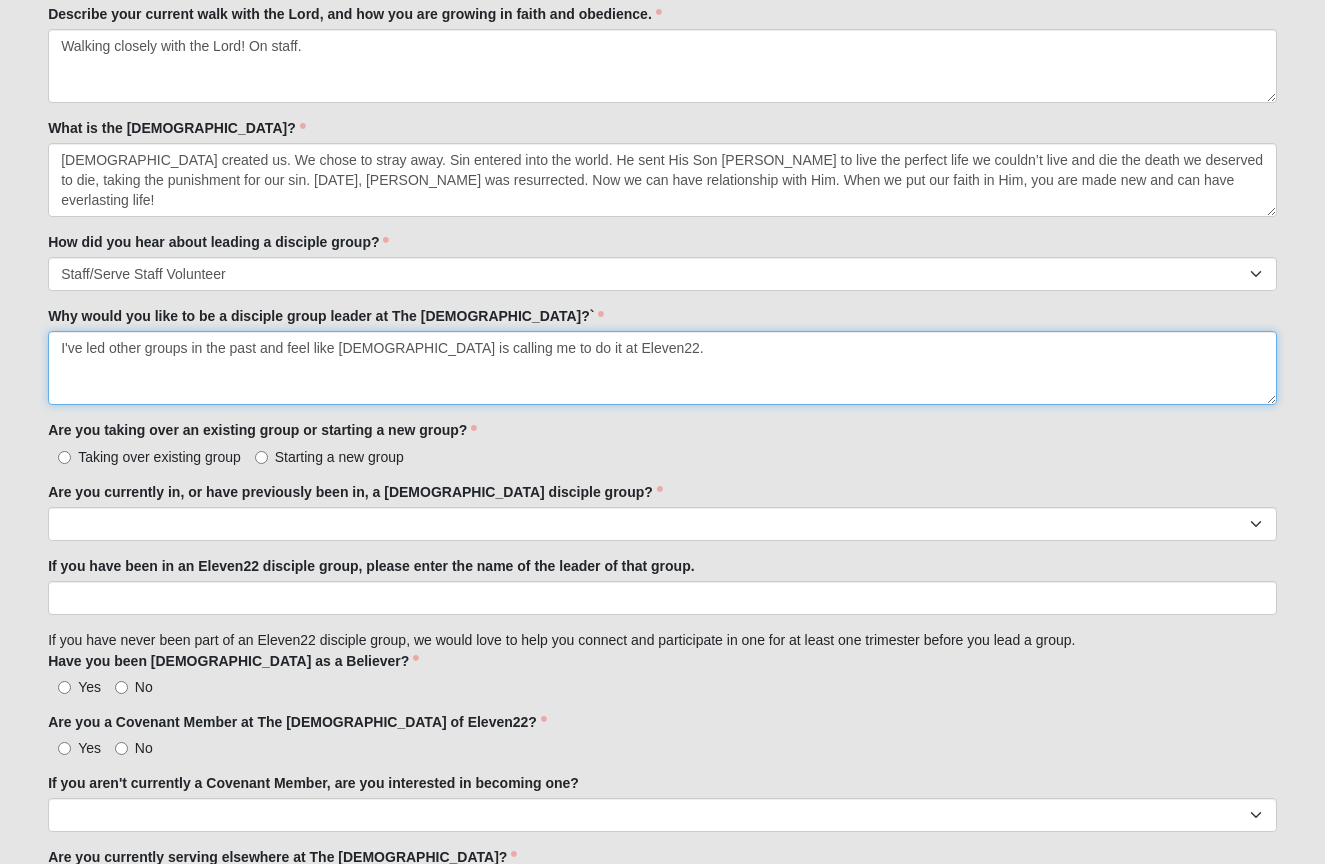 type on "I've led other groups in the past and feel like God is calling me to do it at Eleven22." 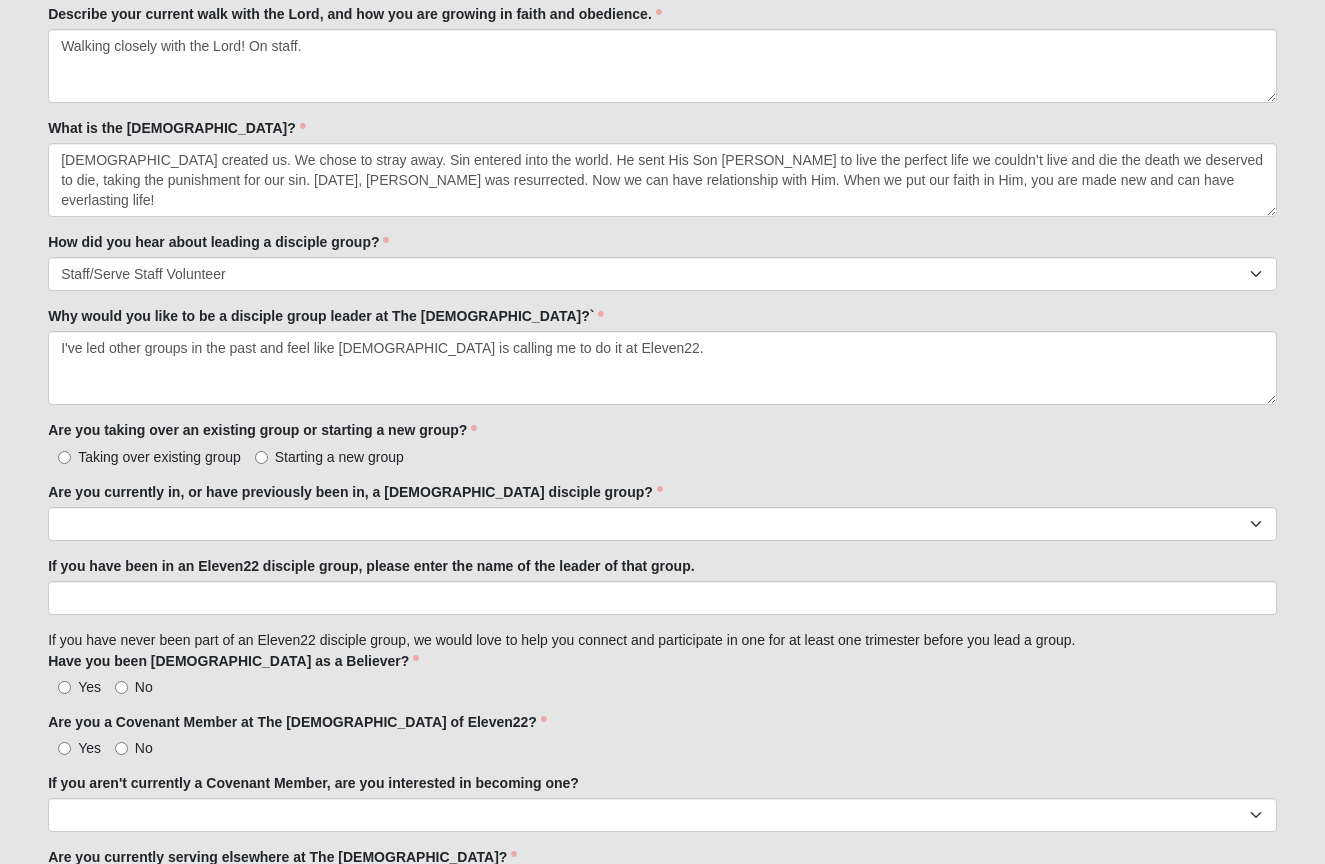 click on "Starting a new group" at bounding box center (339, 457) 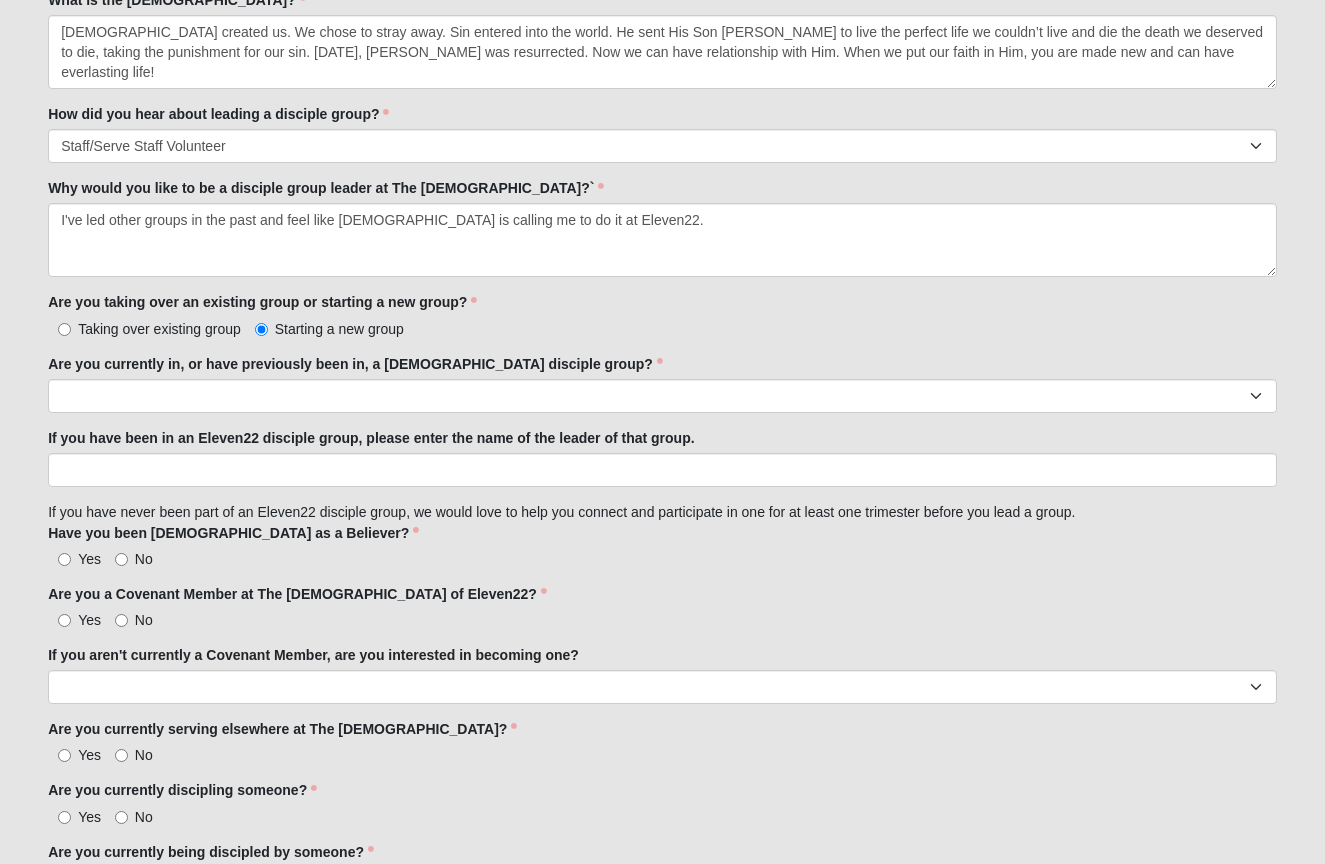scroll, scrollTop: 1484, scrollLeft: 0, axis: vertical 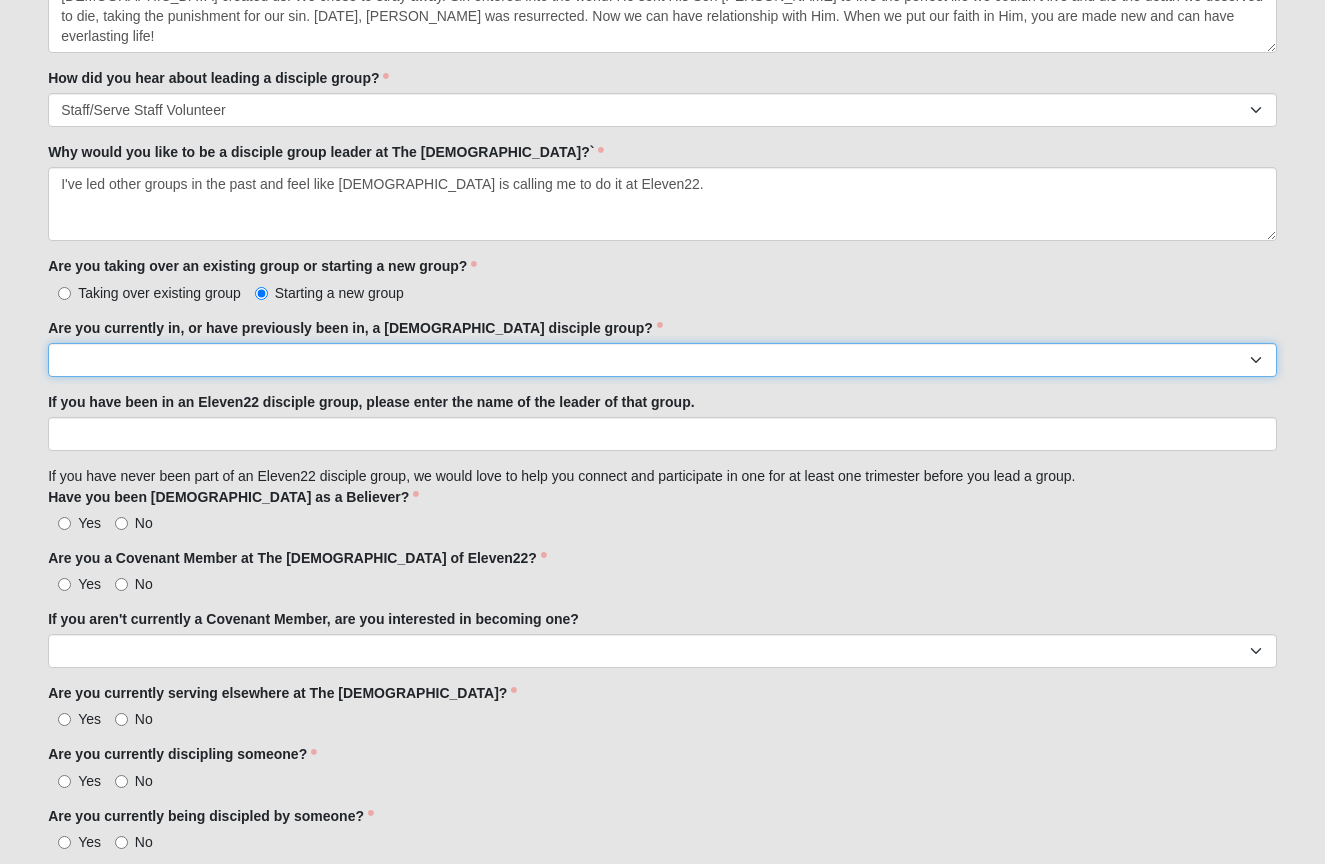 select on "No" 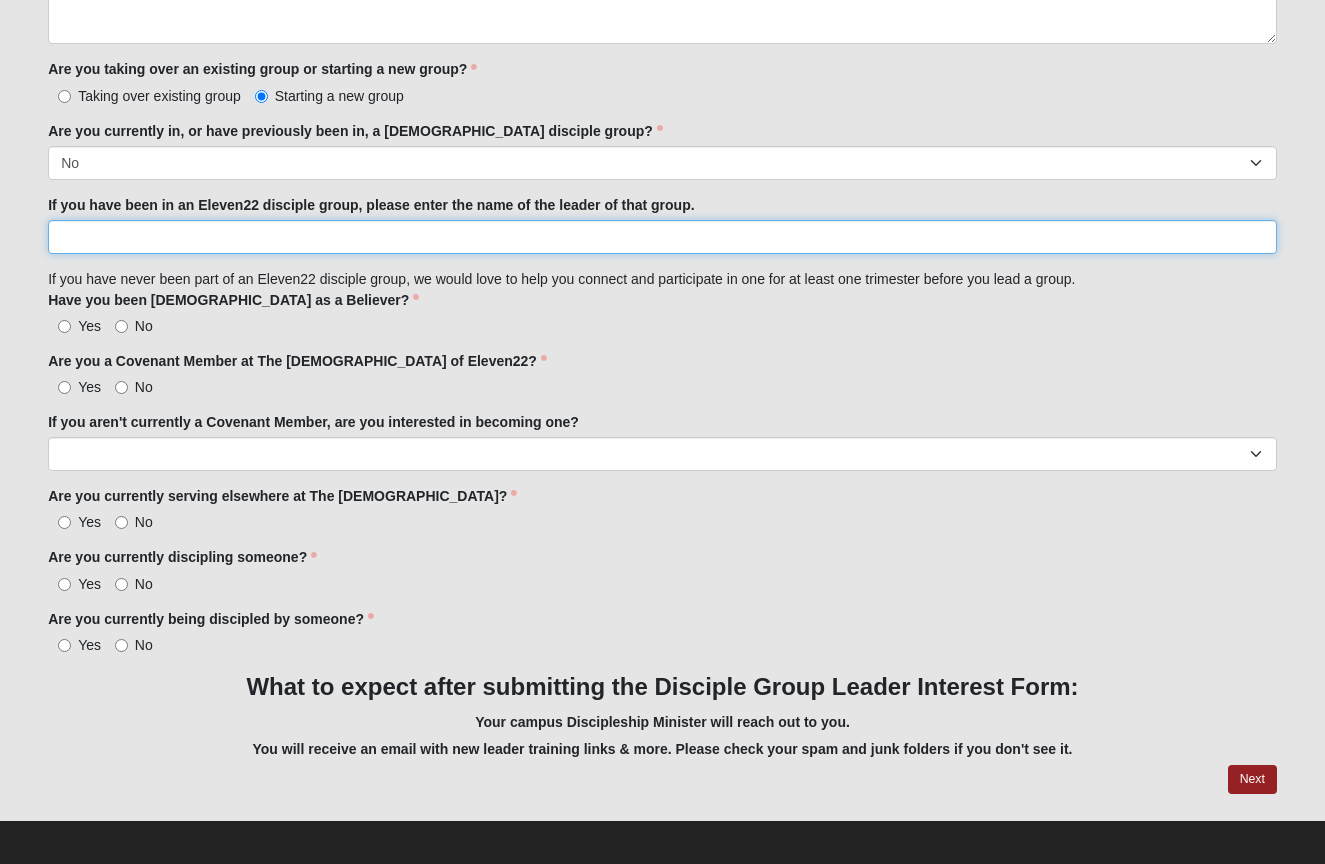 scroll, scrollTop: 1679, scrollLeft: 0, axis: vertical 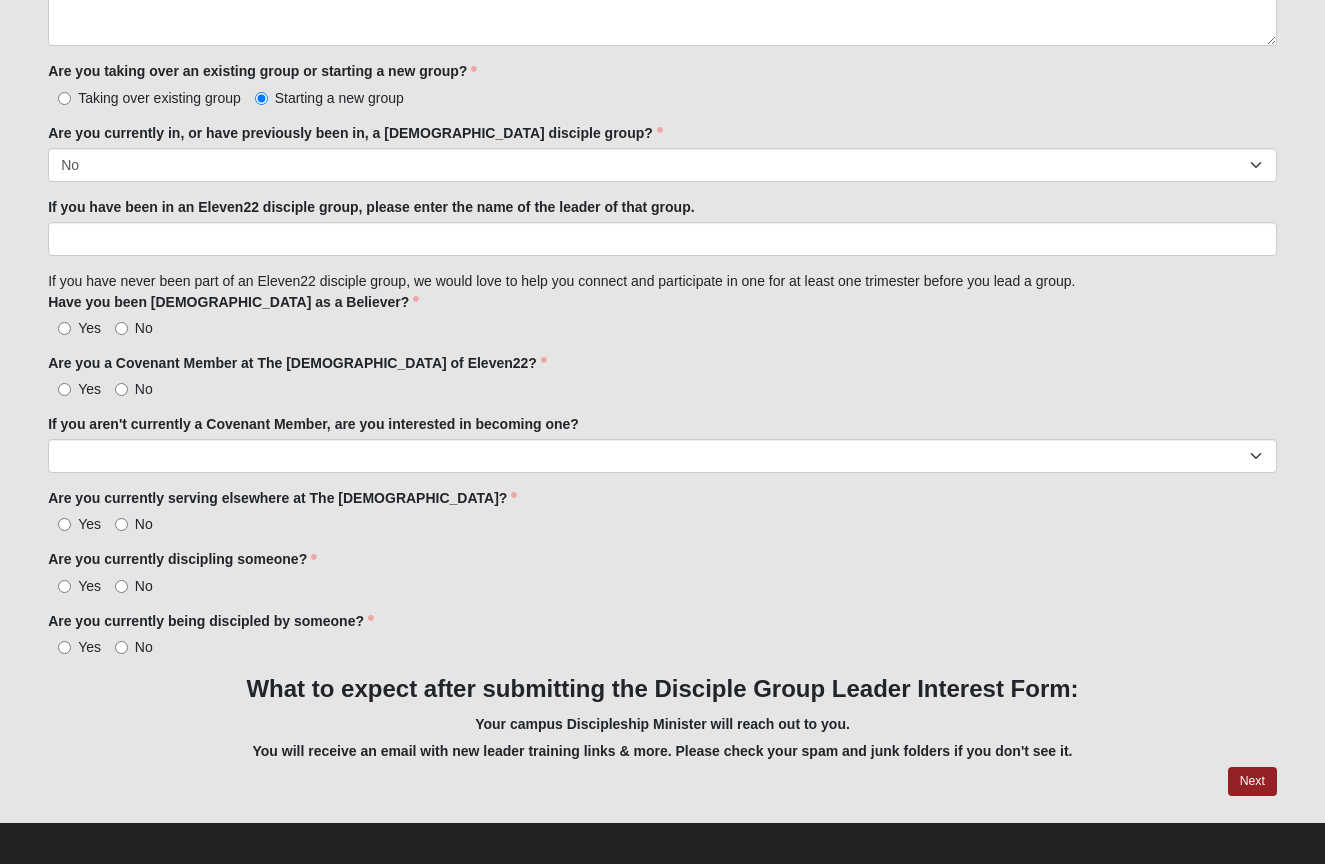 click on "Yes" at bounding box center (74, 328) 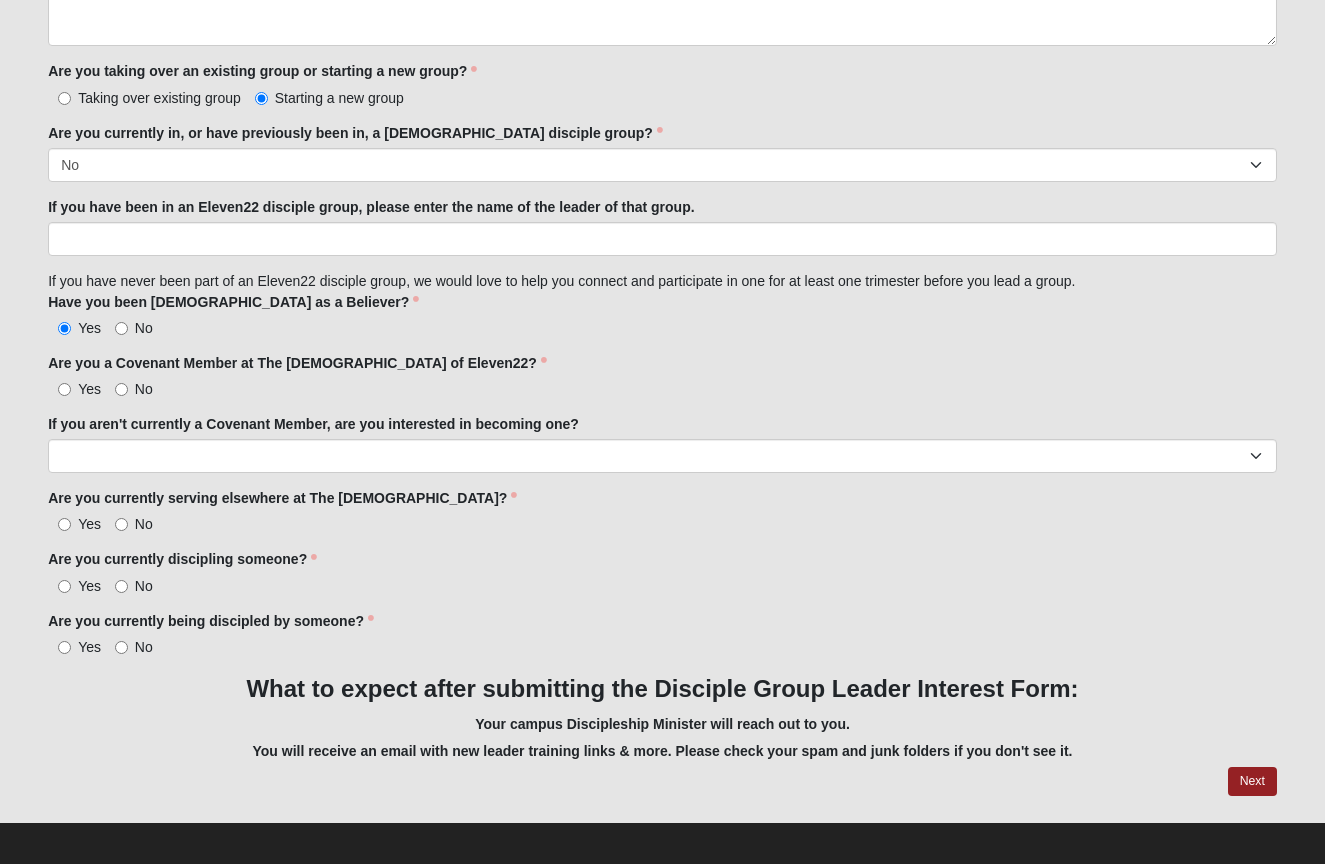 click on "No" at bounding box center [134, 389] 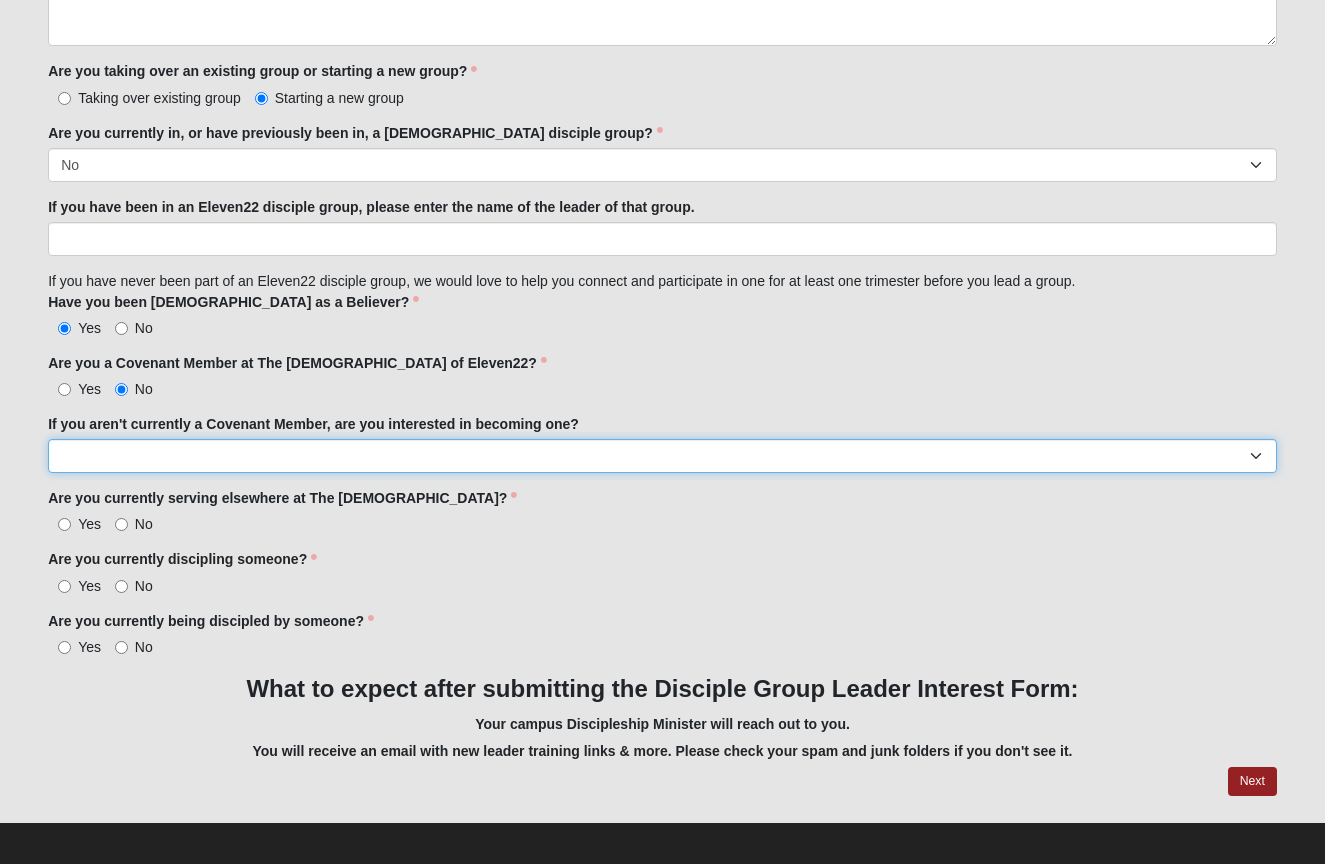 select on "Yes" 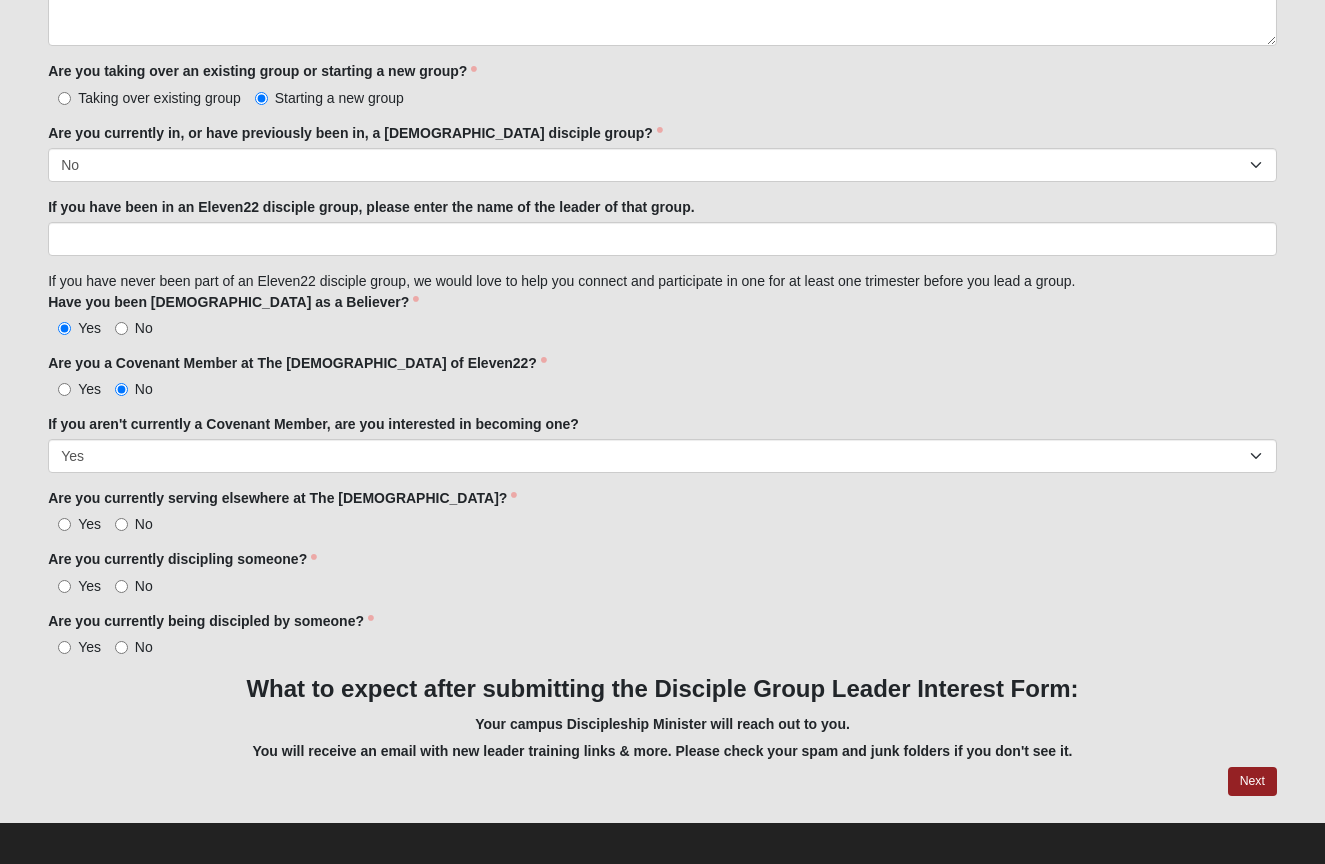 click on "Yes" at bounding box center (89, 524) 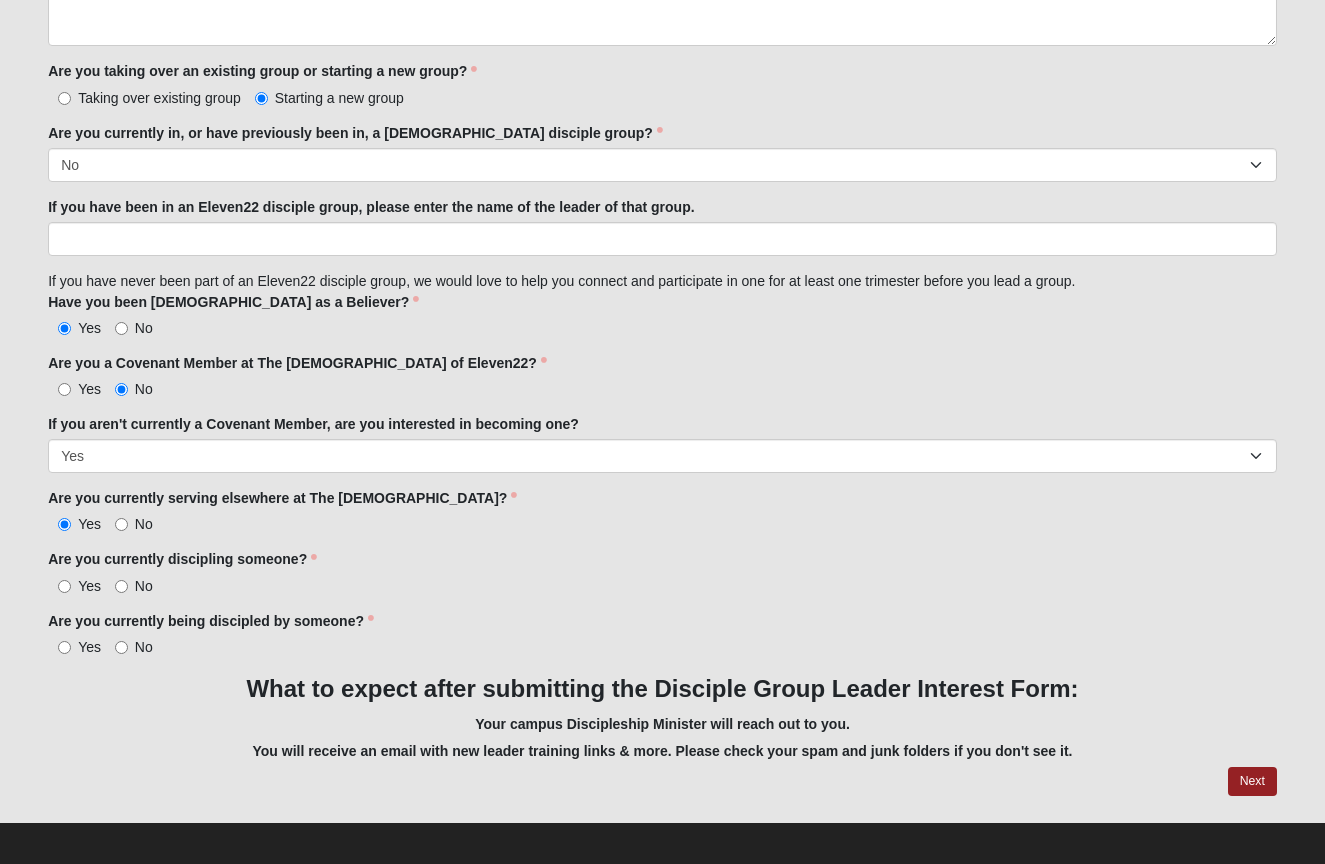 click on "Yes" at bounding box center (74, 586) 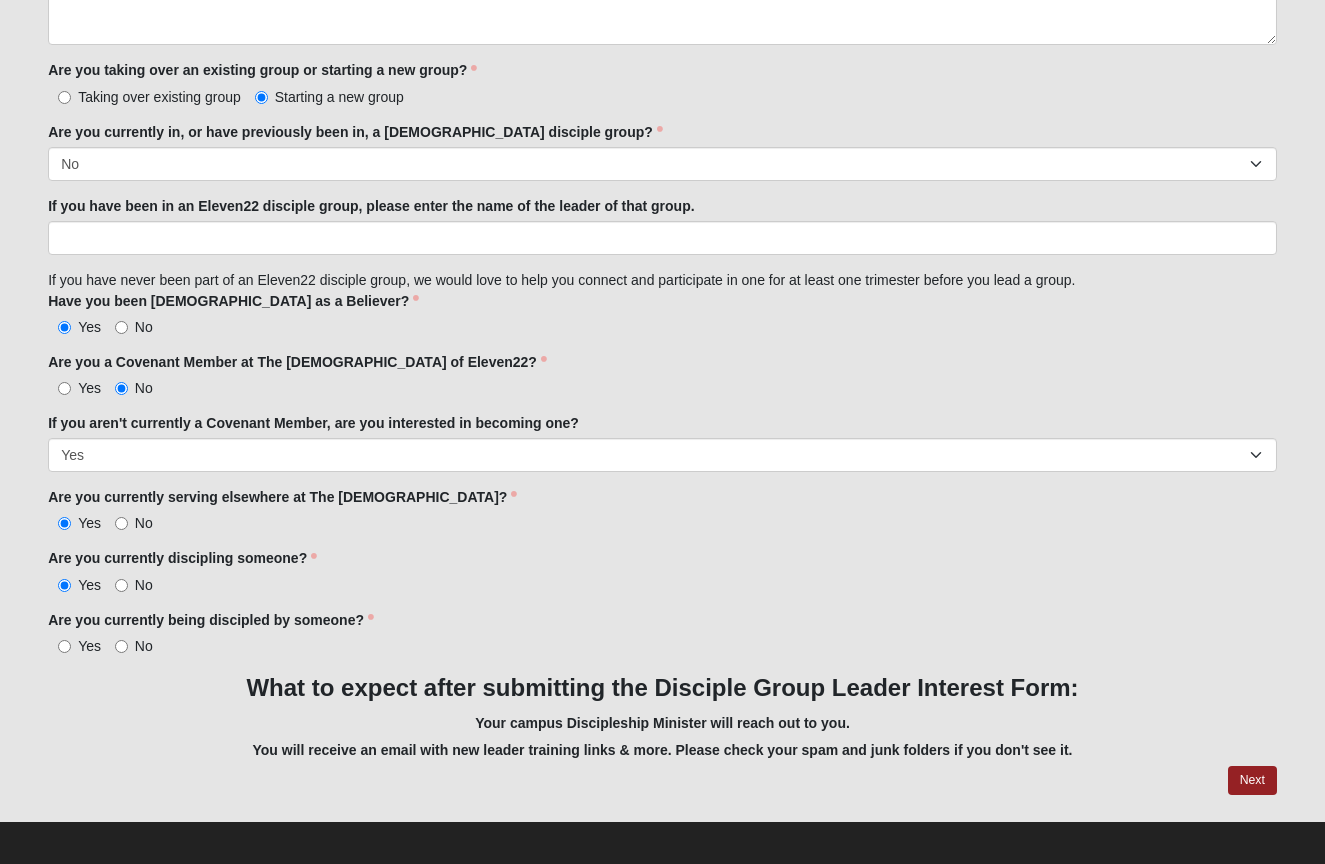 scroll, scrollTop: 1679, scrollLeft: 0, axis: vertical 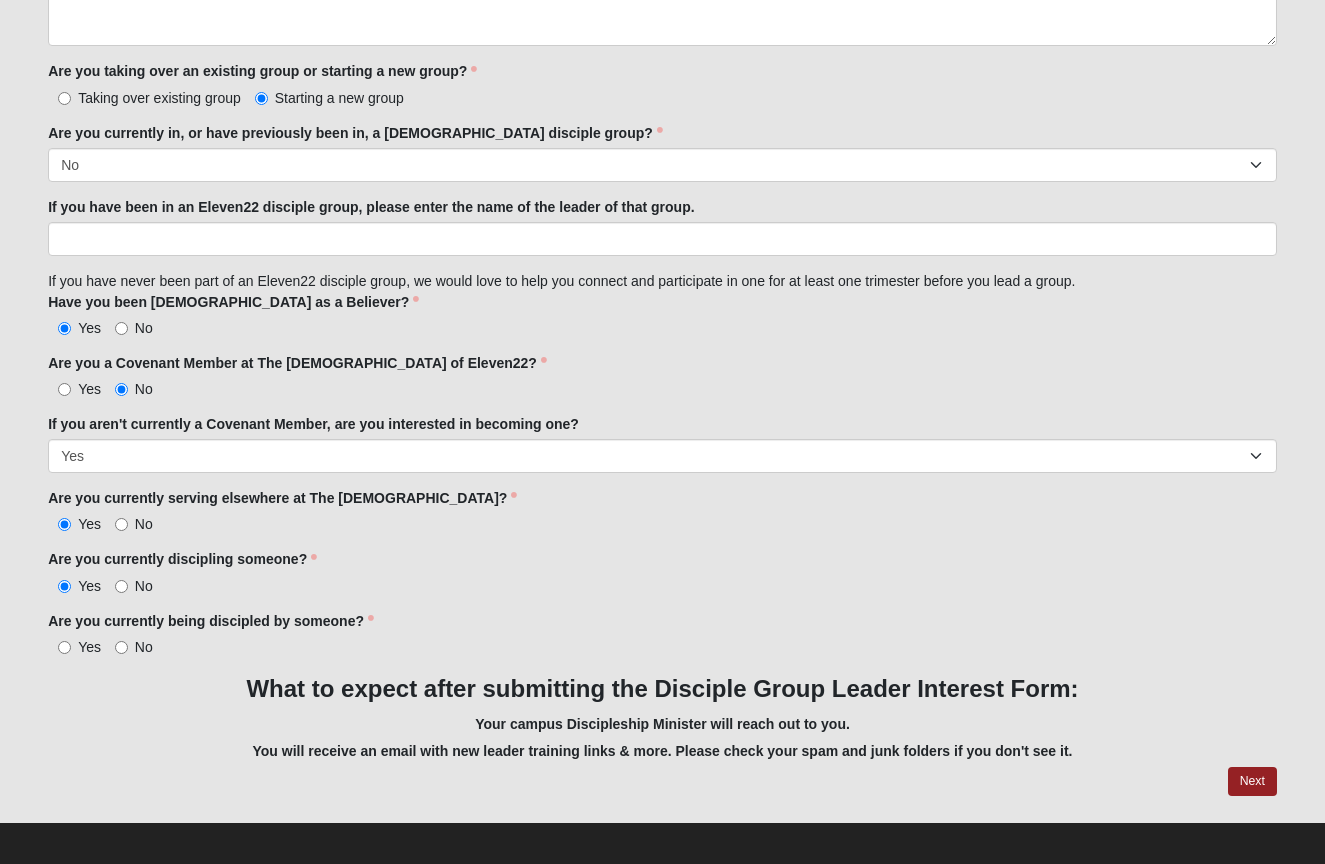 click on "No" at bounding box center (134, 647) 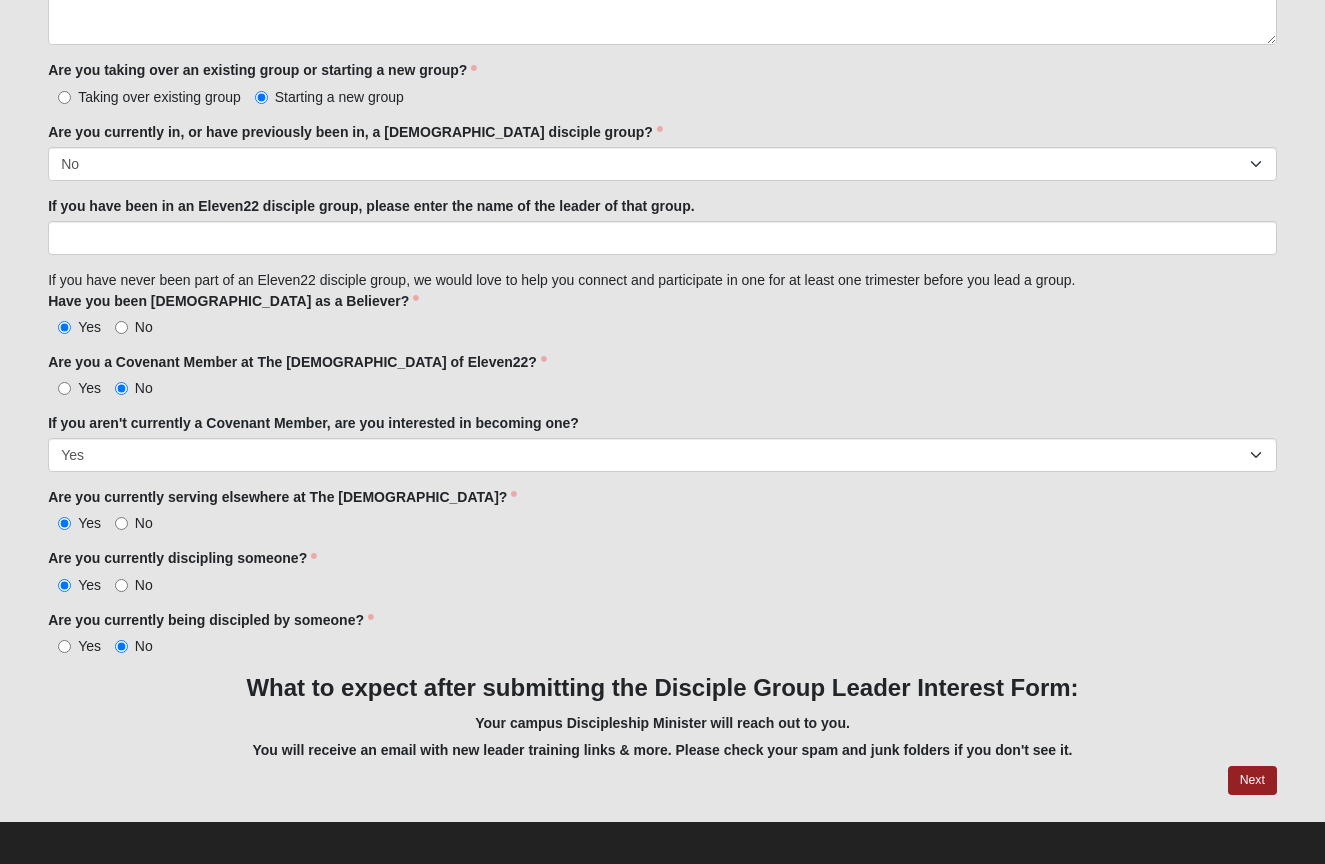 scroll, scrollTop: 1679, scrollLeft: 0, axis: vertical 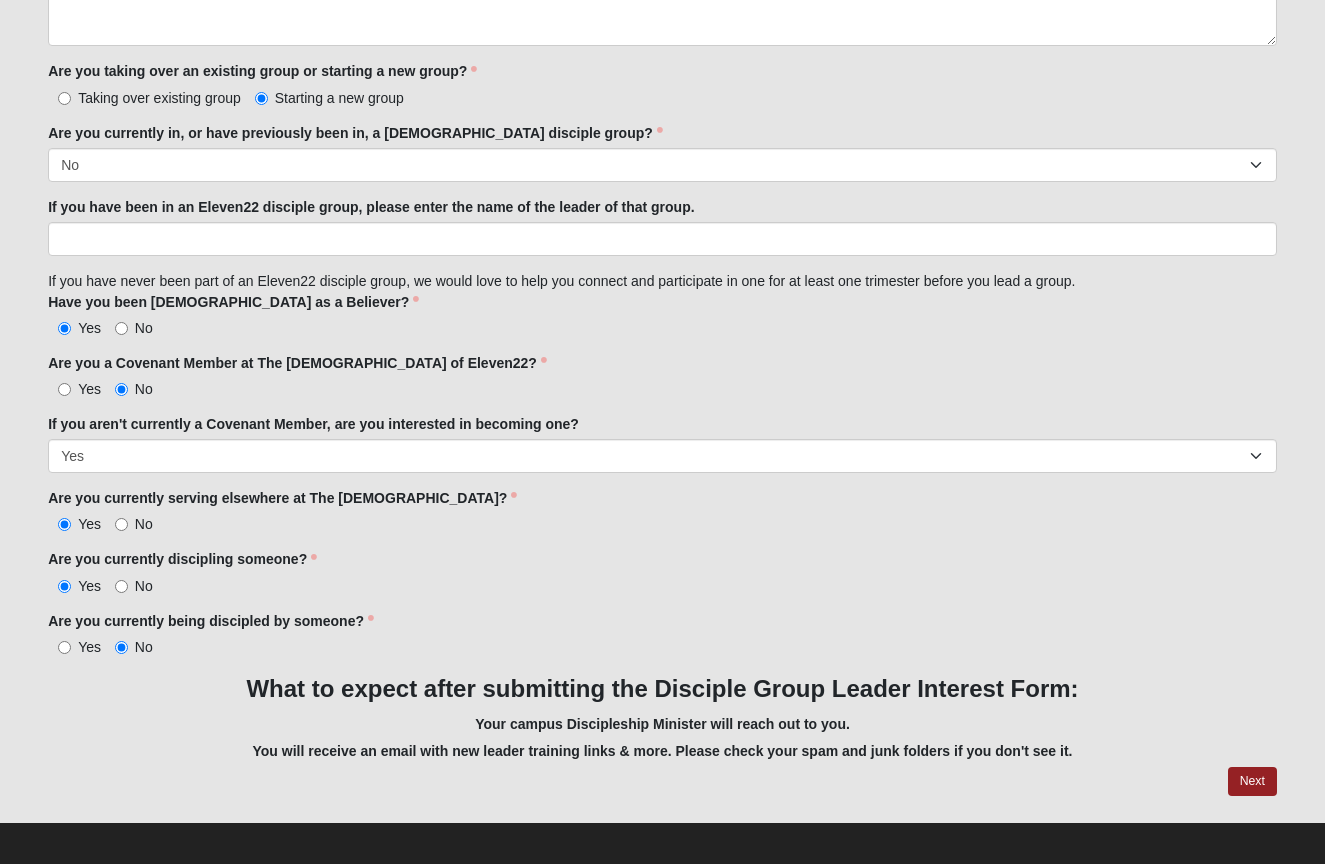 click on "Next" at bounding box center (1252, 781) 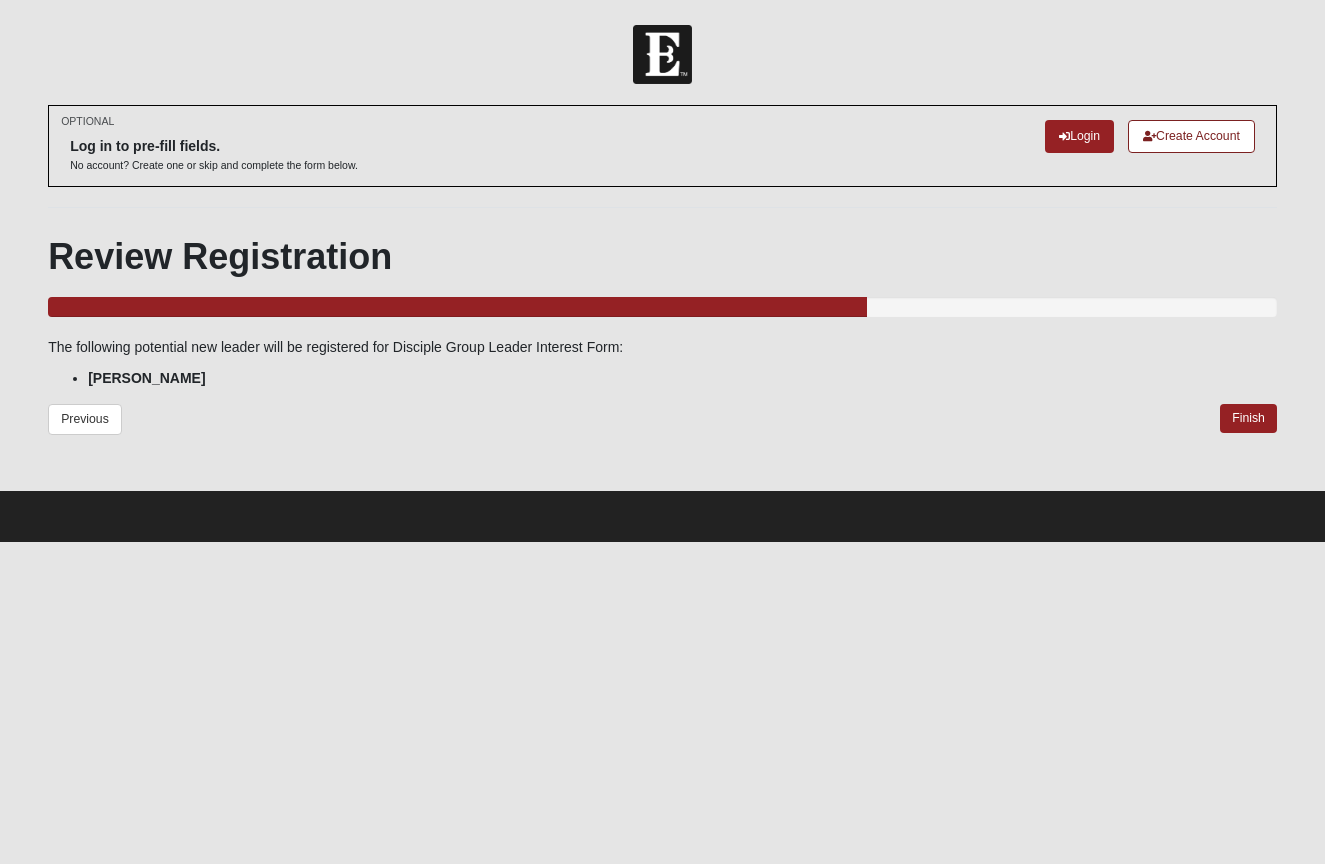 scroll, scrollTop: 0, scrollLeft: 0, axis: both 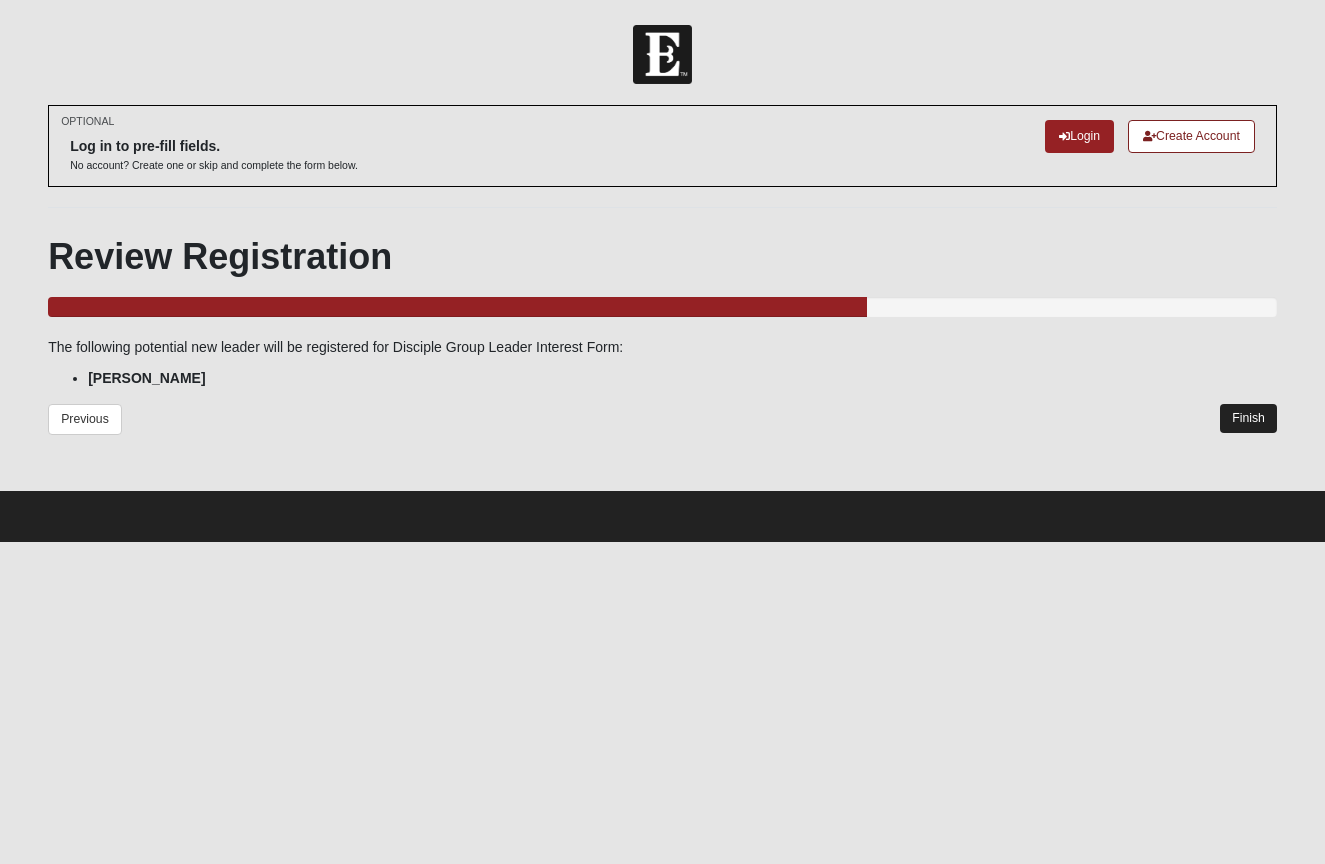 click on "Finish" at bounding box center (1248, 418) 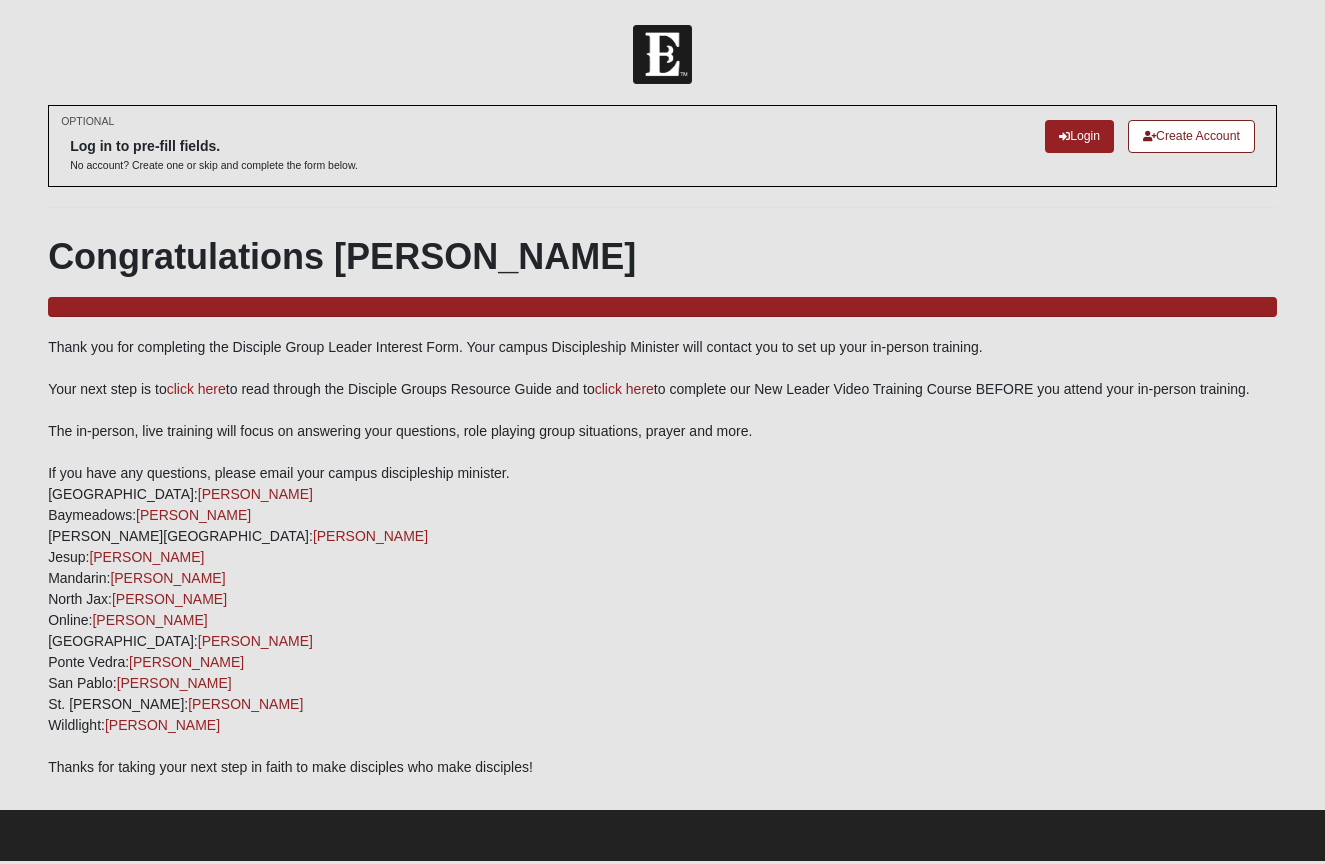 scroll, scrollTop: 0, scrollLeft: 0, axis: both 